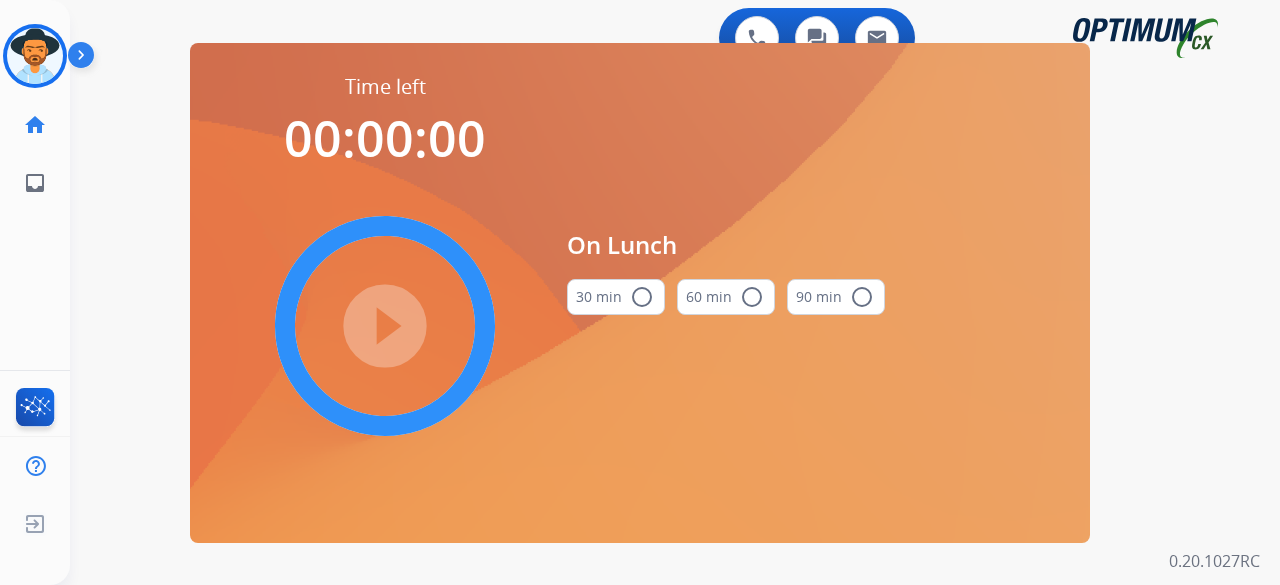 scroll, scrollTop: 0, scrollLeft: 0, axis: both 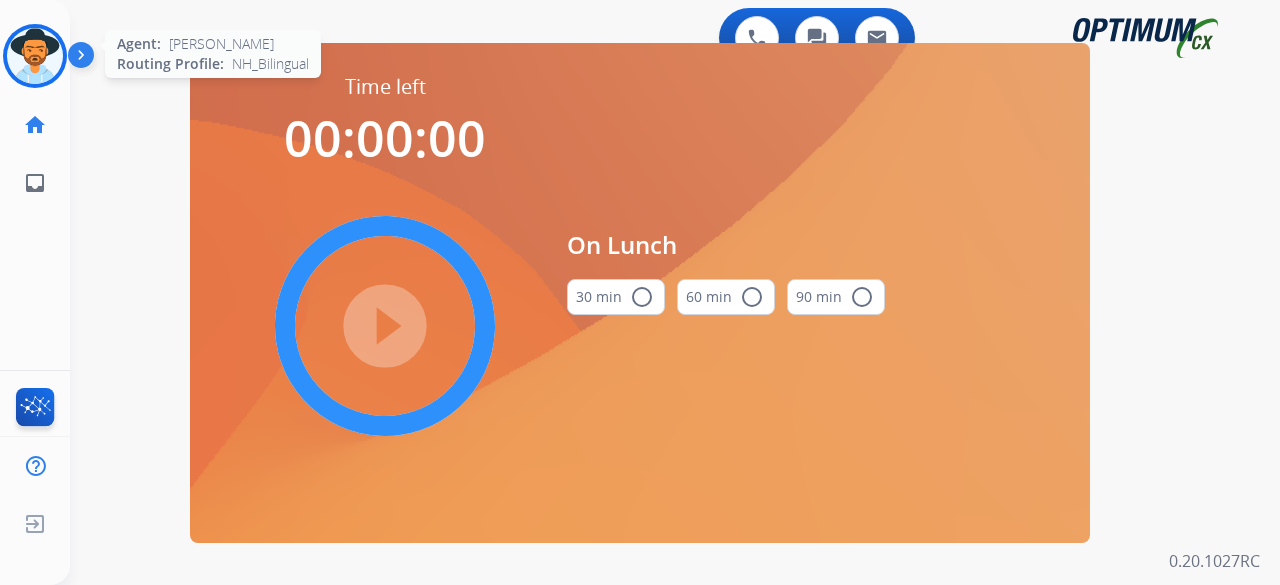 drag, startPoint x: 0, startPoint y: 0, endPoint x: 32, endPoint y: 56, distance: 64.49806 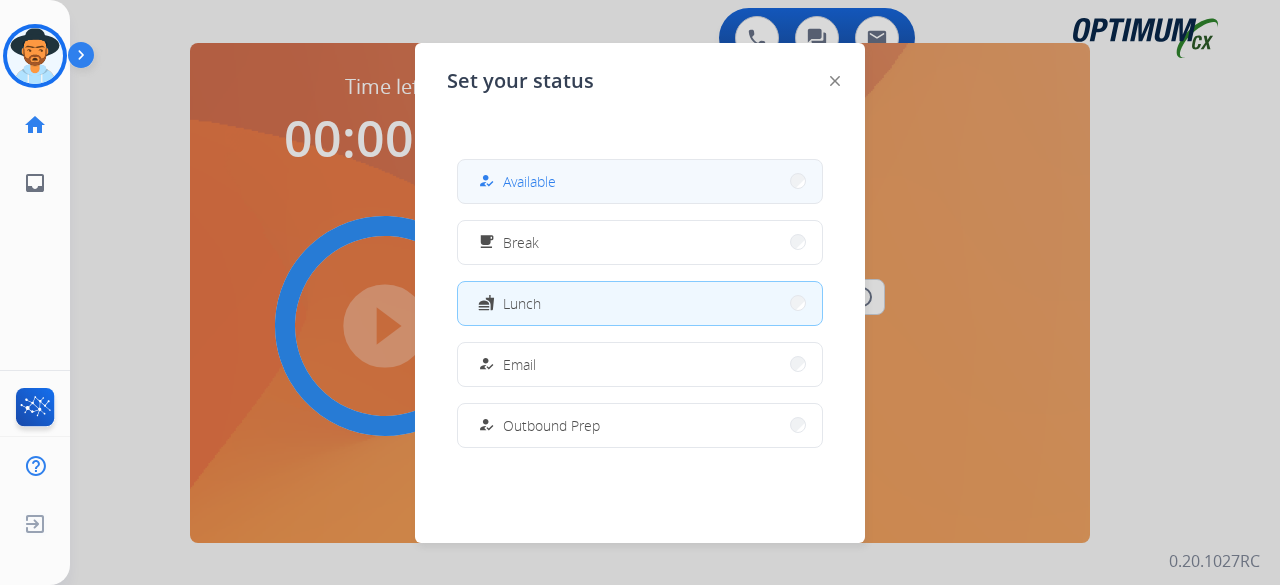 click on "how_to_reg Available" at bounding box center [640, 181] 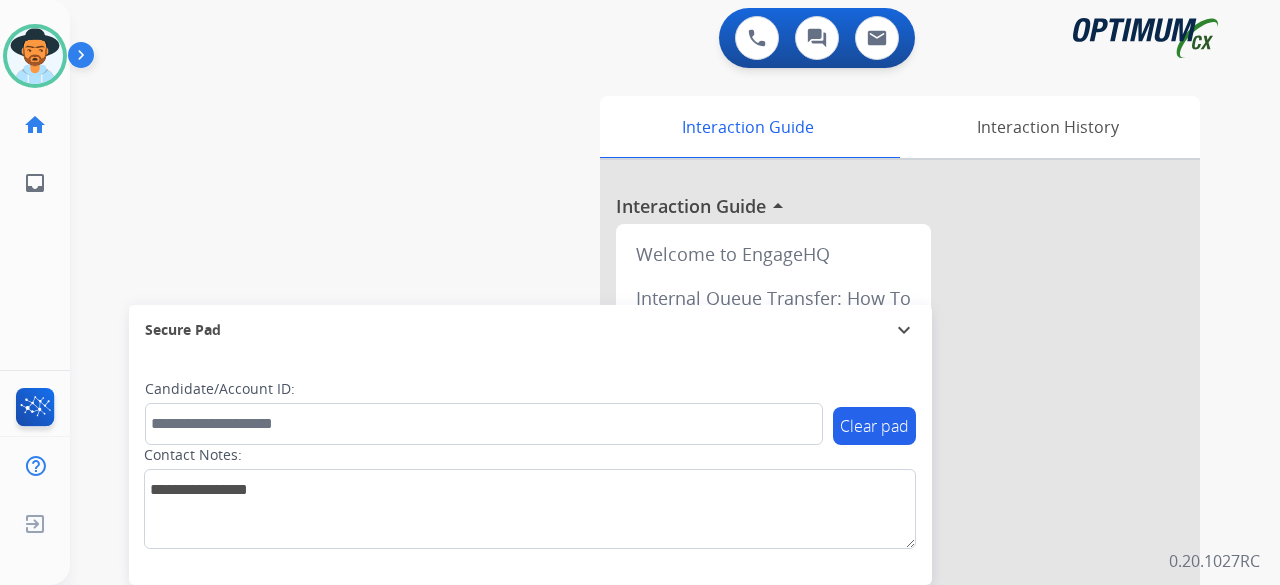 click on "swap_horiz Break voice bridge close_fullscreen Connect 3-Way Call merge_type Separate 3-Way Call  Interaction Guide   Interaction History  Interaction Guide arrow_drop_up  Welcome to EngageHQ   Internal Queue Transfer: How To  Secure Pad expand_more Clear pad Candidate/Account ID: Contact Notes:" at bounding box center [651, 489] 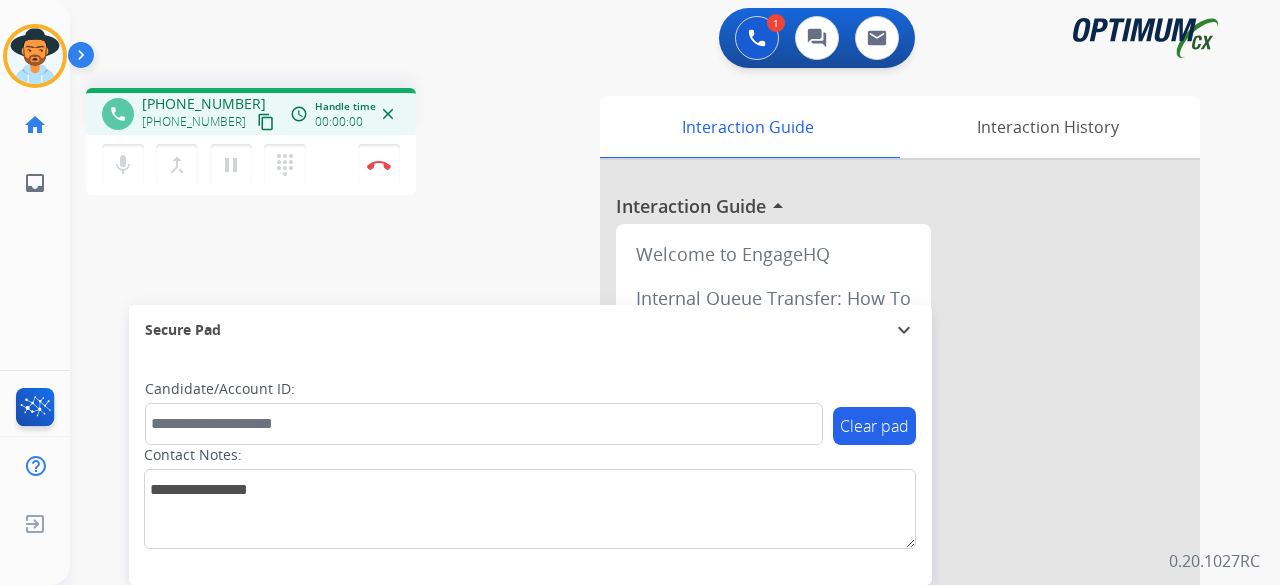 click on "content_copy" at bounding box center (266, 122) 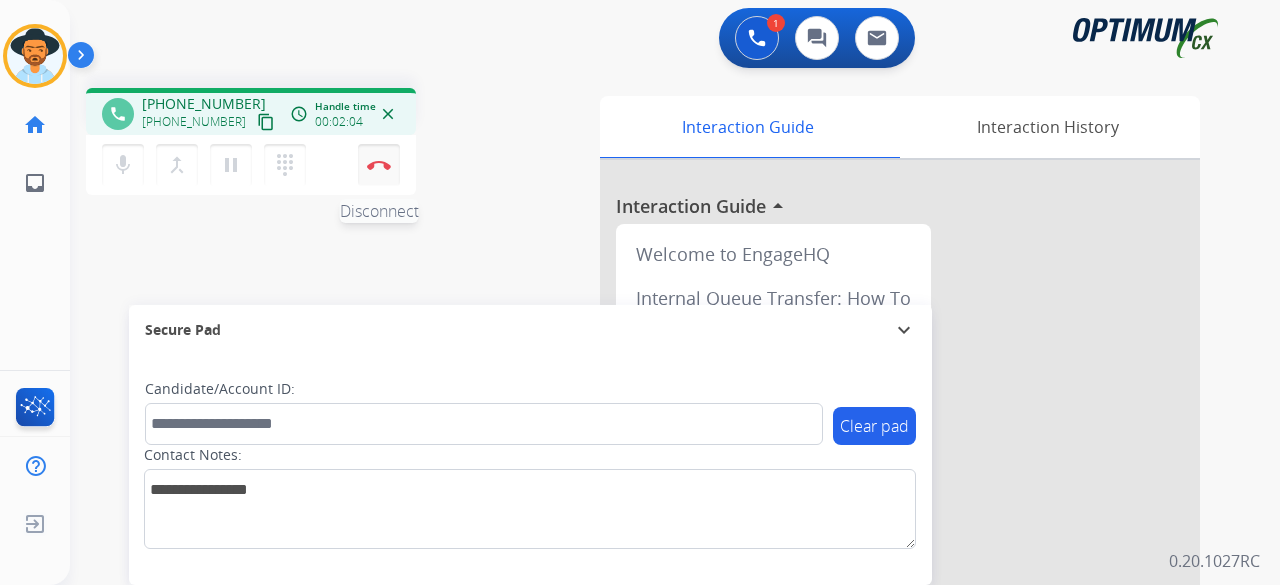 click on "Disconnect" at bounding box center [379, 165] 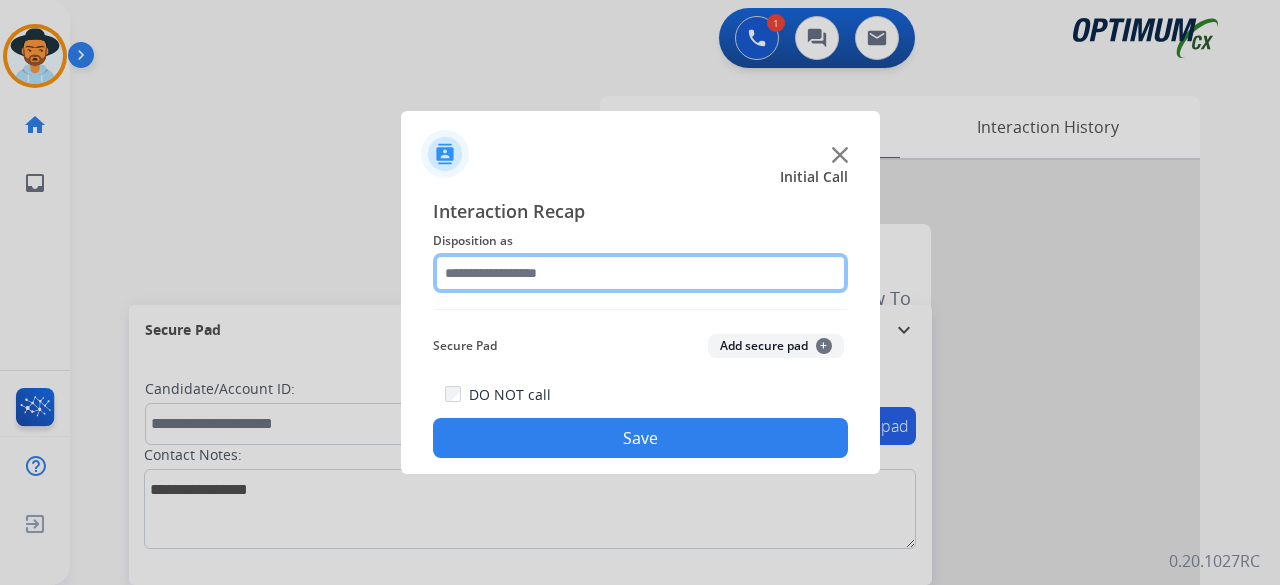 click 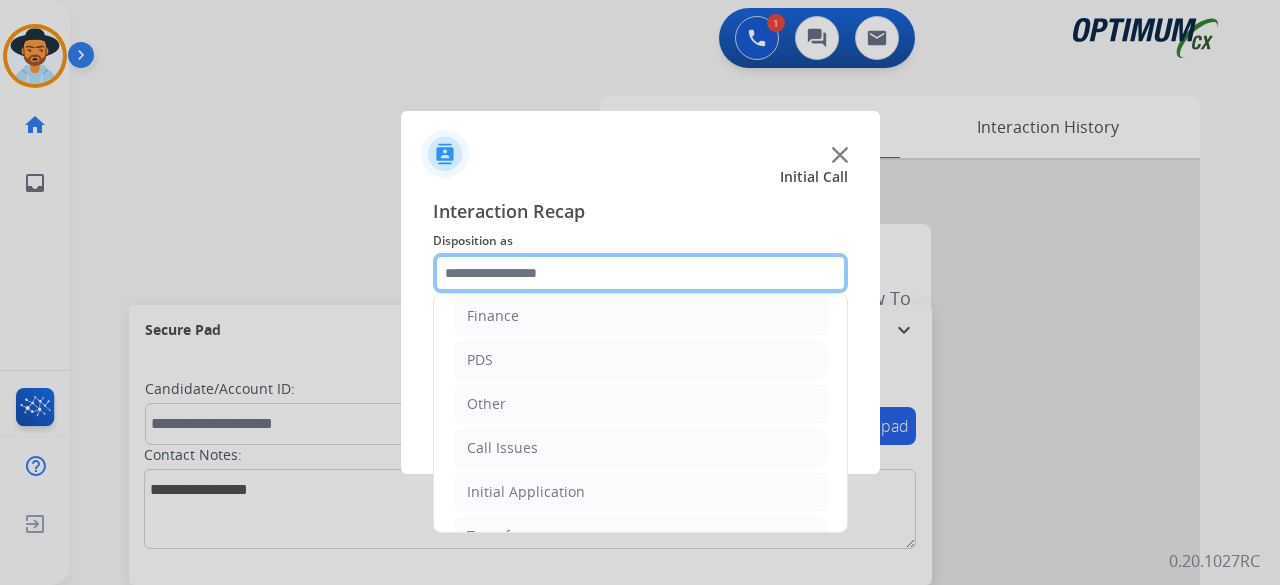 scroll, scrollTop: 130, scrollLeft: 0, axis: vertical 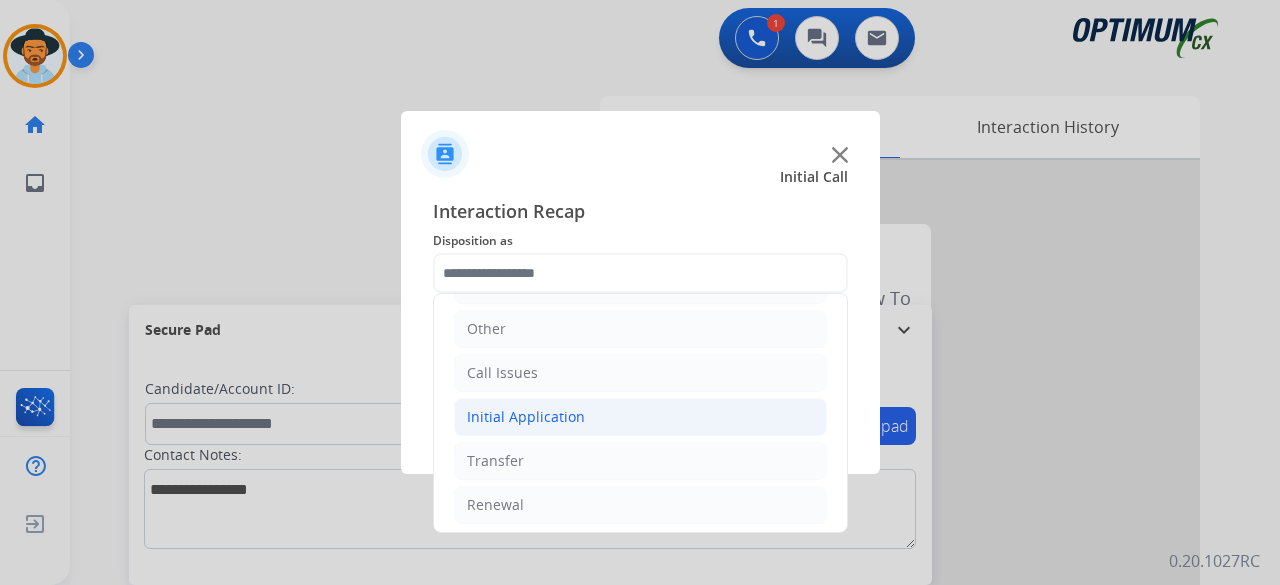 click on "Initial Application" 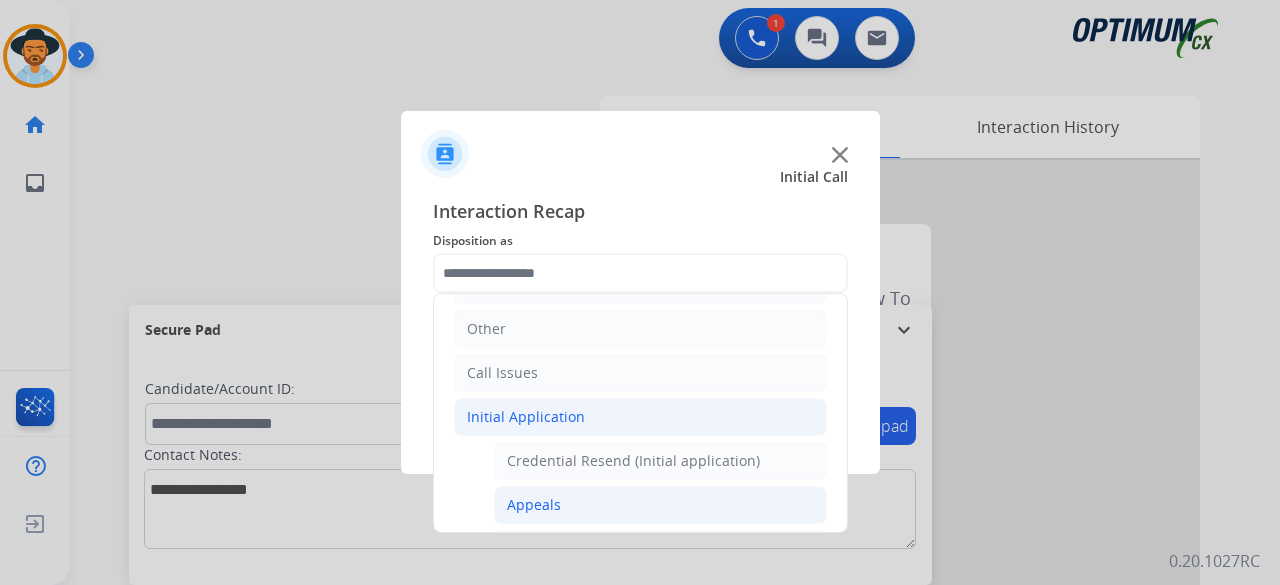 click on "Appeals" 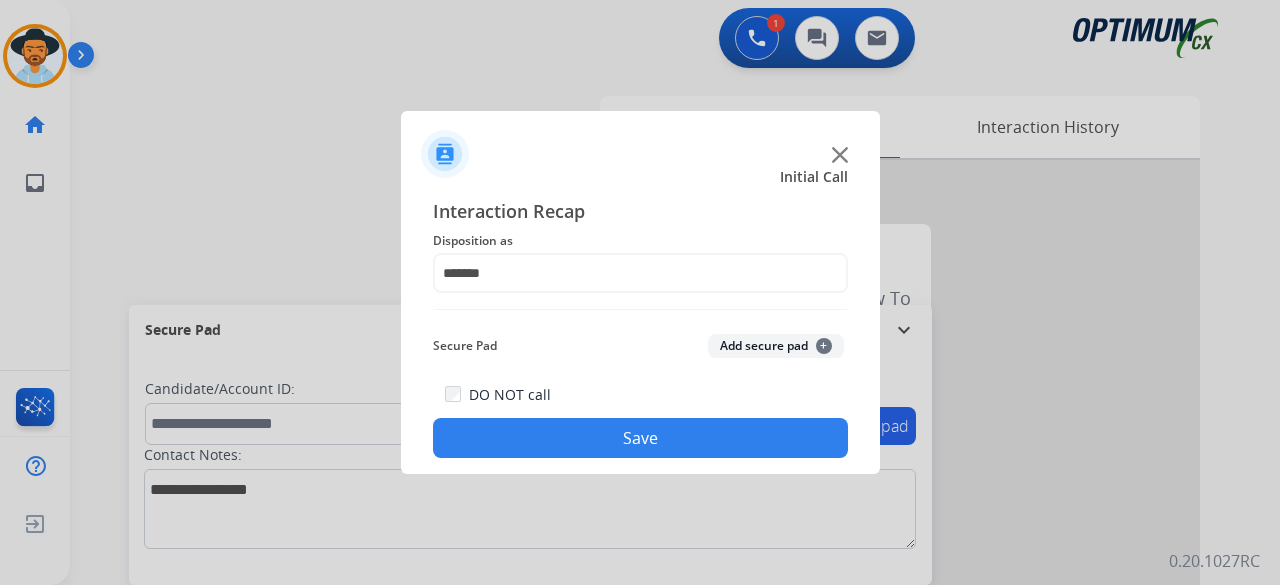 click on "Add secure pad  +" 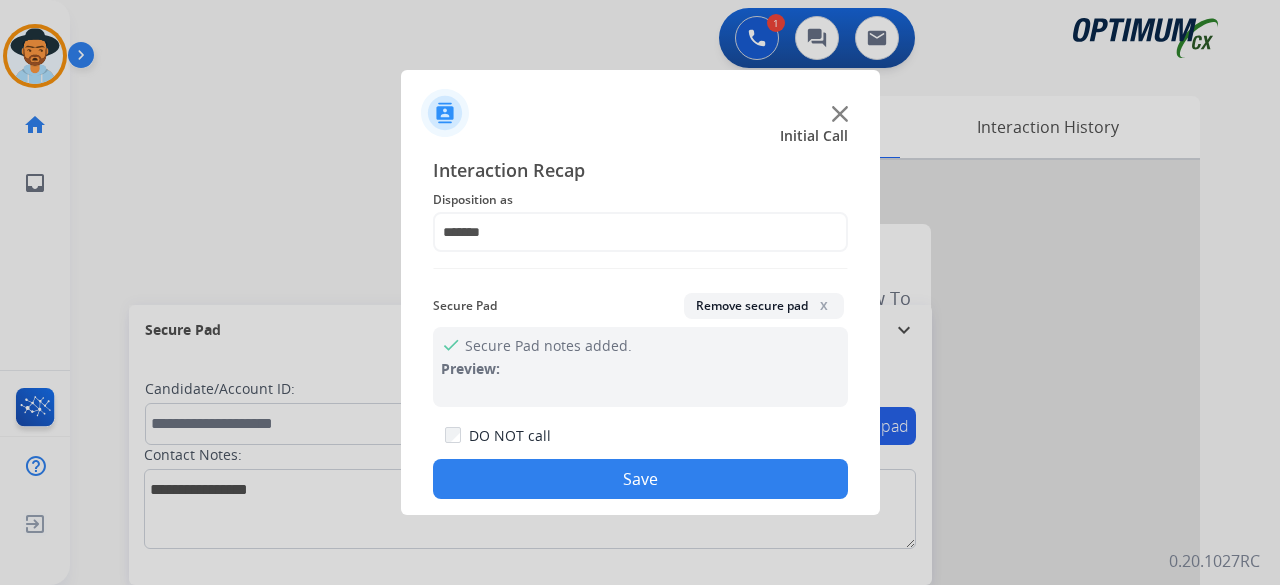 click on "Save" 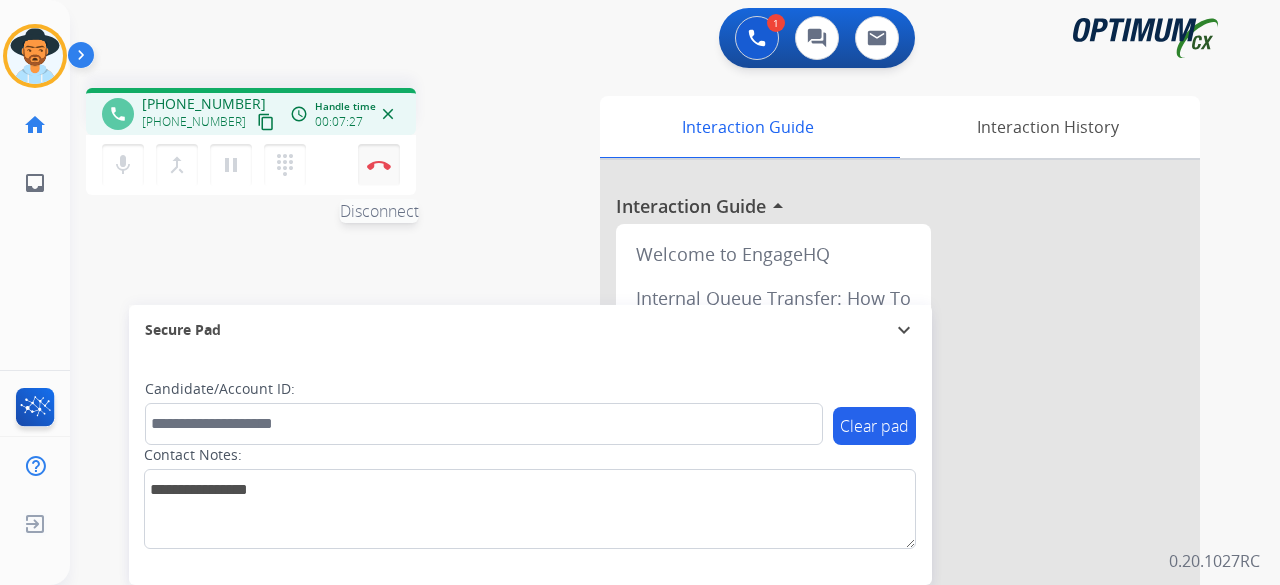 click on "Disconnect" at bounding box center (379, 165) 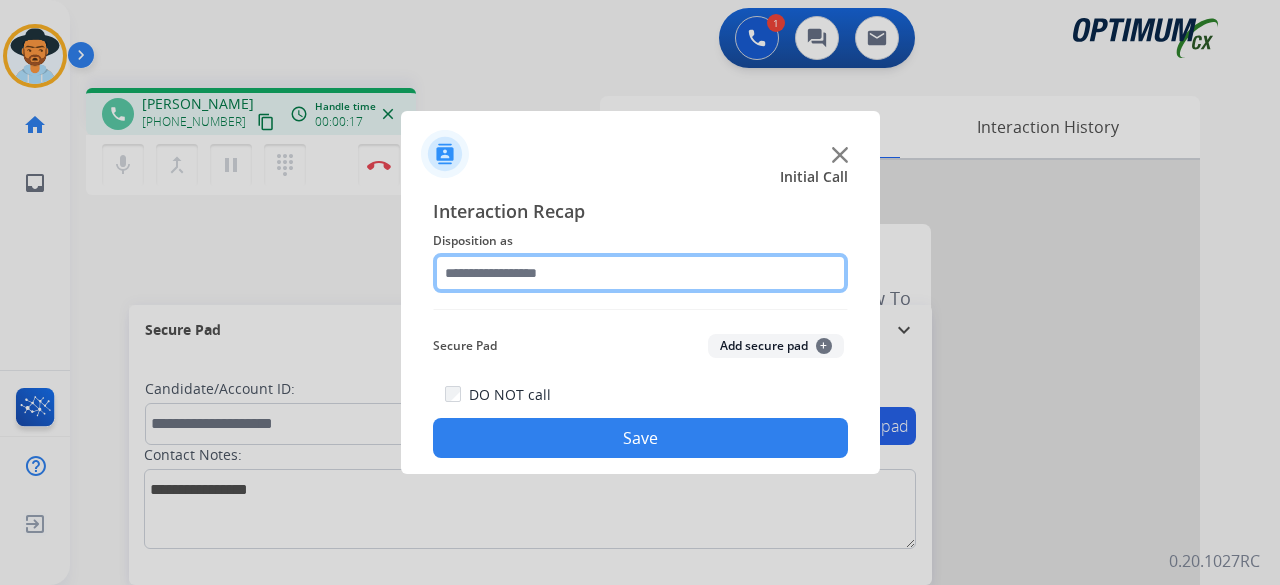 click 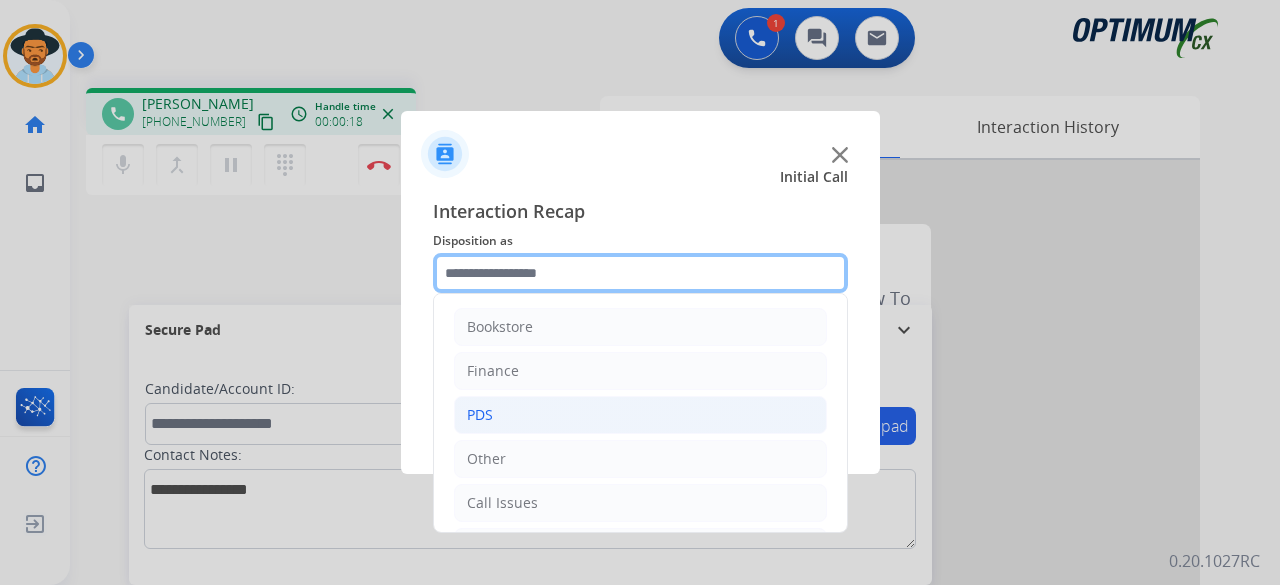 scroll, scrollTop: 130, scrollLeft: 0, axis: vertical 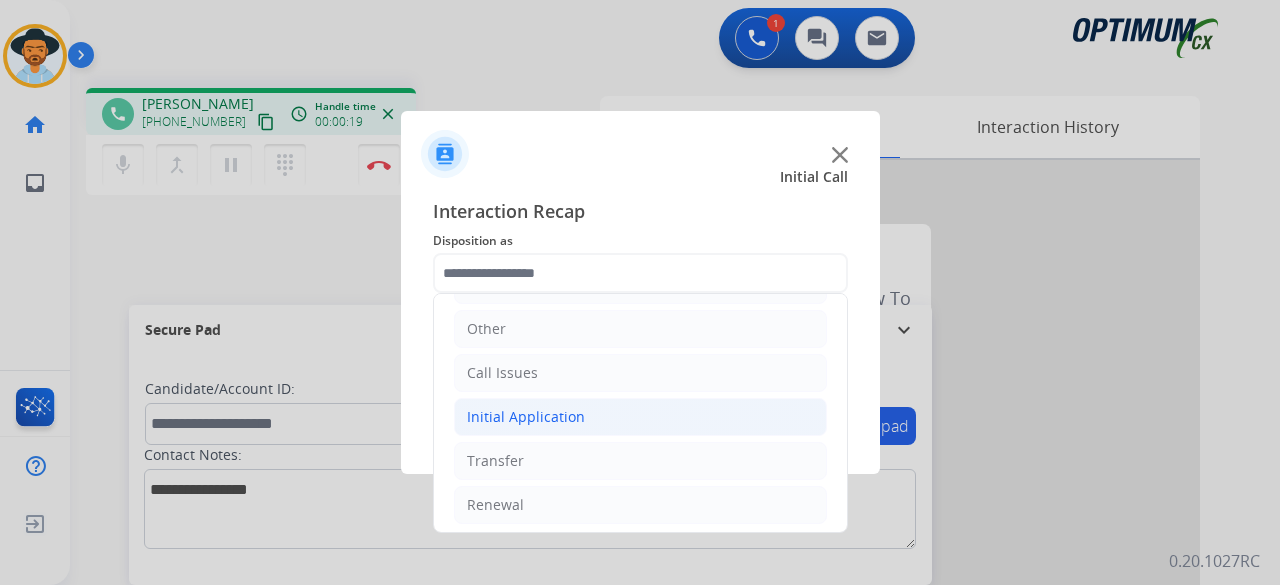 click on "Initial Application" 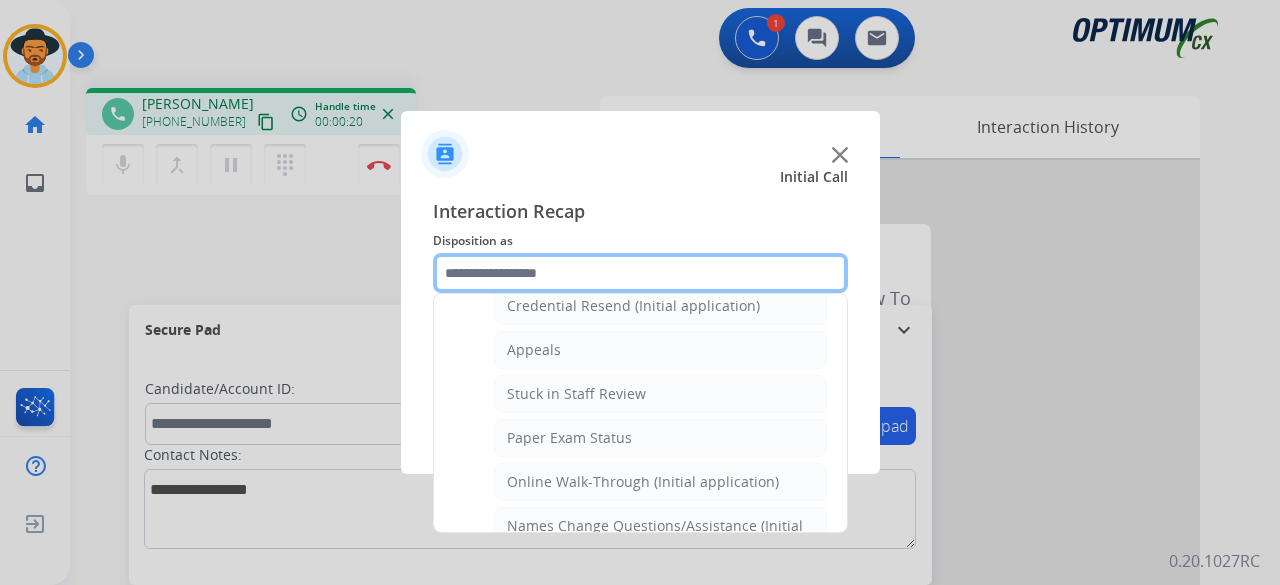 scroll, scrollTop: 320, scrollLeft: 0, axis: vertical 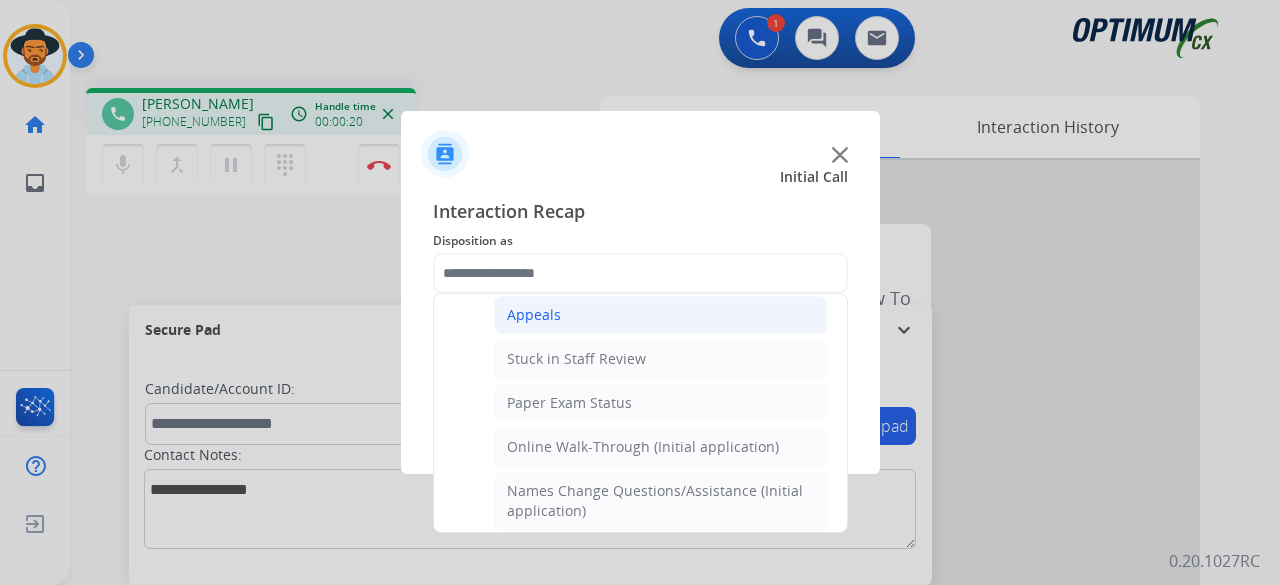 click on "Appeals" 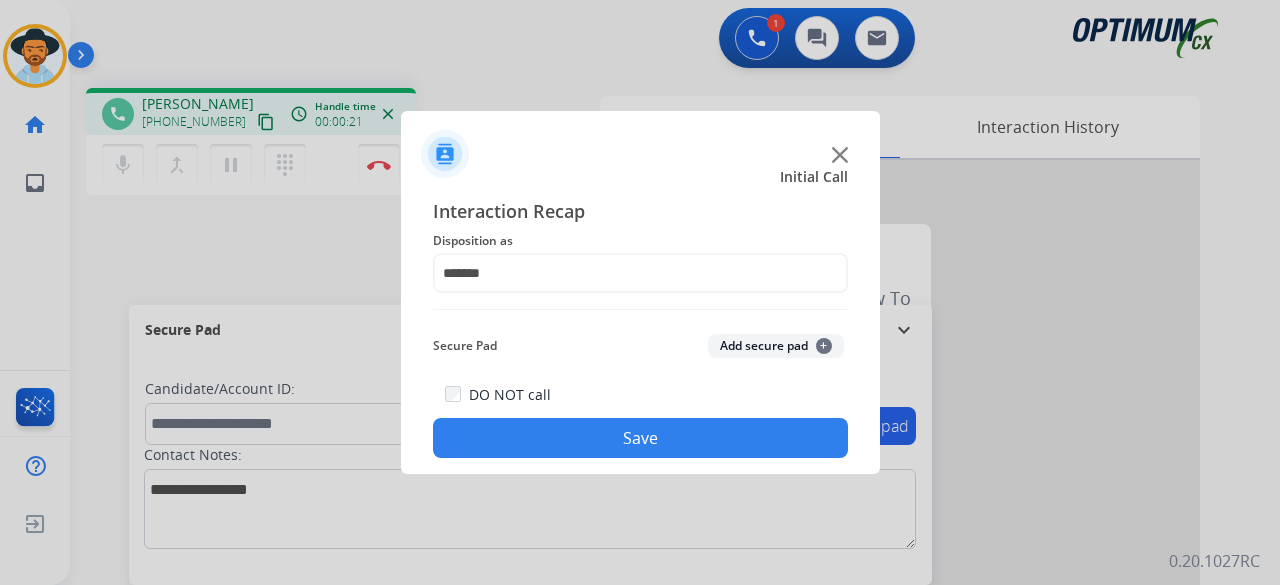click on "Add secure pad  +" 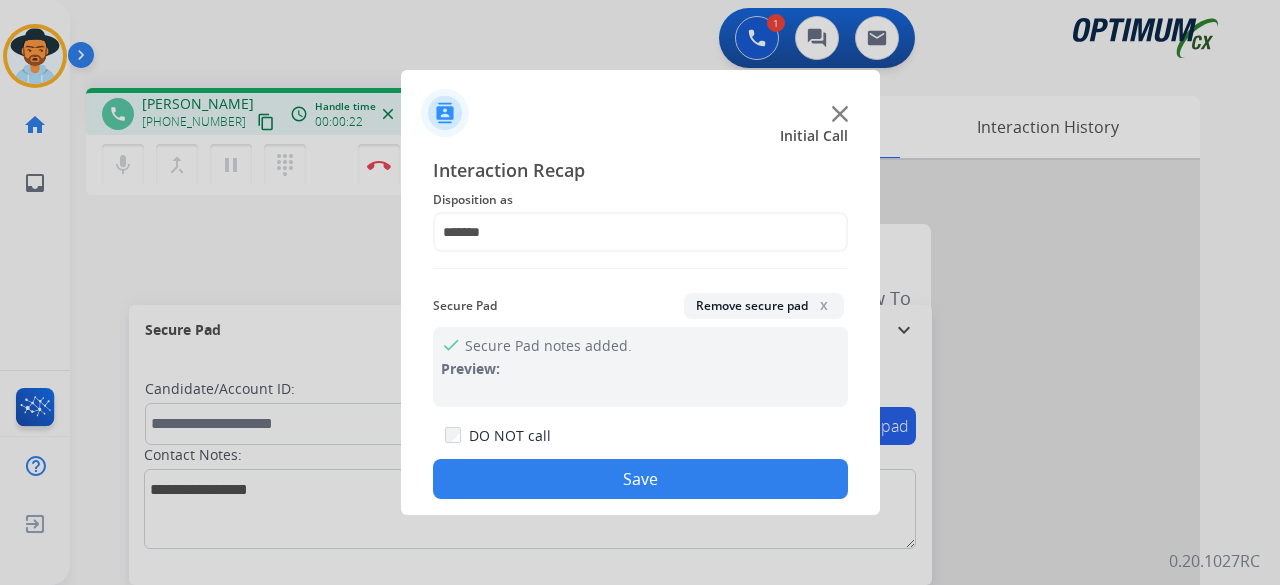 click on "Save" 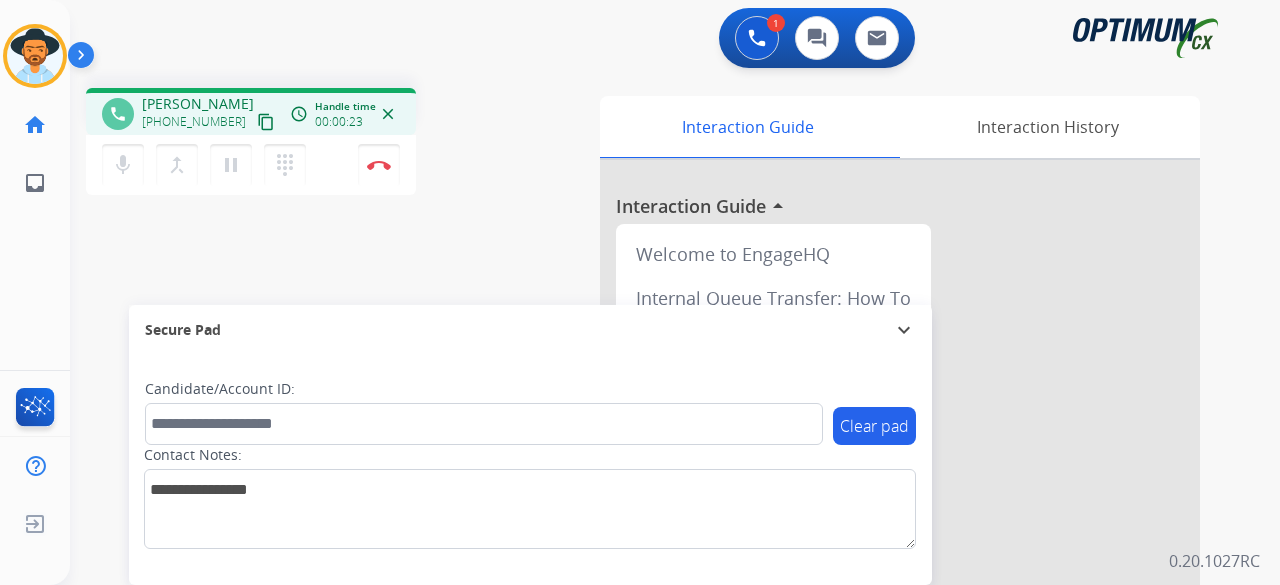 click on "content_copy" at bounding box center [266, 122] 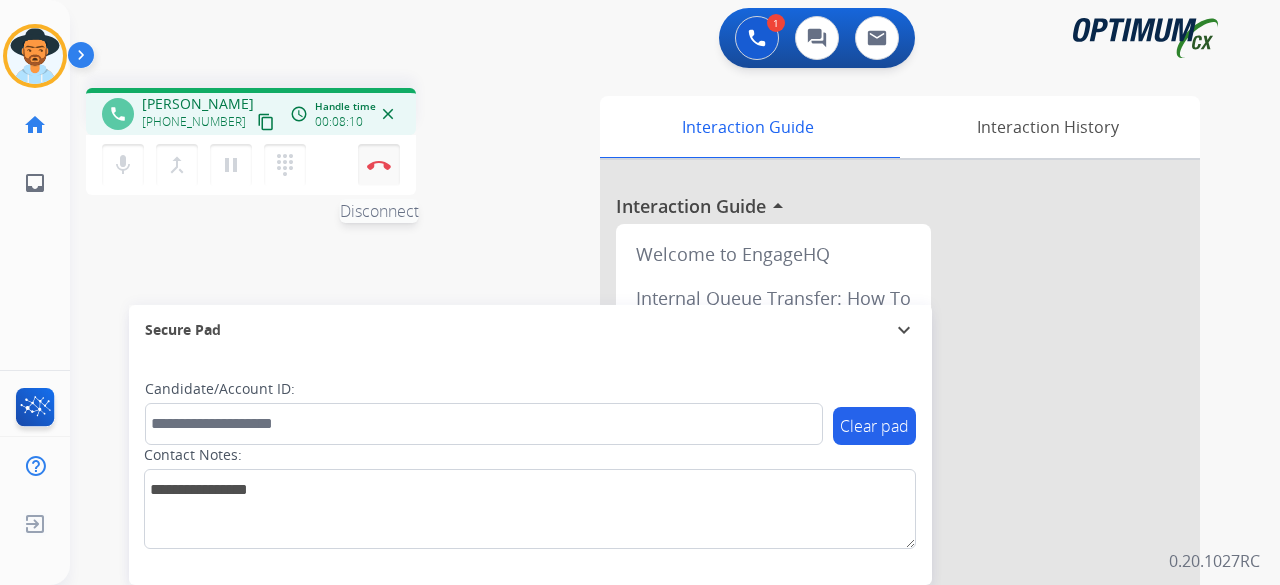 click at bounding box center [379, 165] 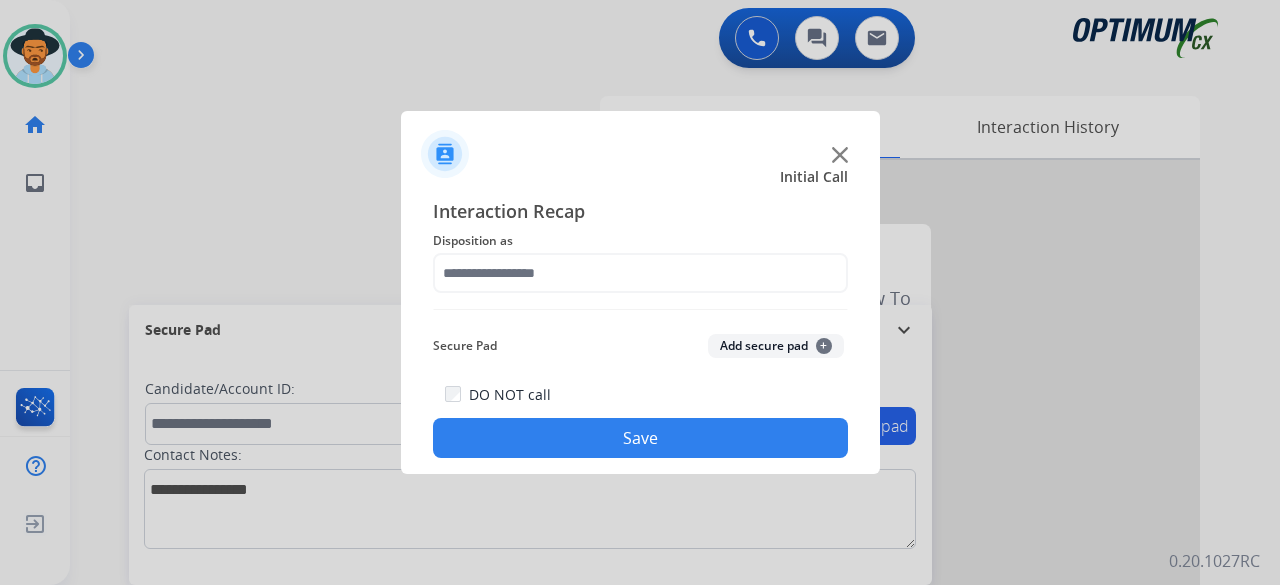 click at bounding box center [640, 292] 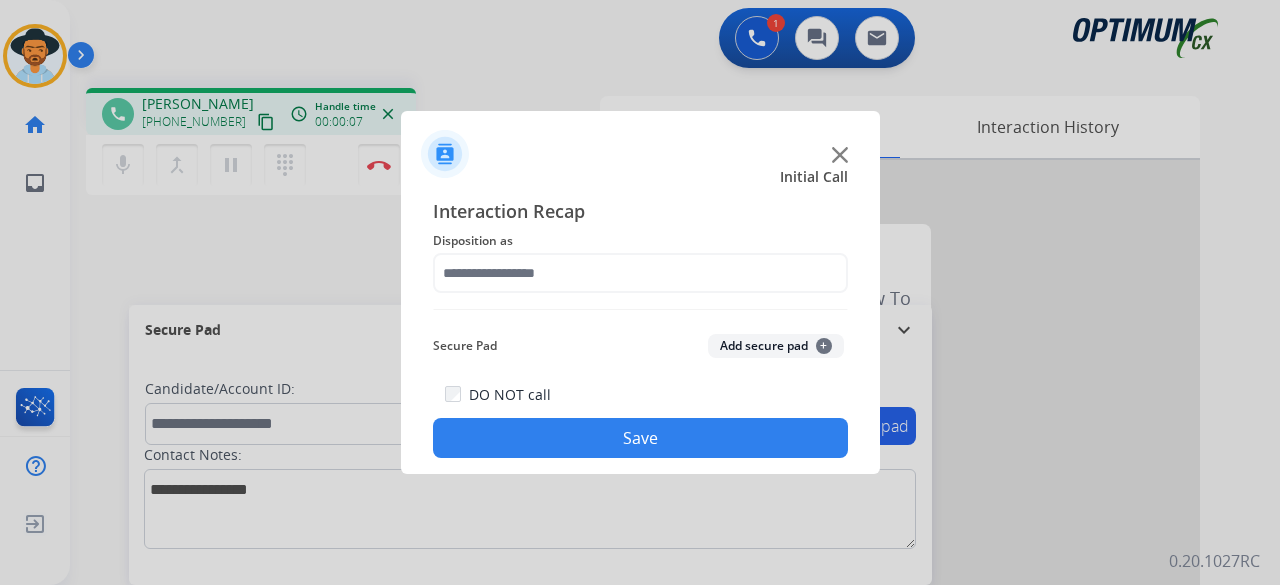 click at bounding box center [640, 292] 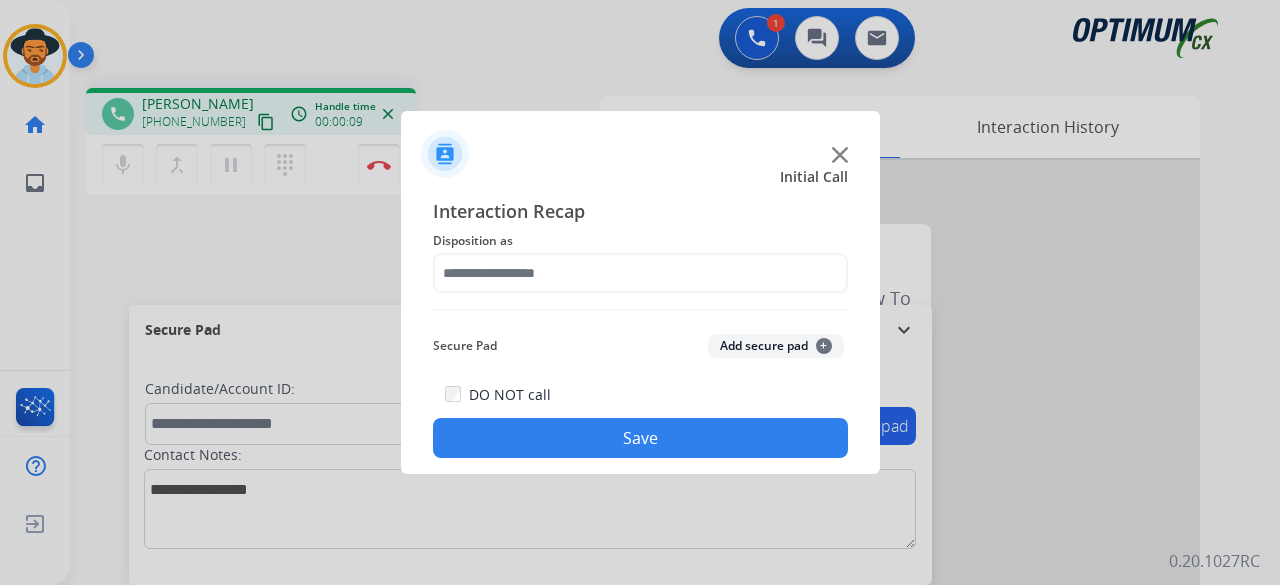 drag, startPoint x: 247, startPoint y: 113, endPoint x: 403, endPoint y: 107, distance: 156.11534 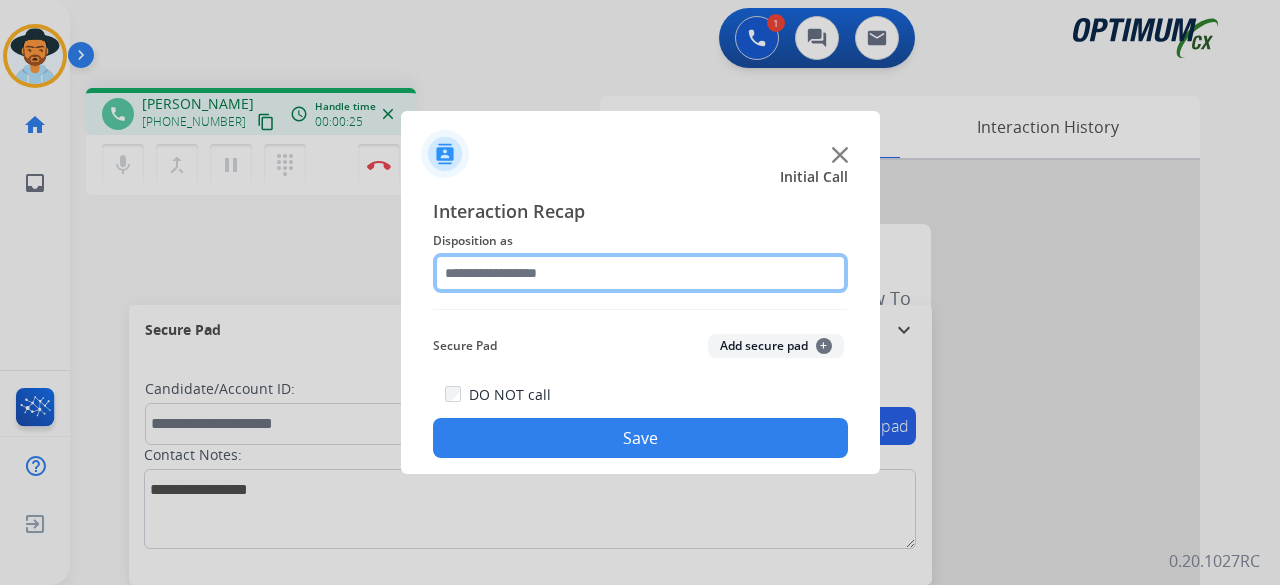 click 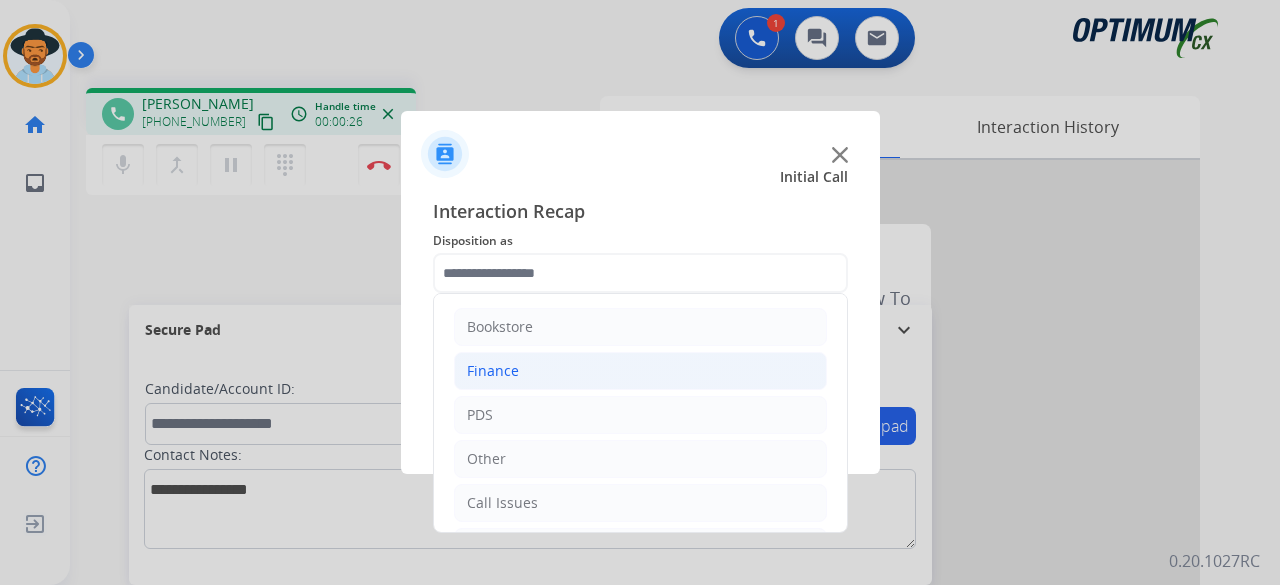 click on "Finance" 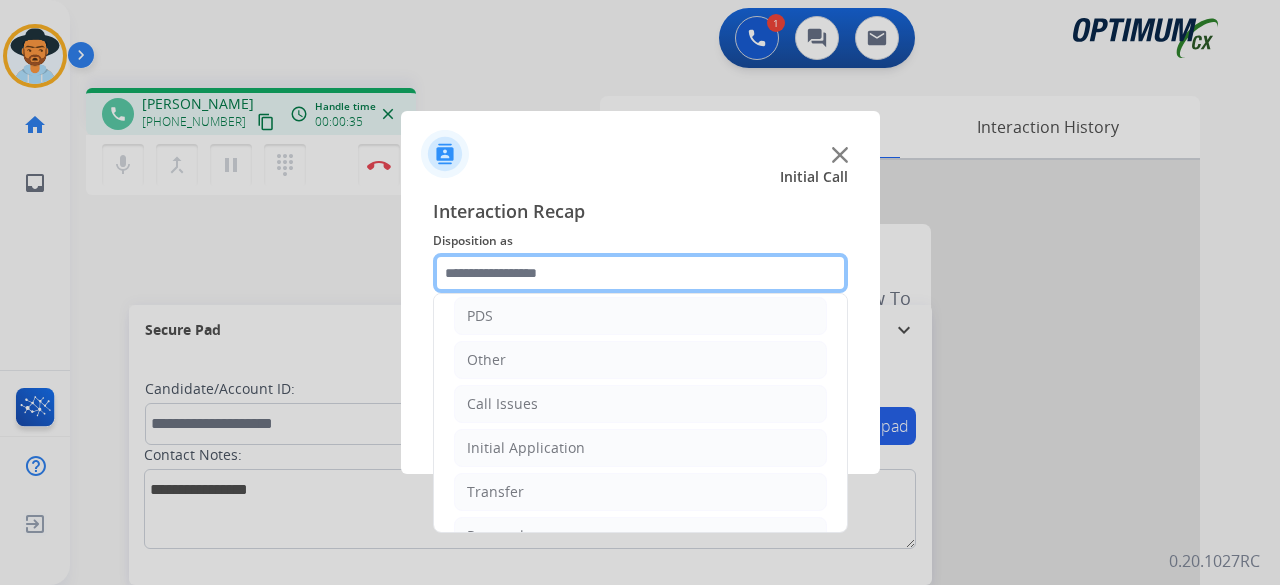 scroll, scrollTop: 286, scrollLeft: 0, axis: vertical 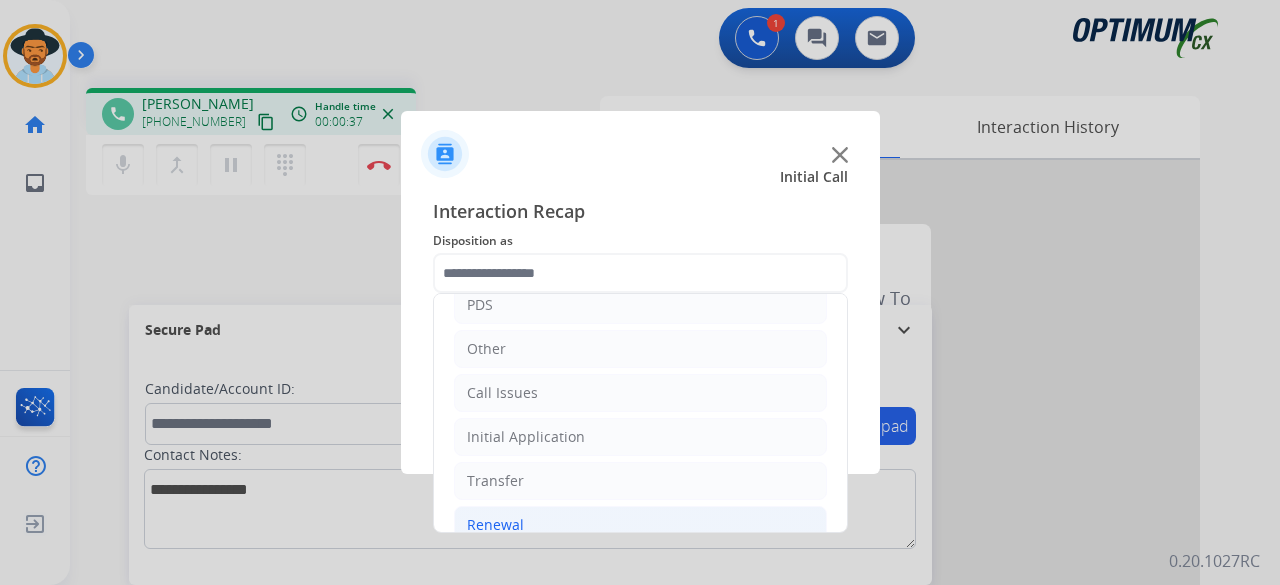 click on "Renewal" 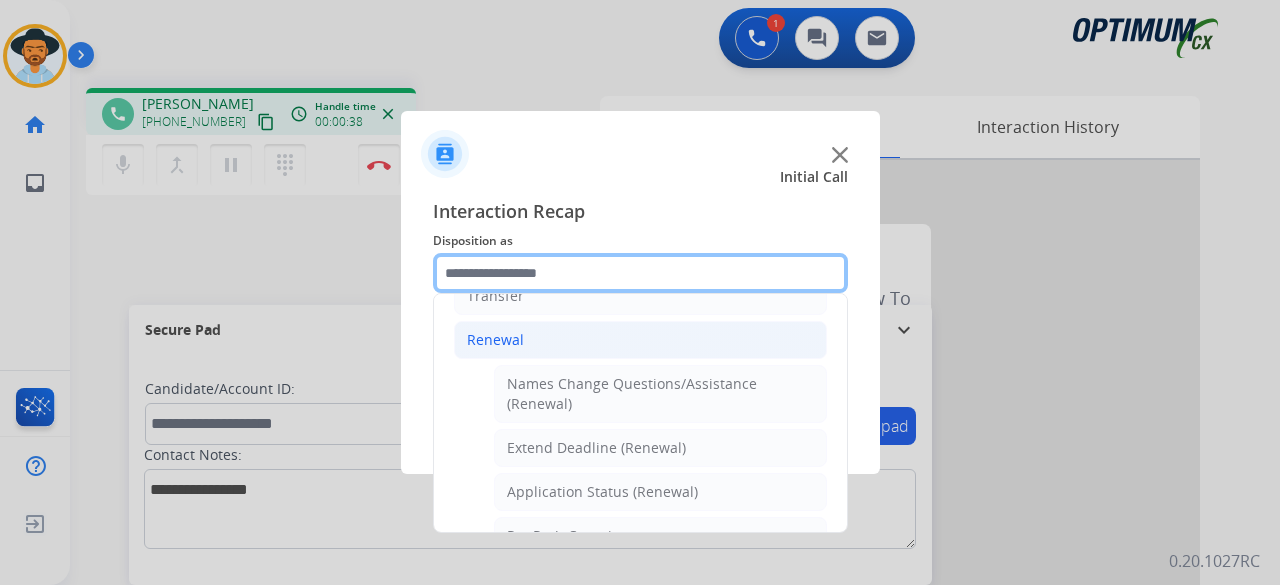 scroll, scrollTop: 300, scrollLeft: 0, axis: vertical 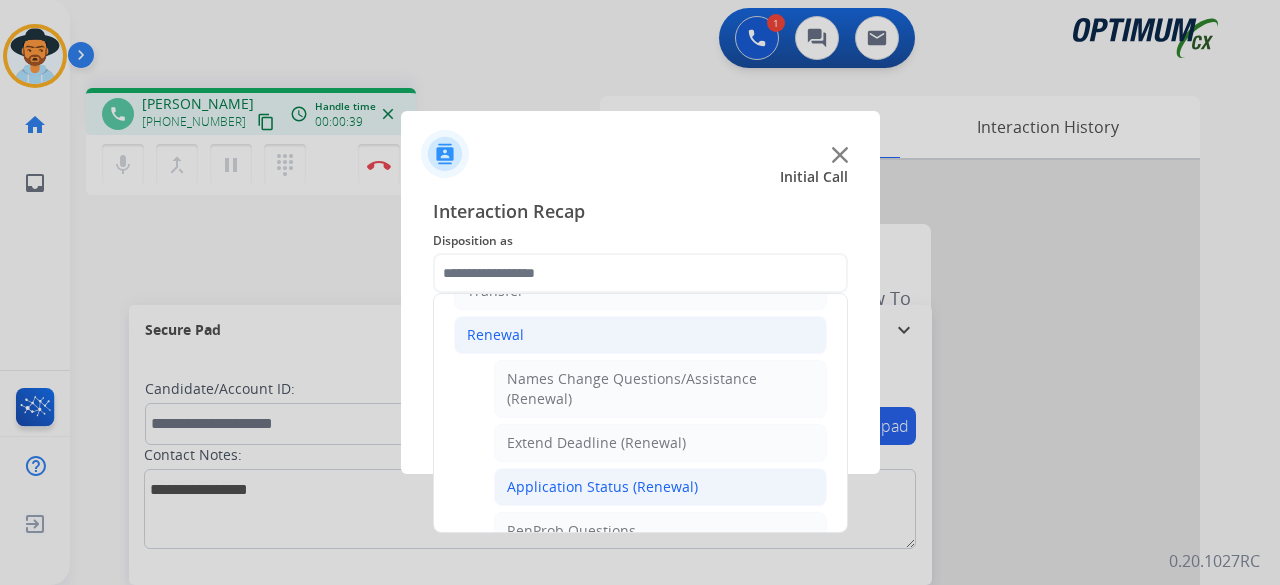 click on "Application Status (Renewal)" 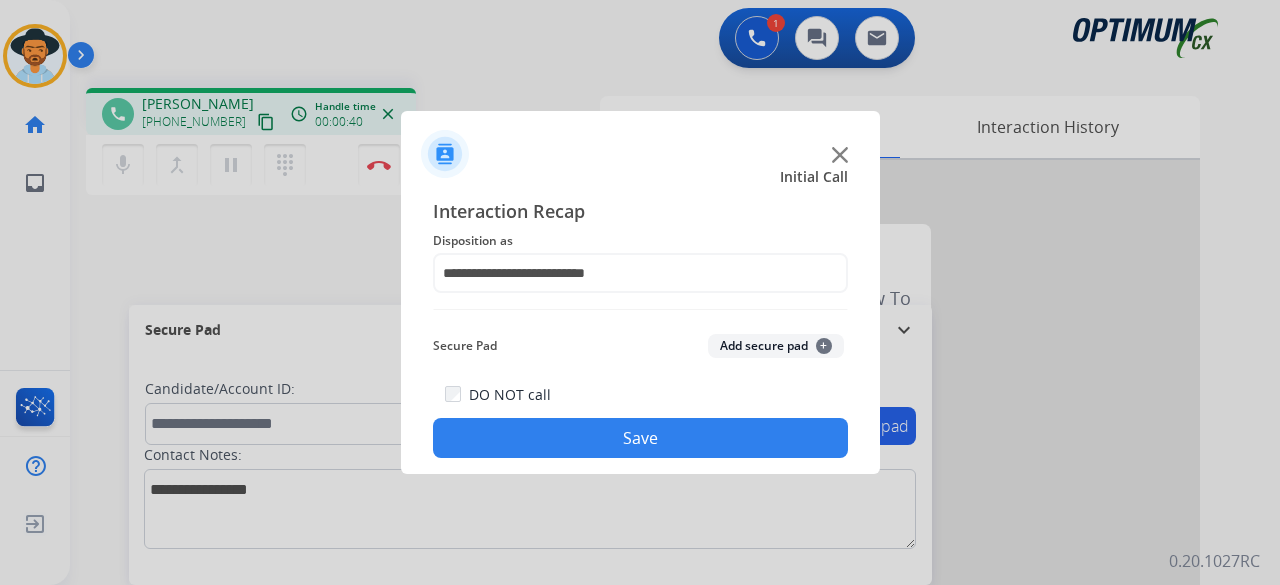 click on "Add secure pad  +" 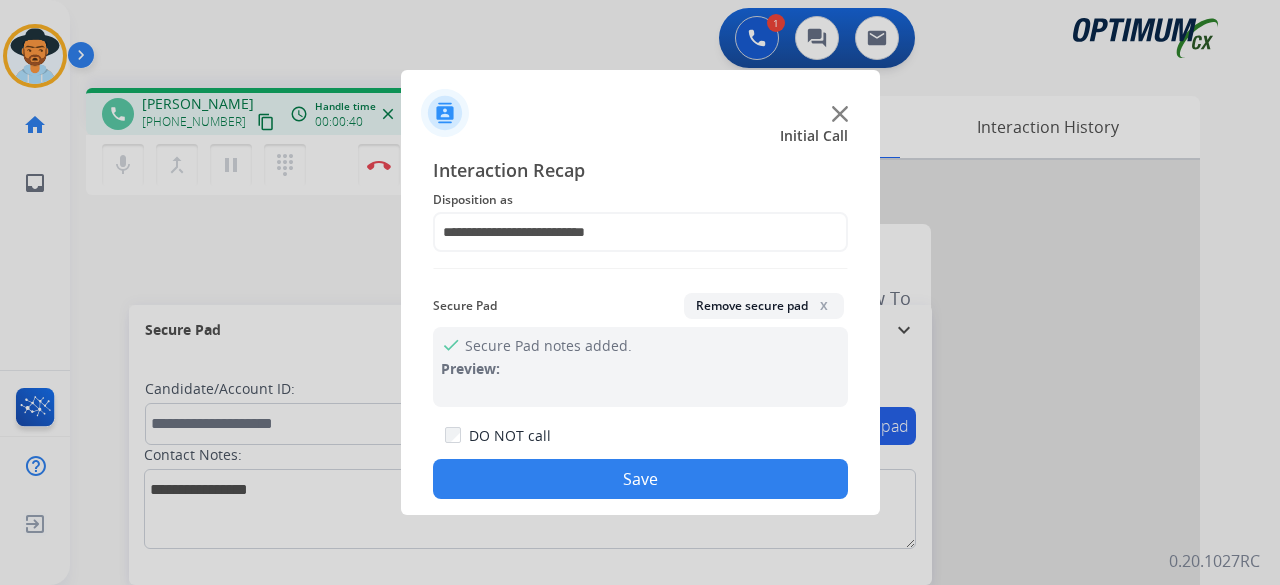 click on "Save" 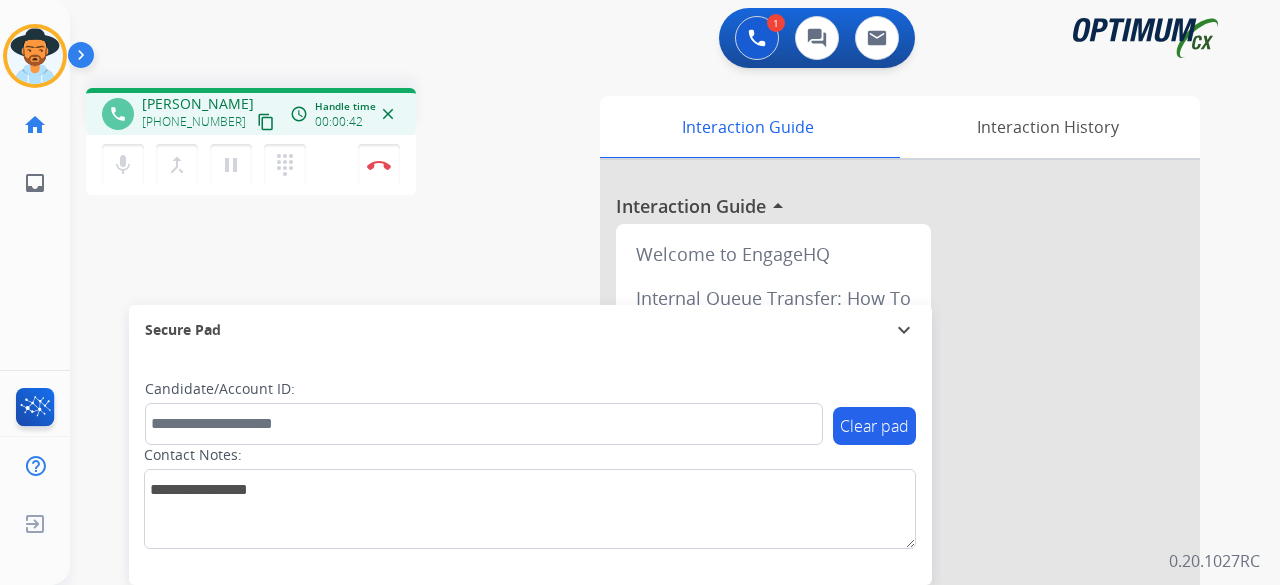 click on "content_copy" at bounding box center (266, 122) 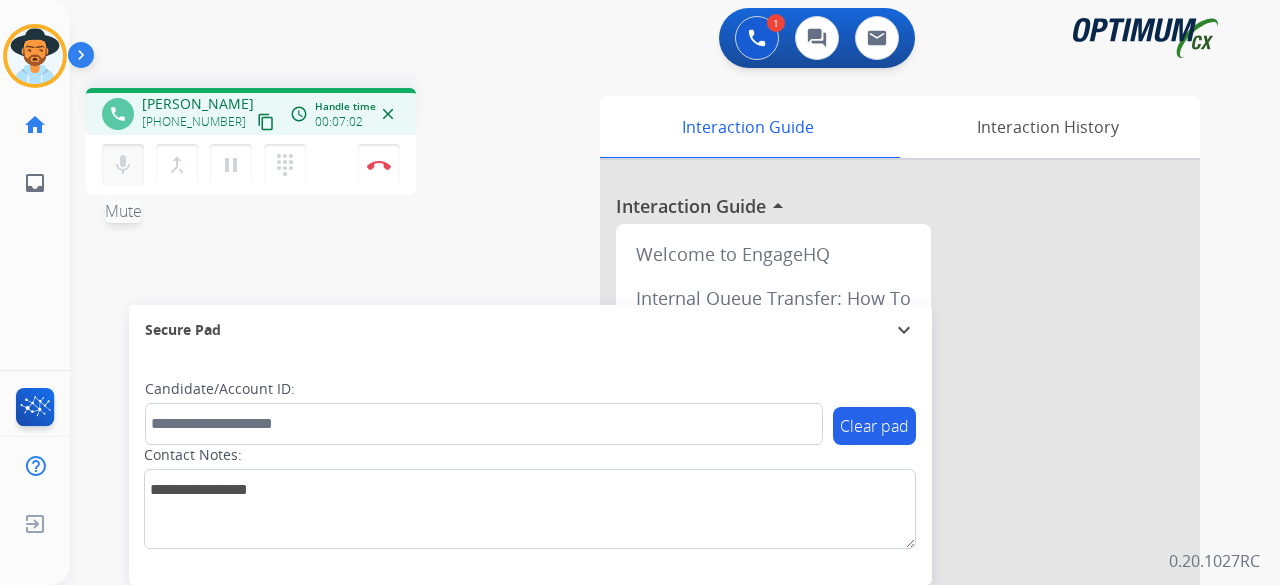 click on "mic" at bounding box center (123, 165) 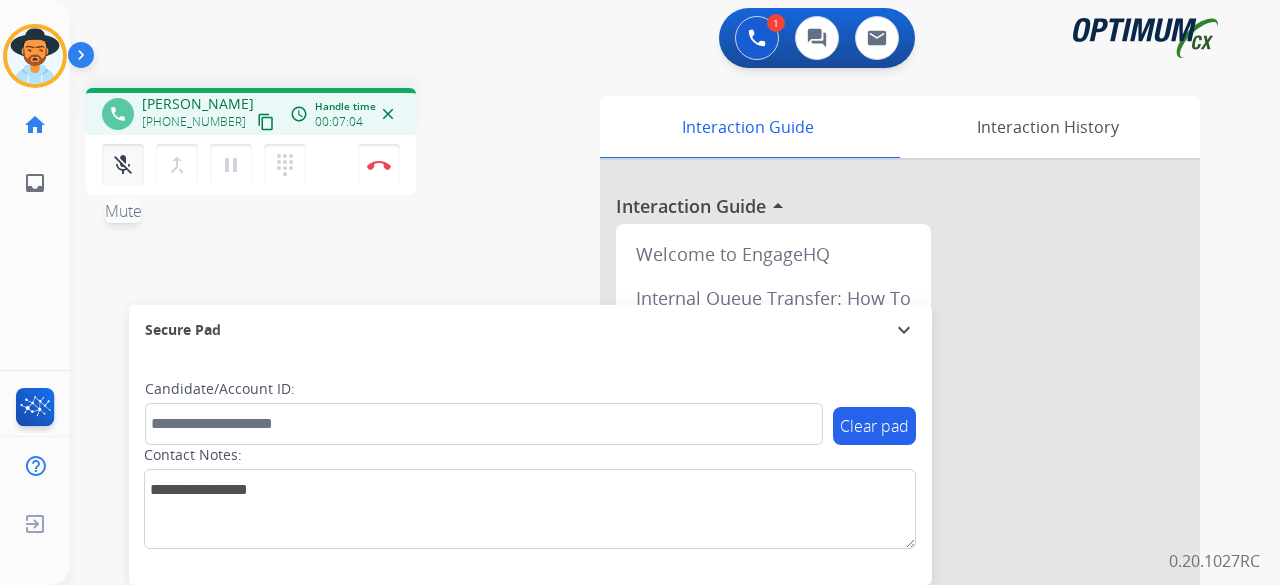 click on "mic_off" at bounding box center (123, 165) 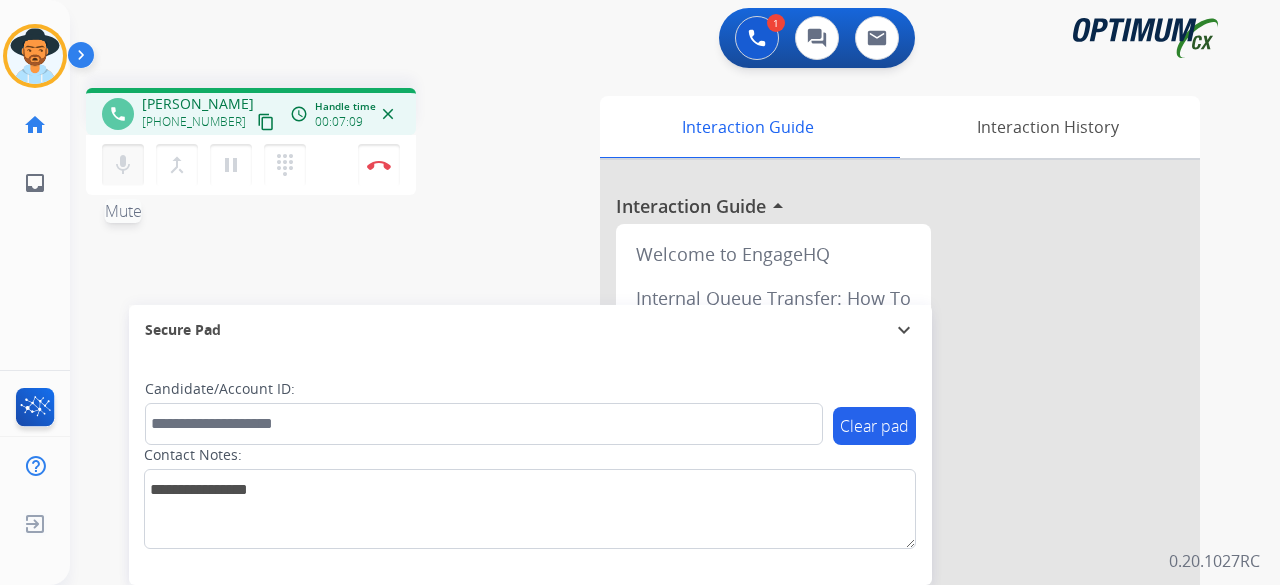 click on "mic" at bounding box center [123, 165] 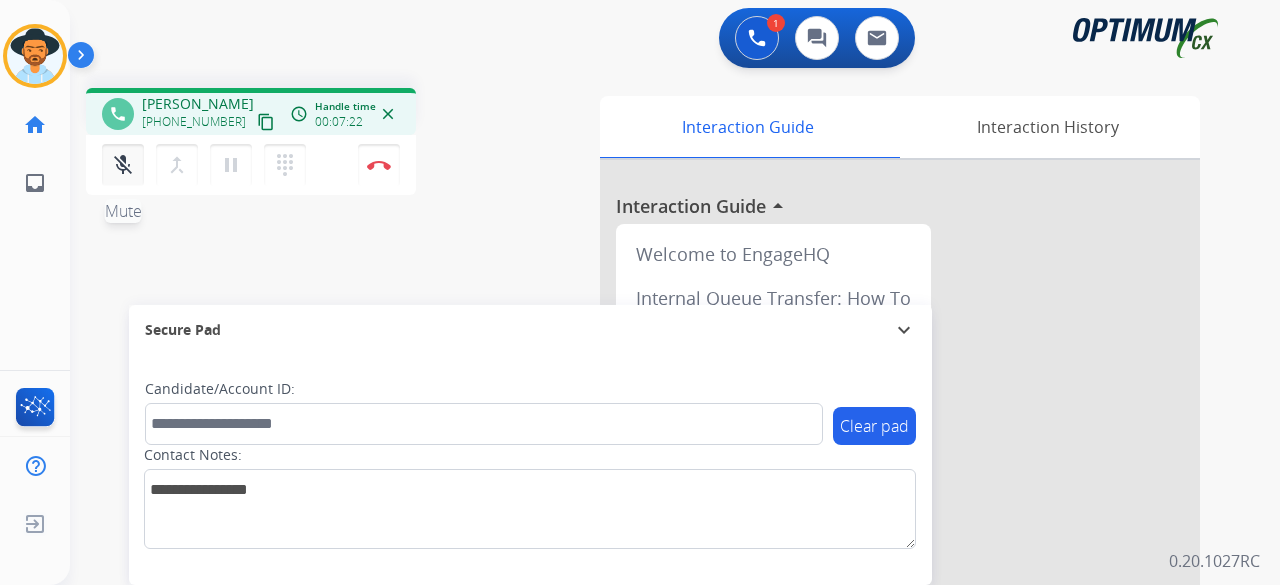 click on "mic_off" at bounding box center (123, 165) 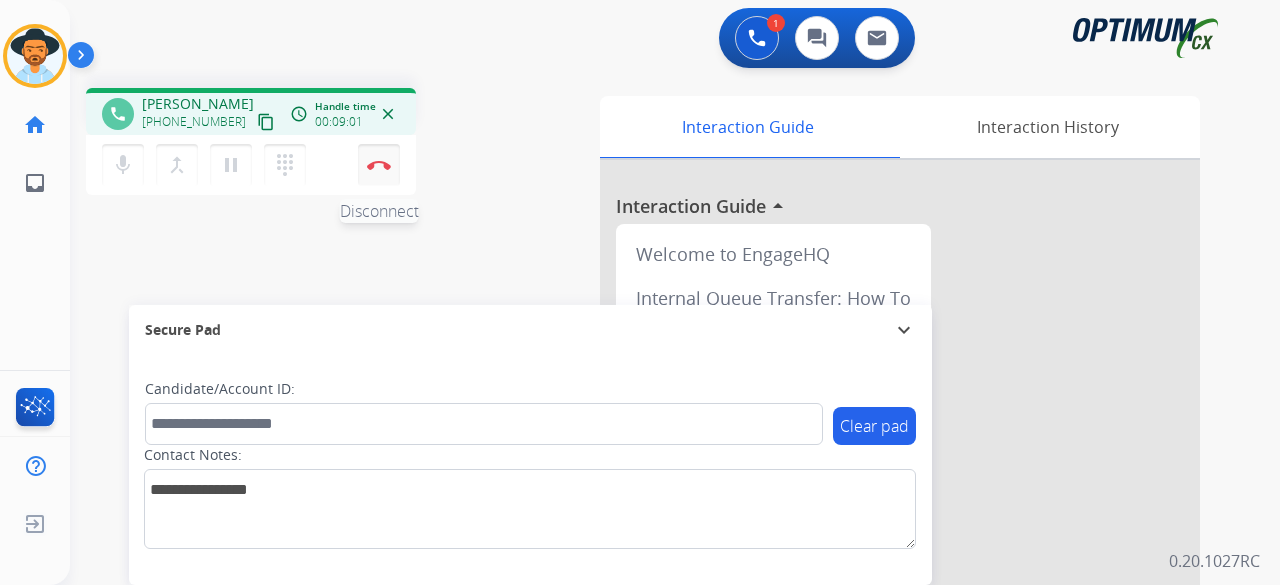 click at bounding box center (379, 165) 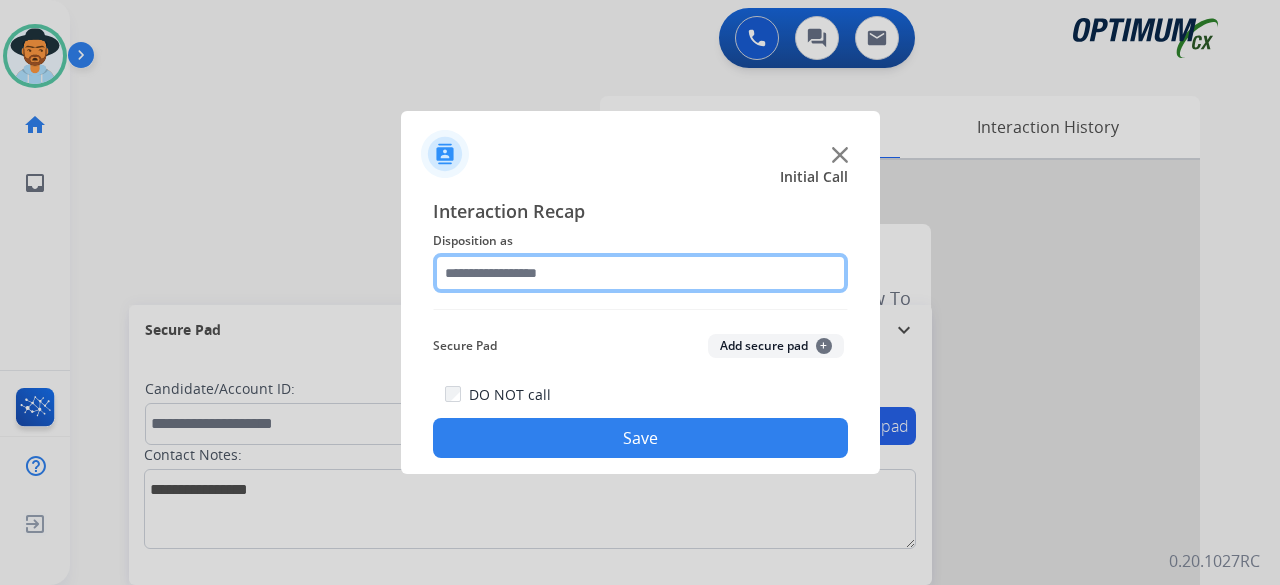 click 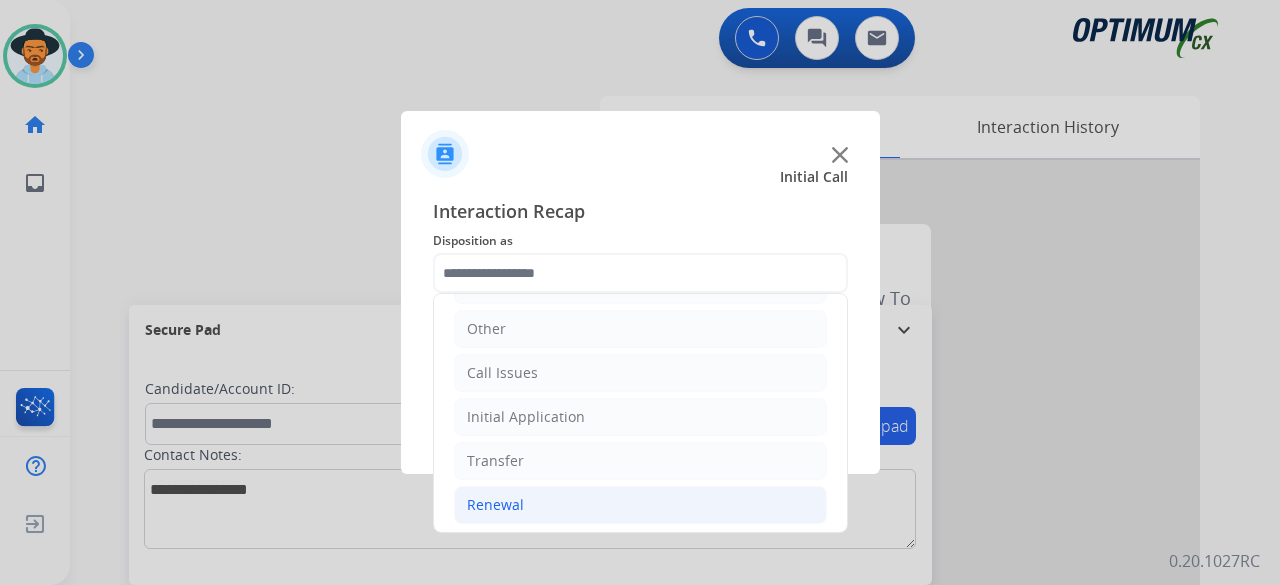 click on "Renewal" 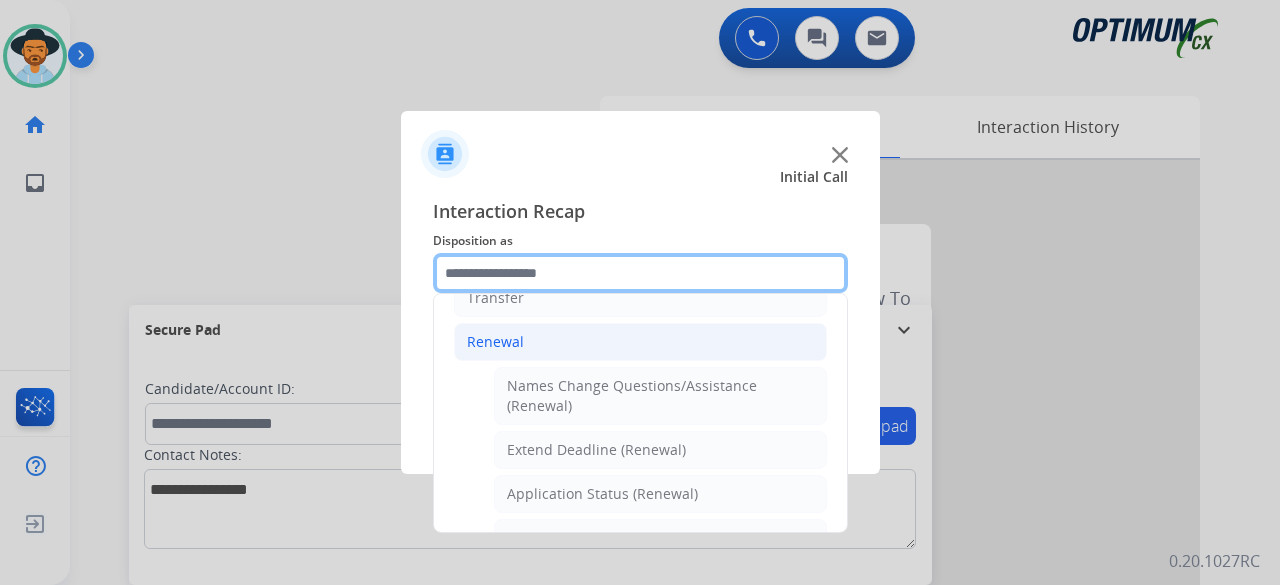 scroll, scrollTop: 340, scrollLeft: 0, axis: vertical 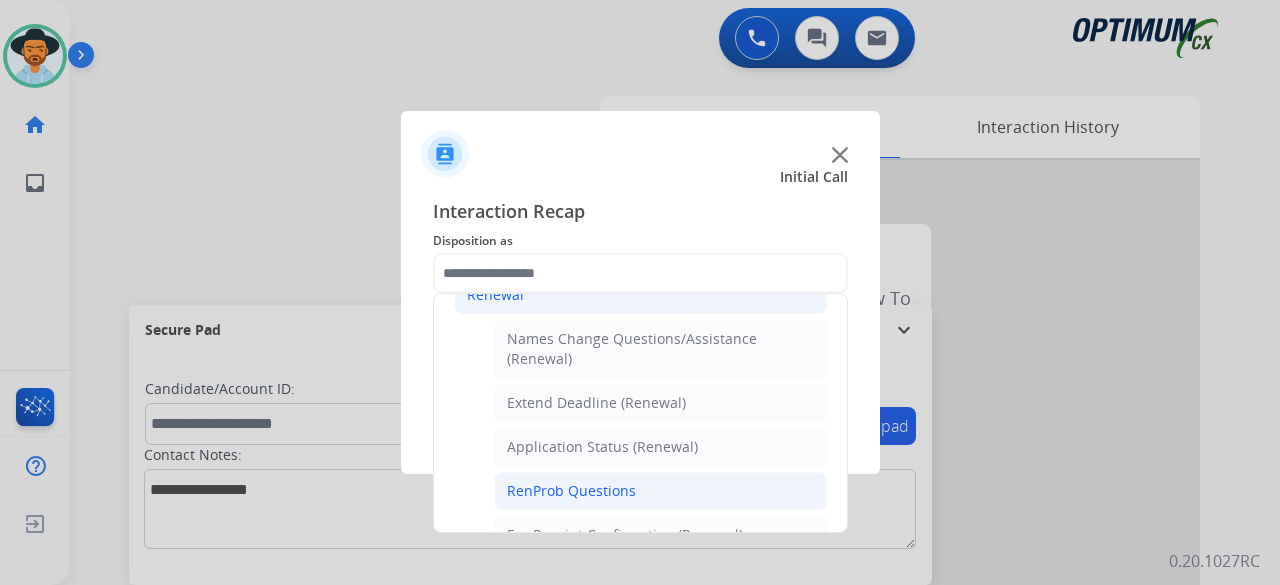 click on "RenProb Questions" 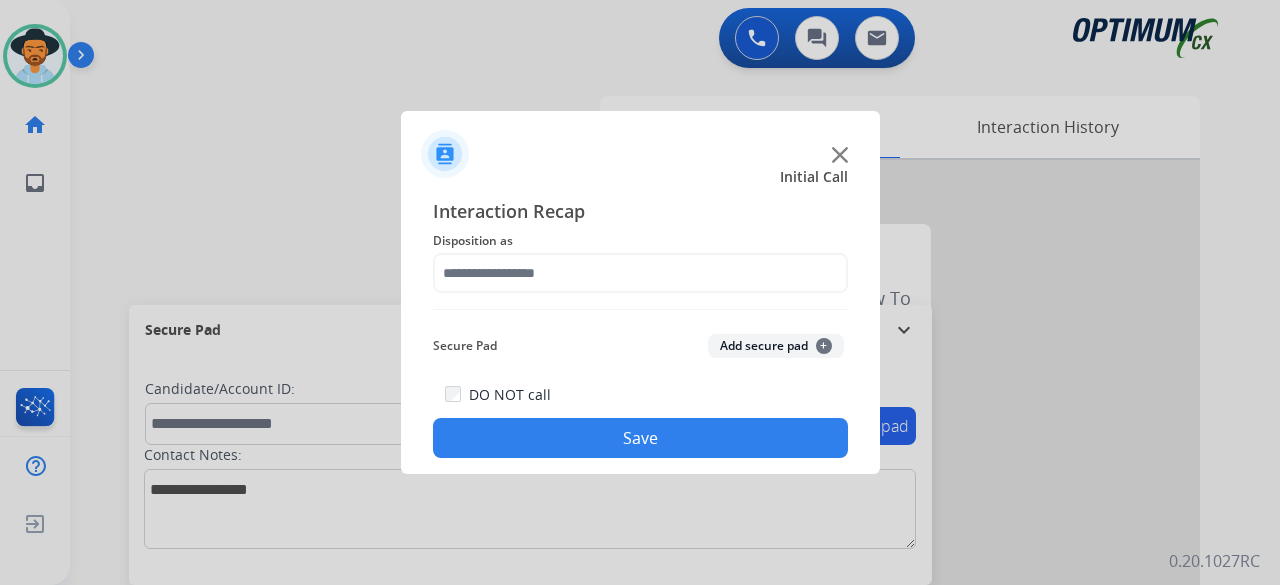 type on "**********" 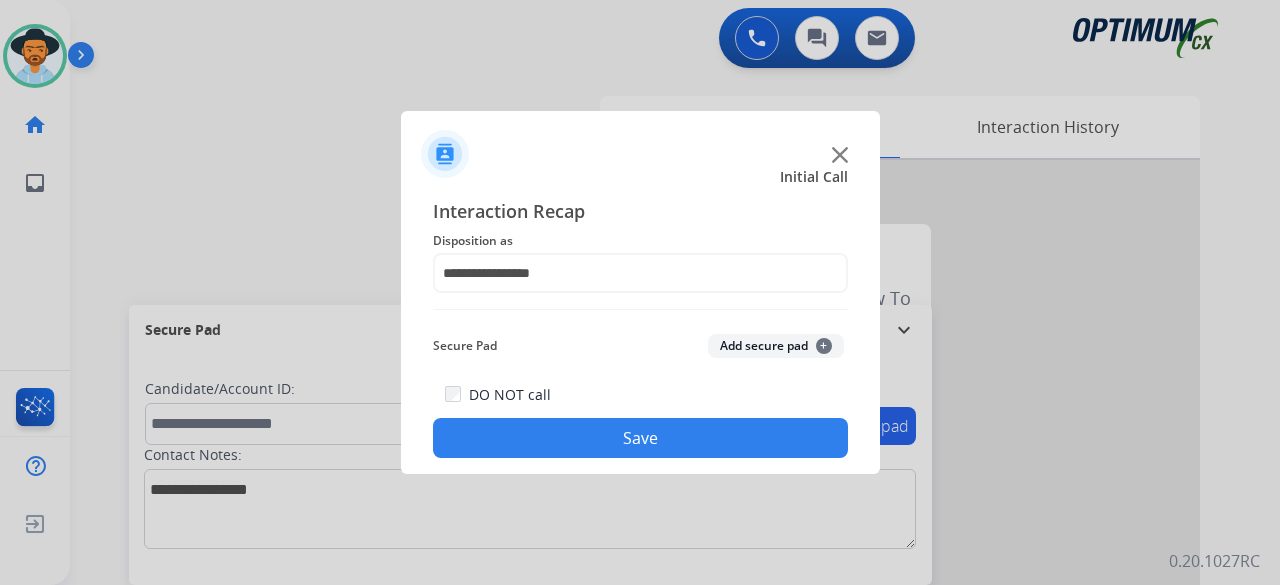 click on "Add secure pad  +" 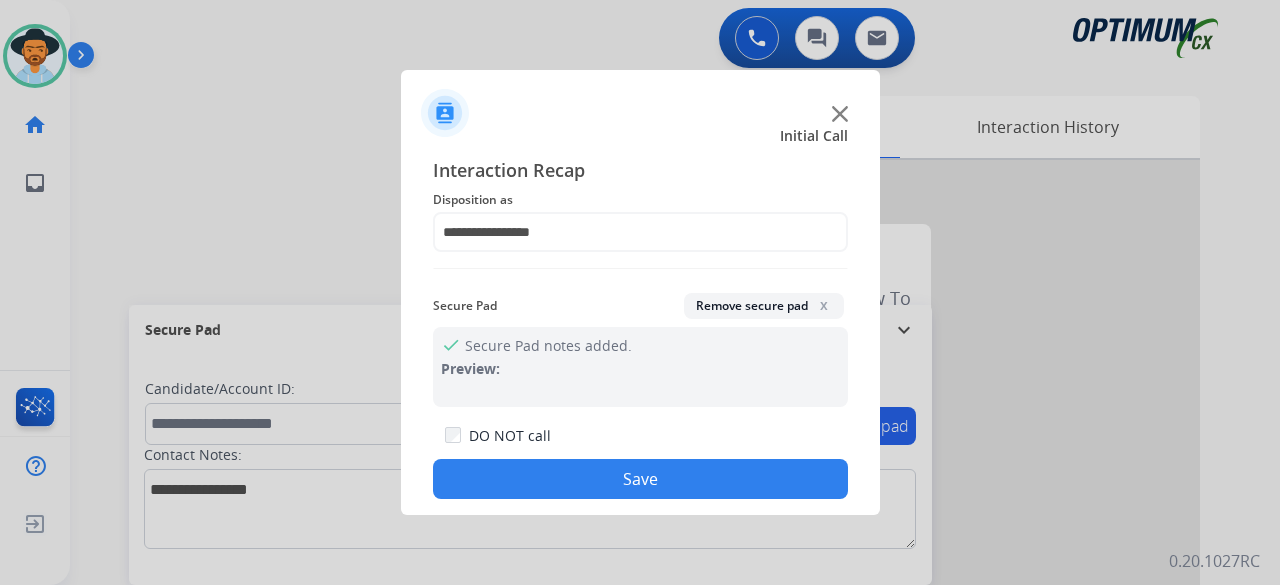 click on "Save" 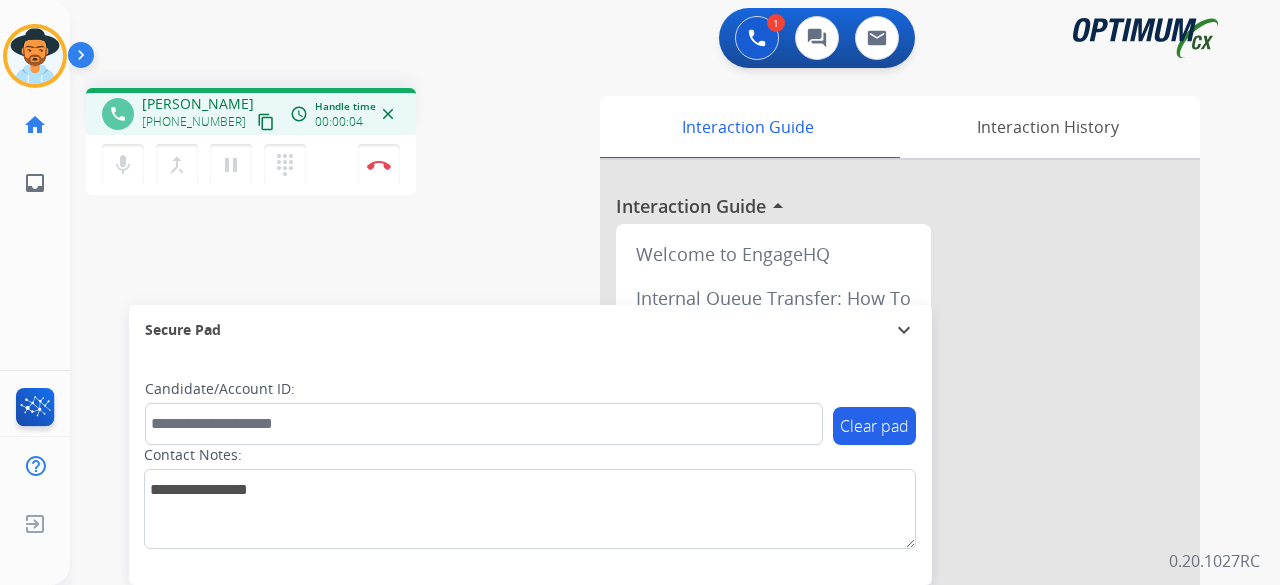 click on "content_copy" at bounding box center (266, 122) 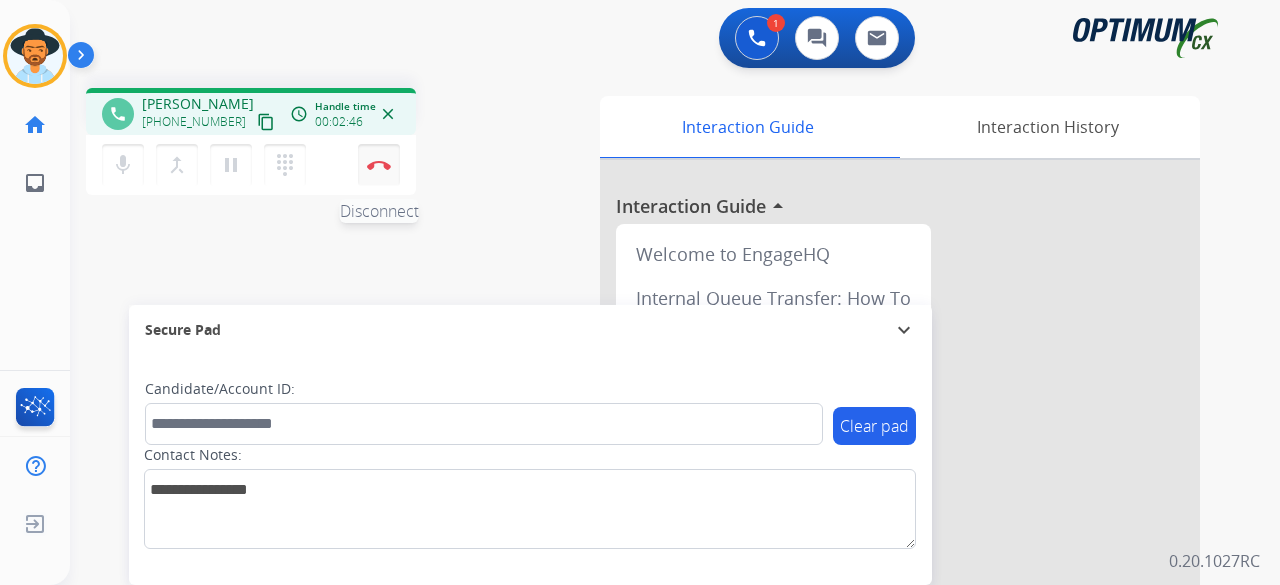 click on "Disconnect" at bounding box center [379, 165] 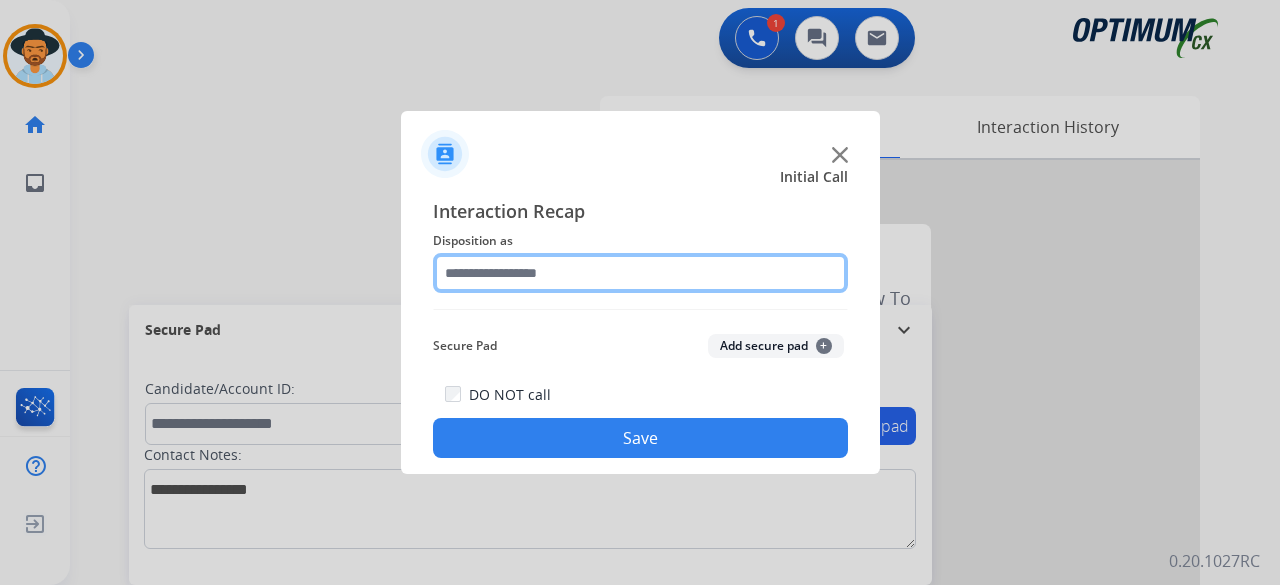 click 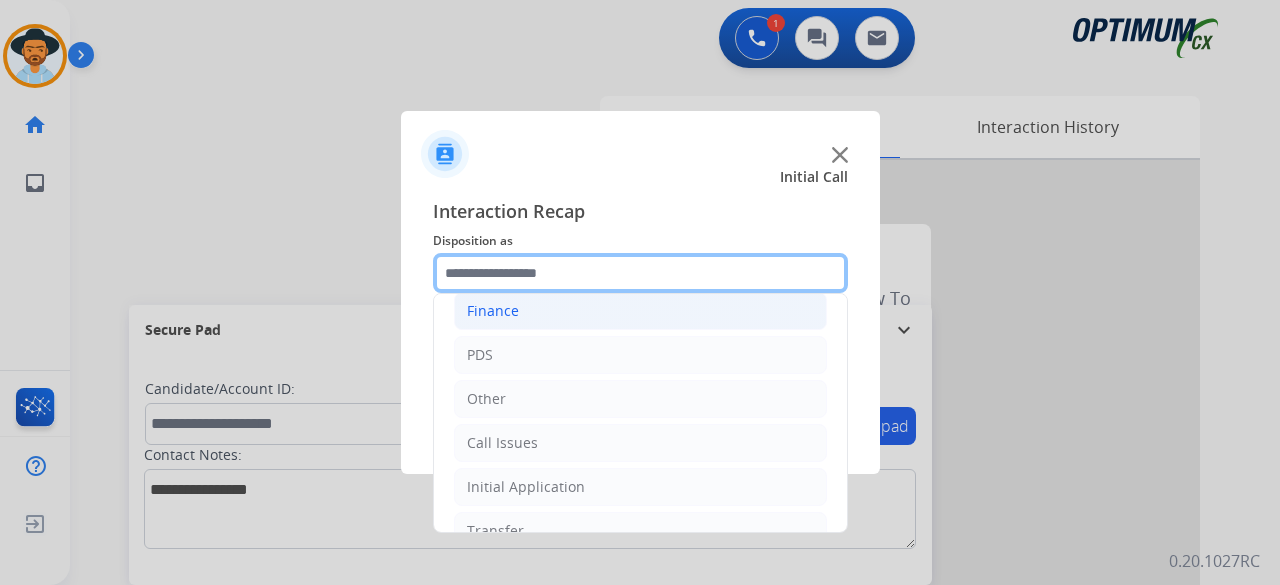 scroll, scrollTop: 130, scrollLeft: 0, axis: vertical 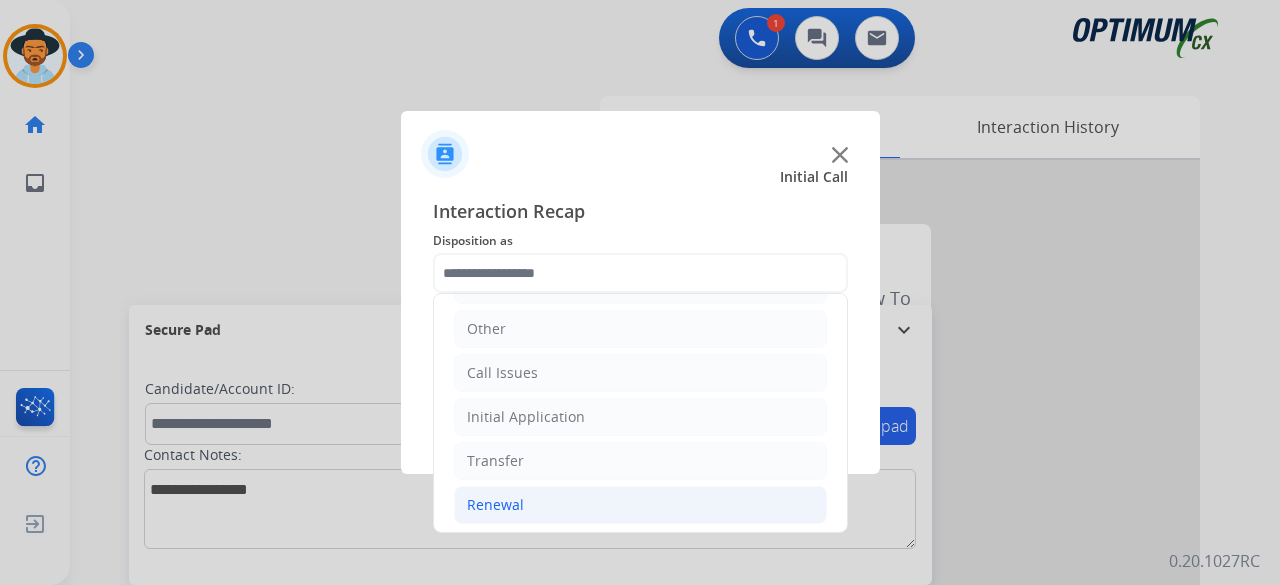 click on "Renewal" 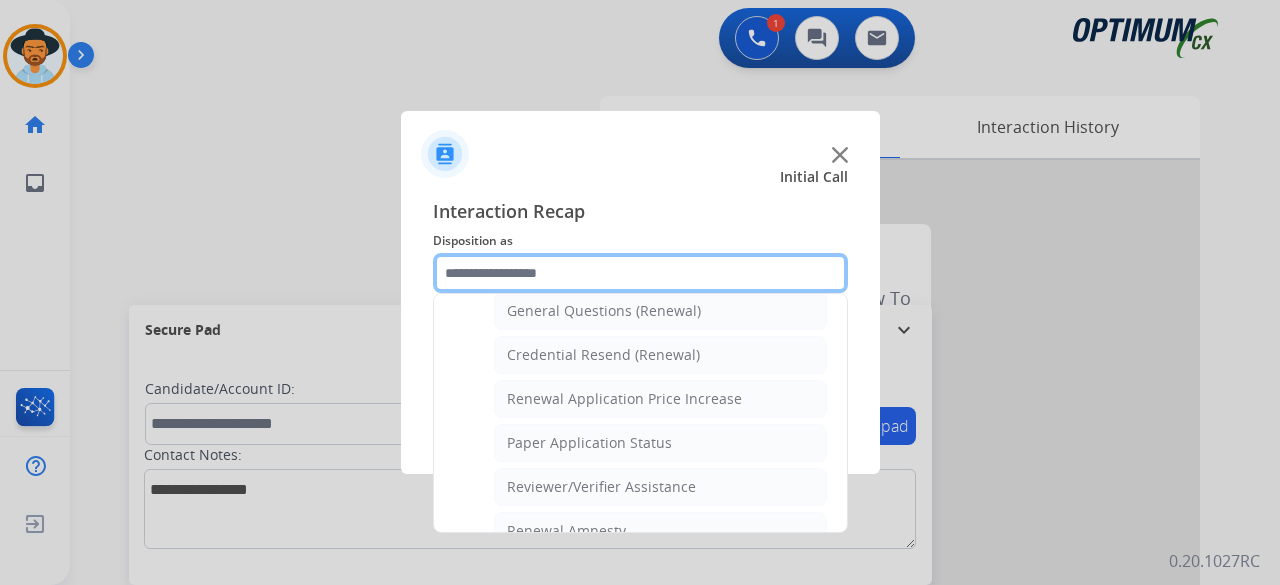scroll, scrollTop: 617, scrollLeft: 0, axis: vertical 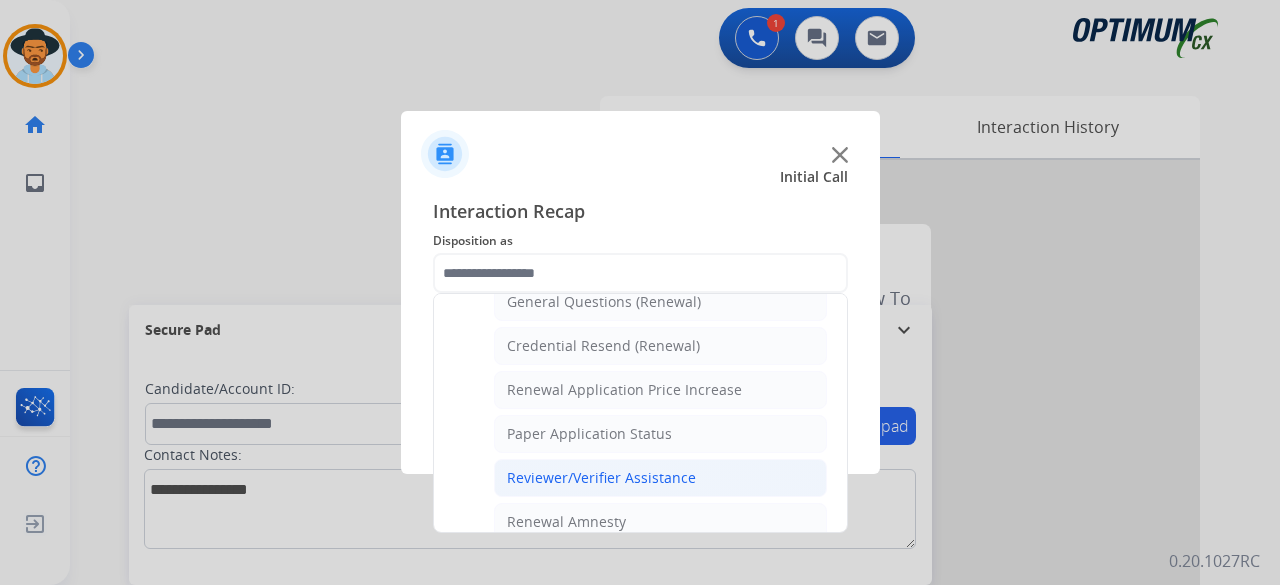 click on "Reviewer/Verifier Assistance" 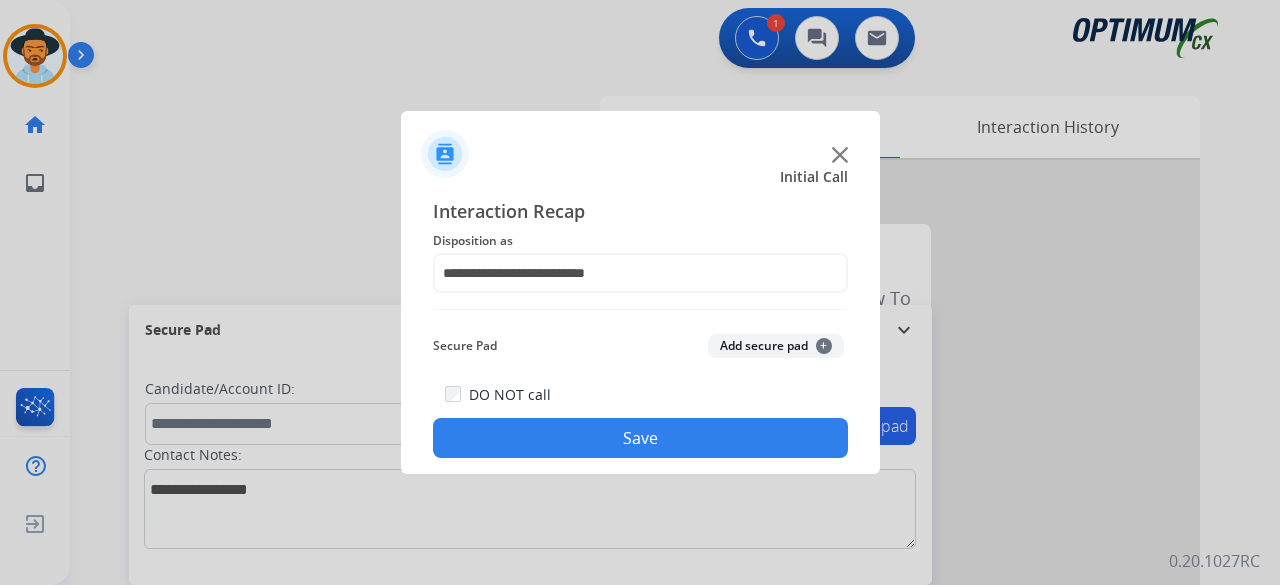click on "Add secure pad  +" 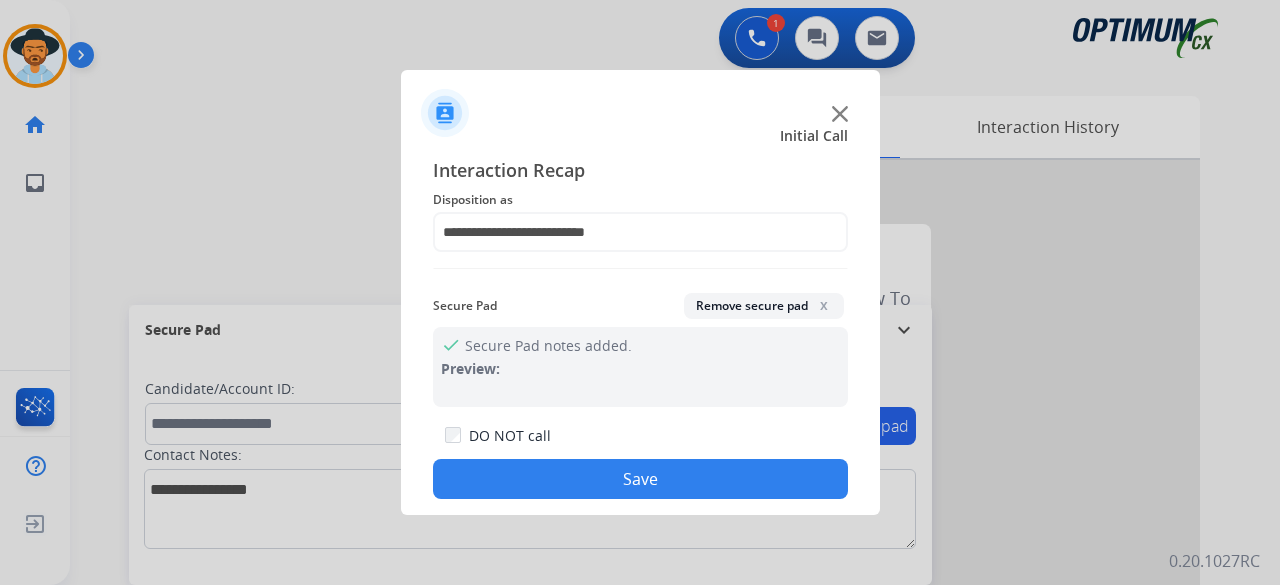 click on "Save" 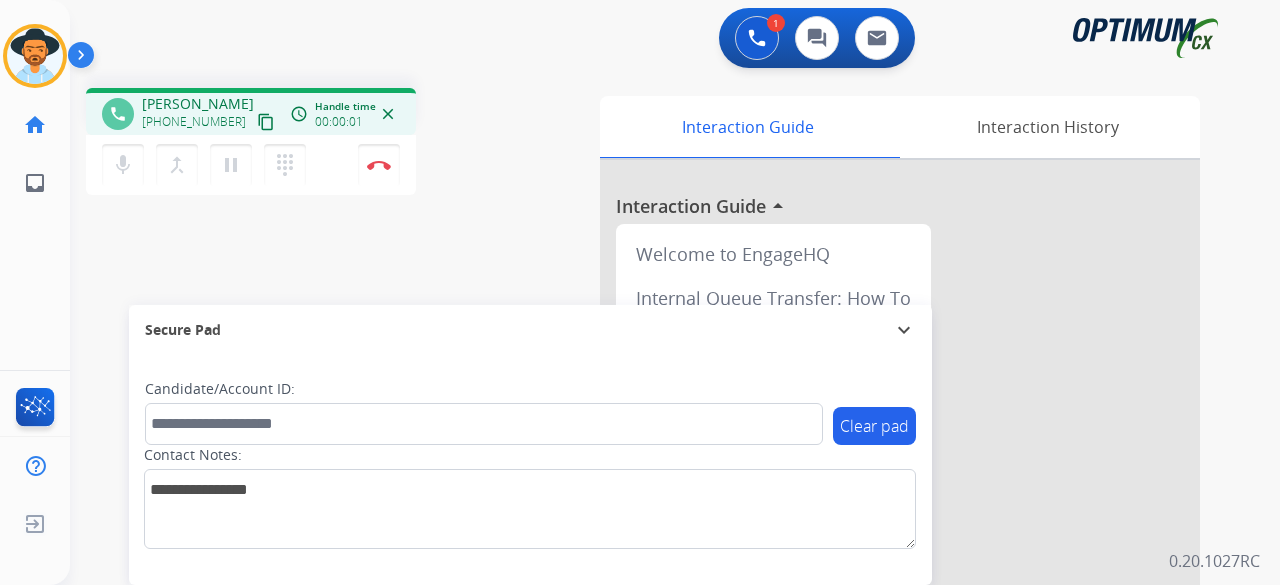 click on "content_copy" at bounding box center (266, 122) 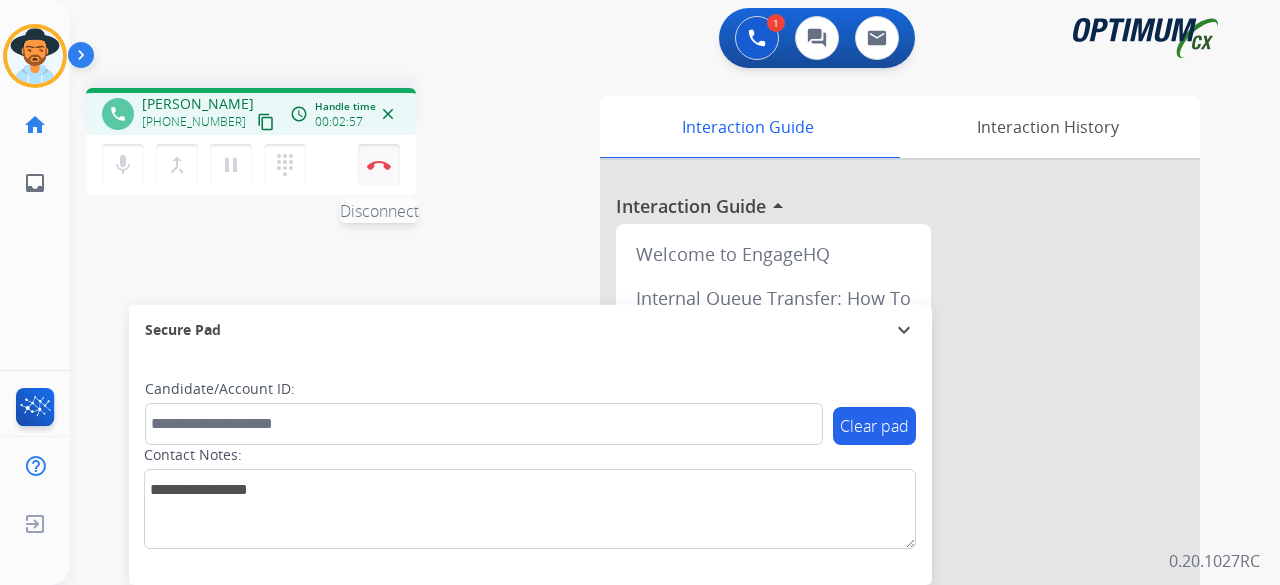 click on "Disconnect" at bounding box center [379, 165] 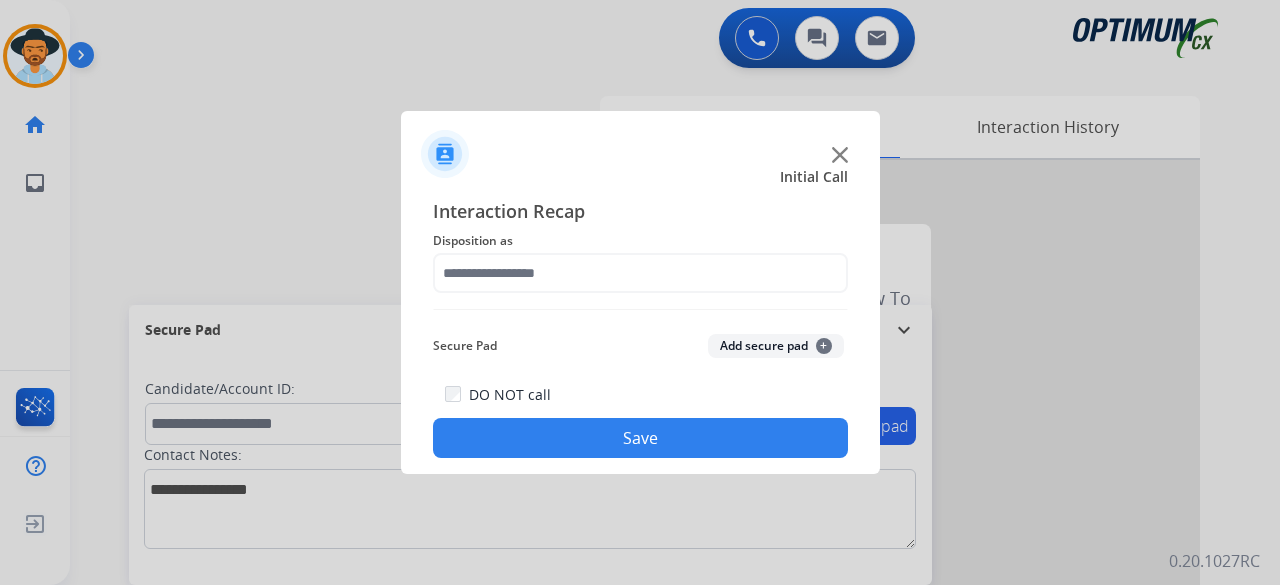 click 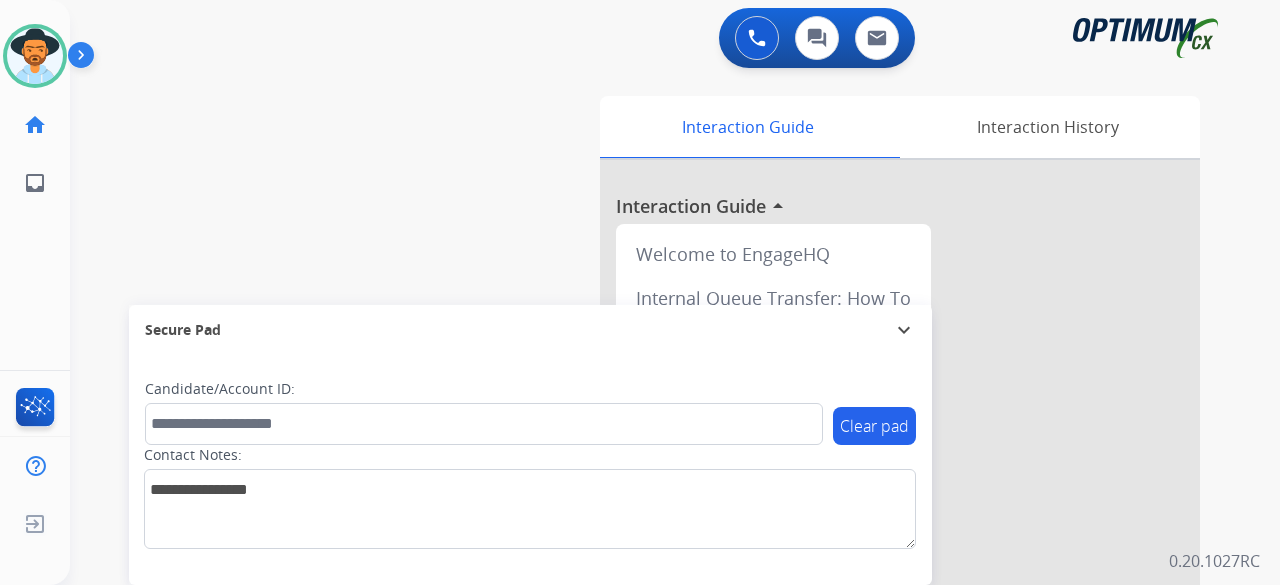 click on "swap_horiz Break voice bridge close_fullscreen Connect 3-Way Call merge_type Separate 3-Way Call  Interaction Guide   Interaction History  Interaction Guide arrow_drop_up  Welcome to EngageHQ   Internal Queue Transfer: How To  Secure Pad expand_more Clear pad Candidate/Account ID: Contact Notes:" at bounding box center (651, 489) 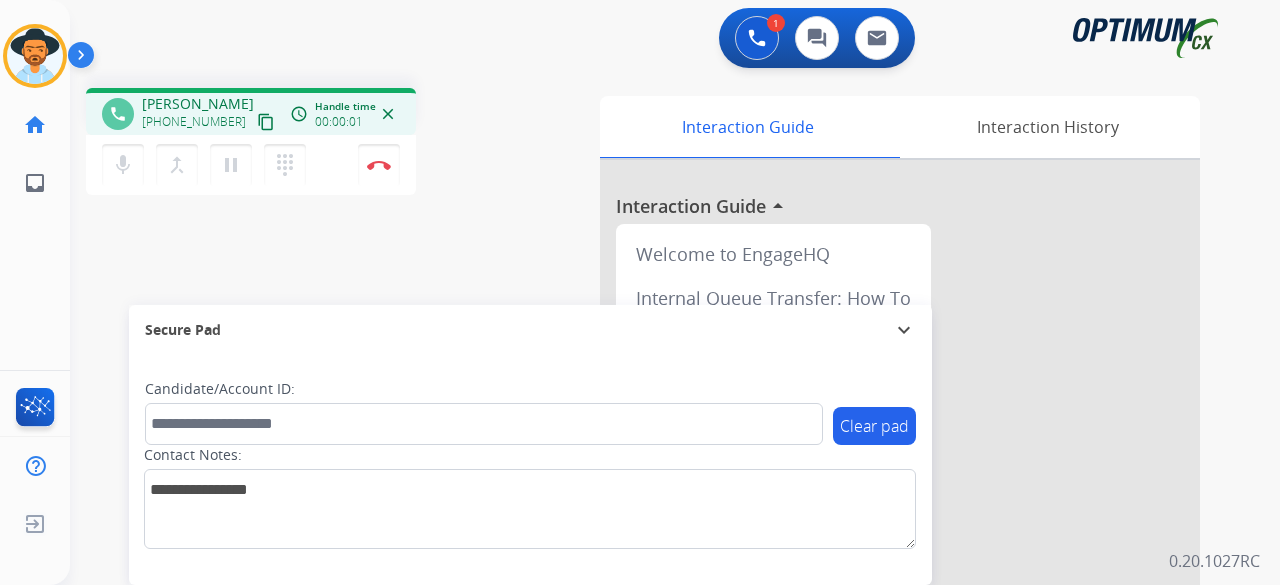 click on "content_copy" at bounding box center (266, 122) 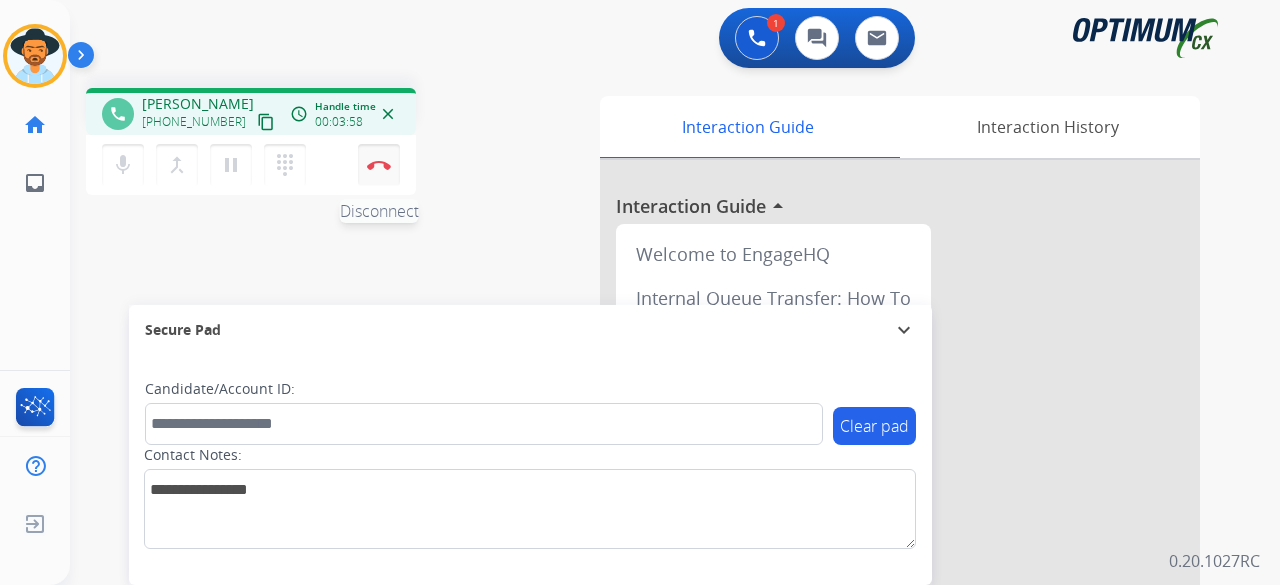 click at bounding box center (379, 165) 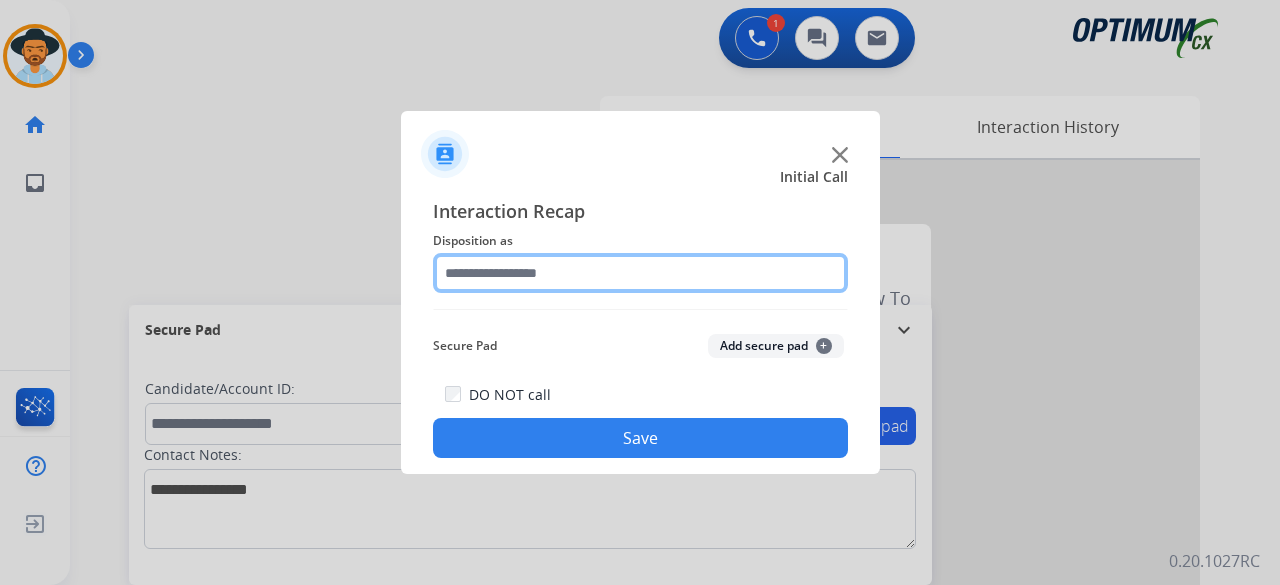 click 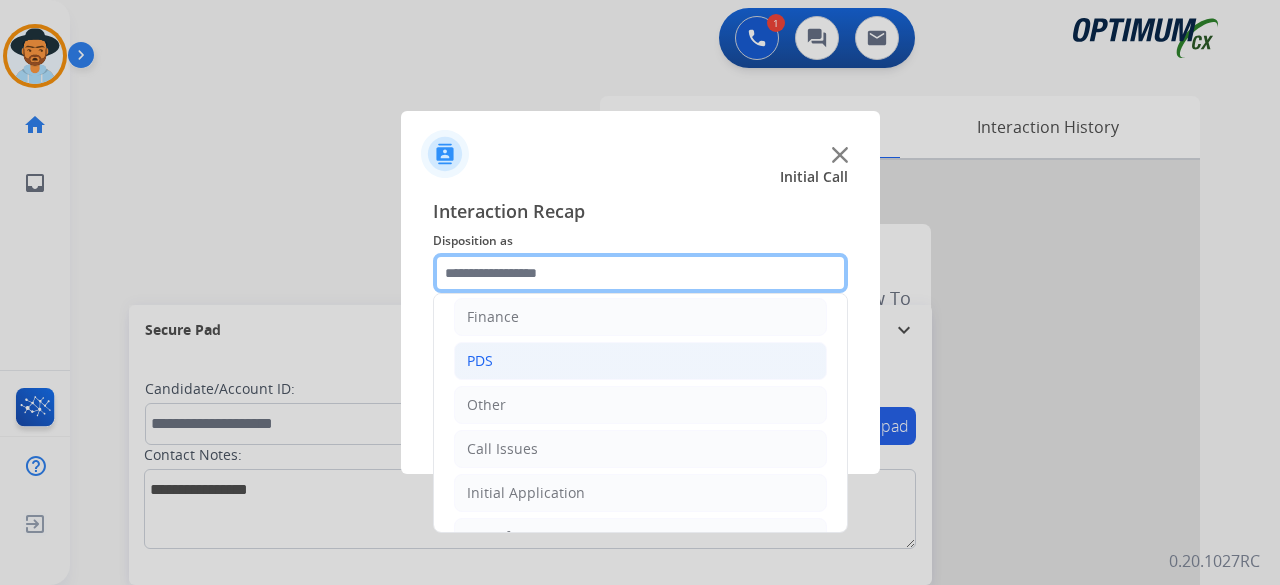 scroll, scrollTop: 130, scrollLeft: 0, axis: vertical 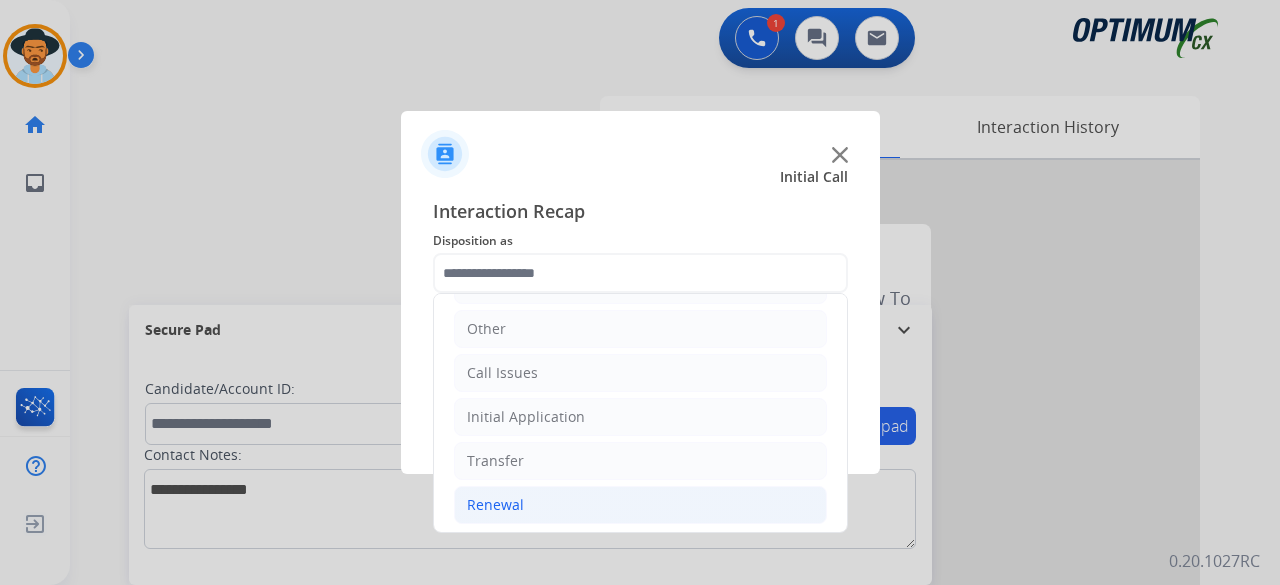click on "Renewal" 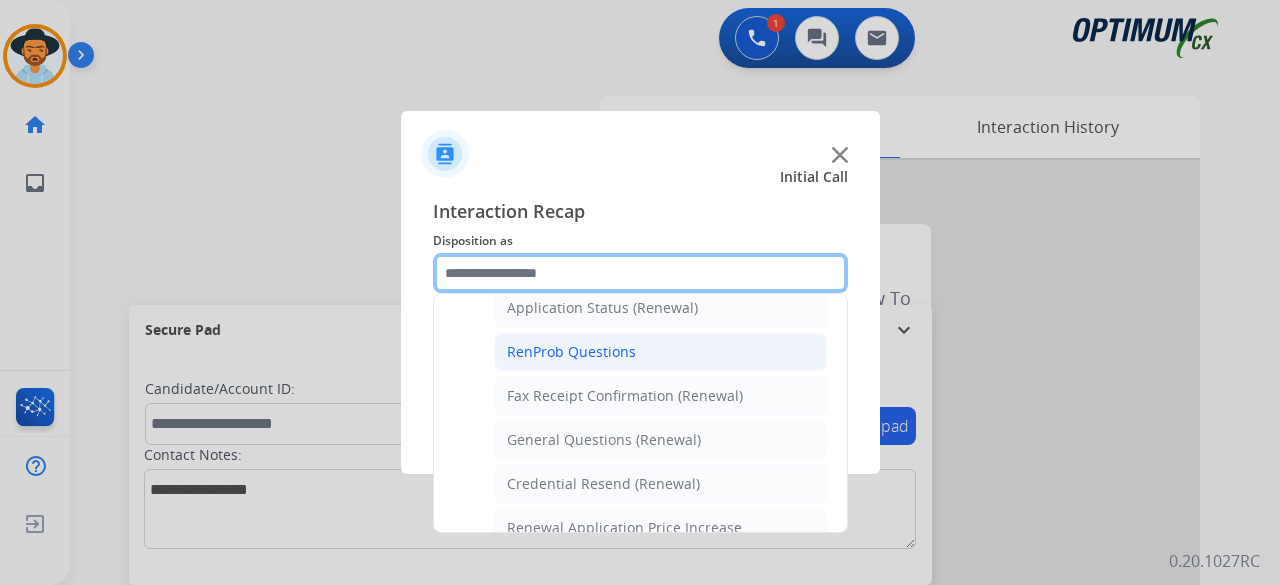 scroll, scrollTop: 487, scrollLeft: 0, axis: vertical 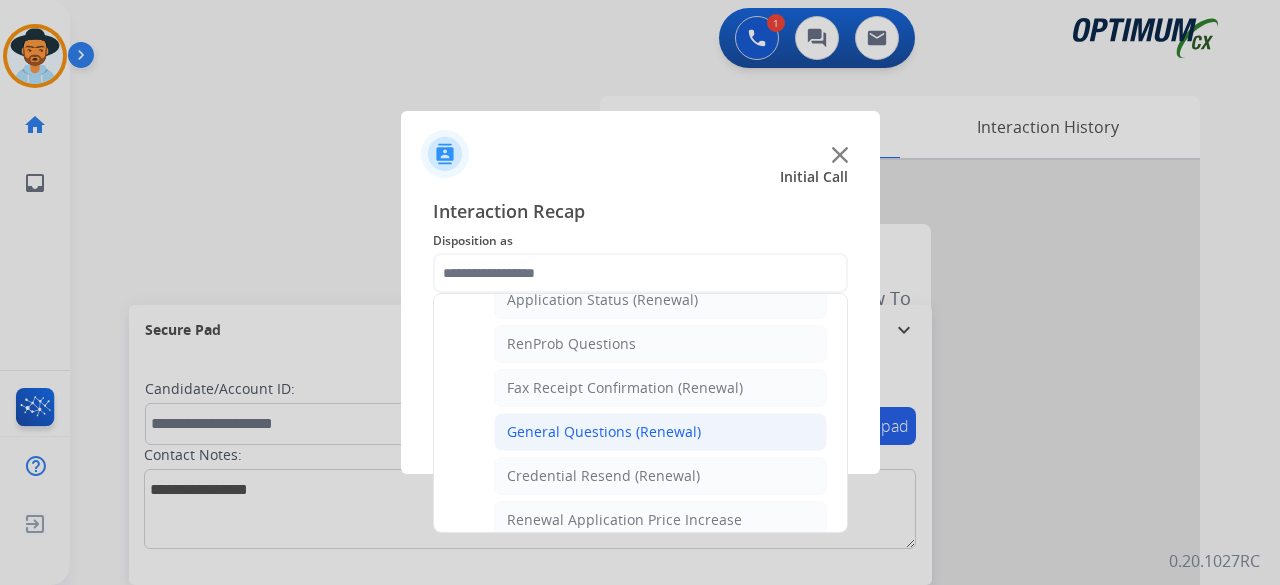 click on "General Questions (Renewal)" 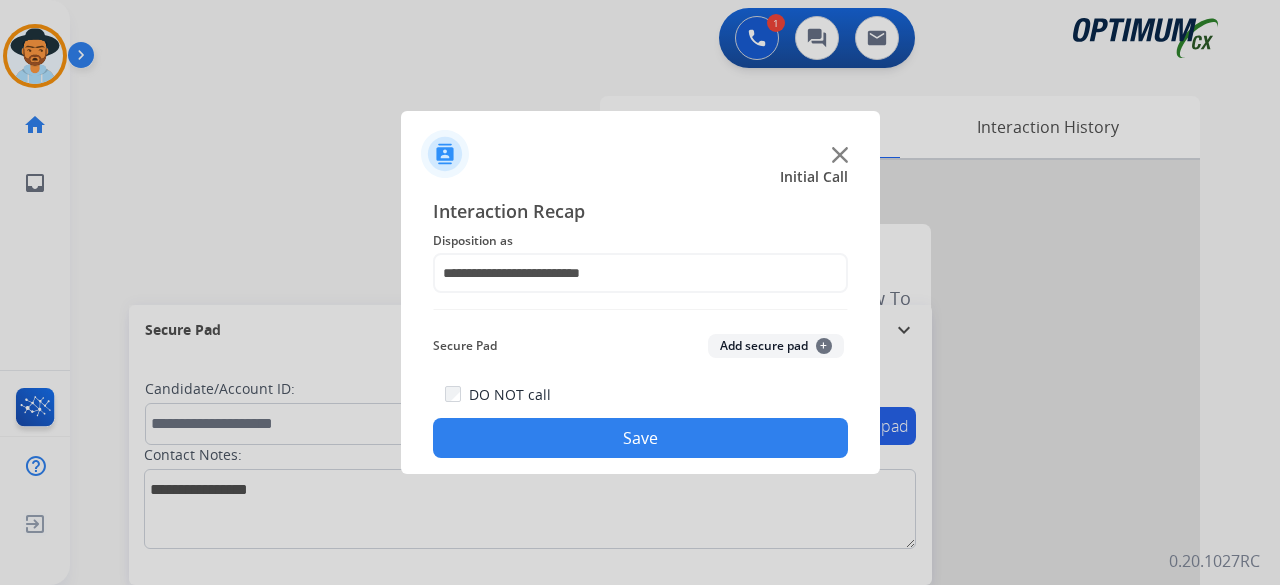 click on "Add secure pad  +" 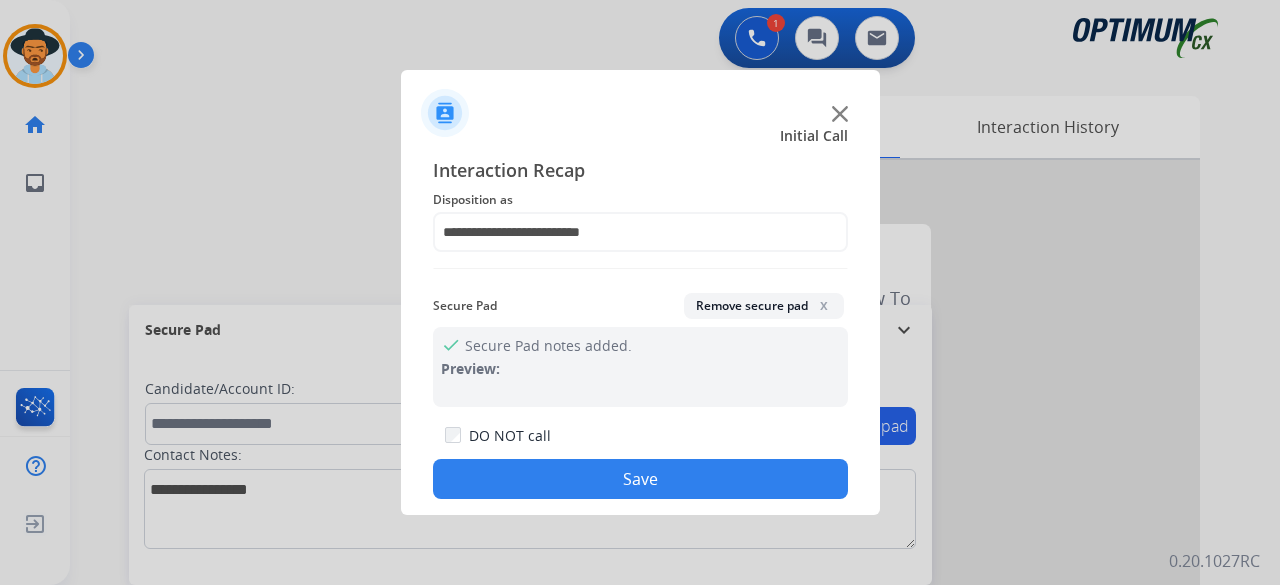 click on "Save" 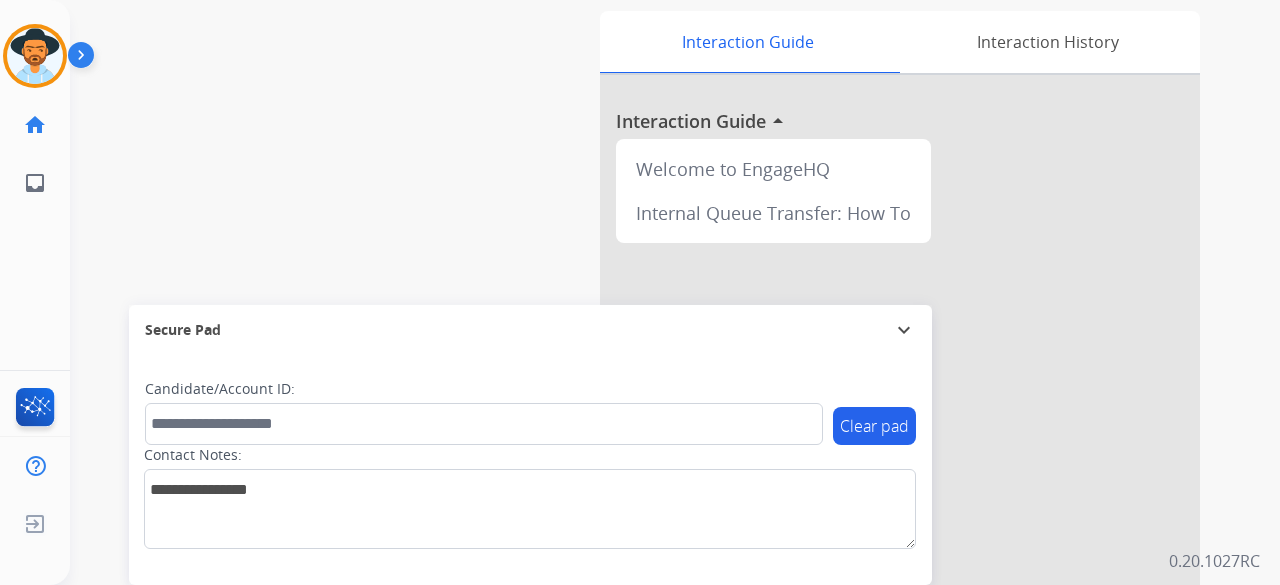 scroll, scrollTop: 0, scrollLeft: 0, axis: both 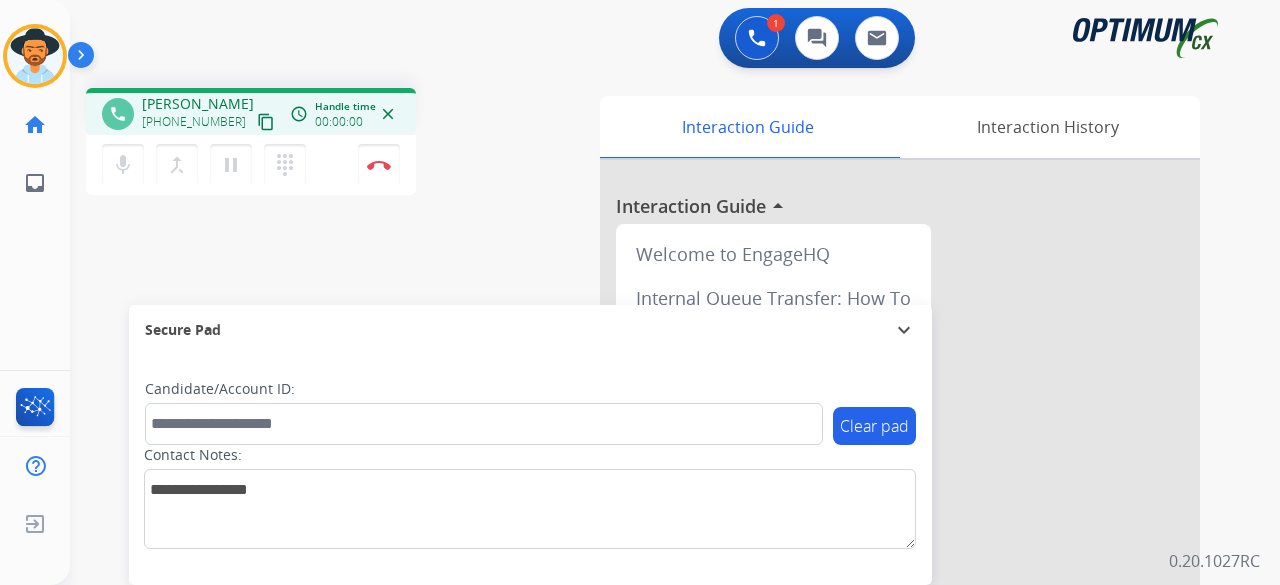 click on "content_copy" at bounding box center [266, 122] 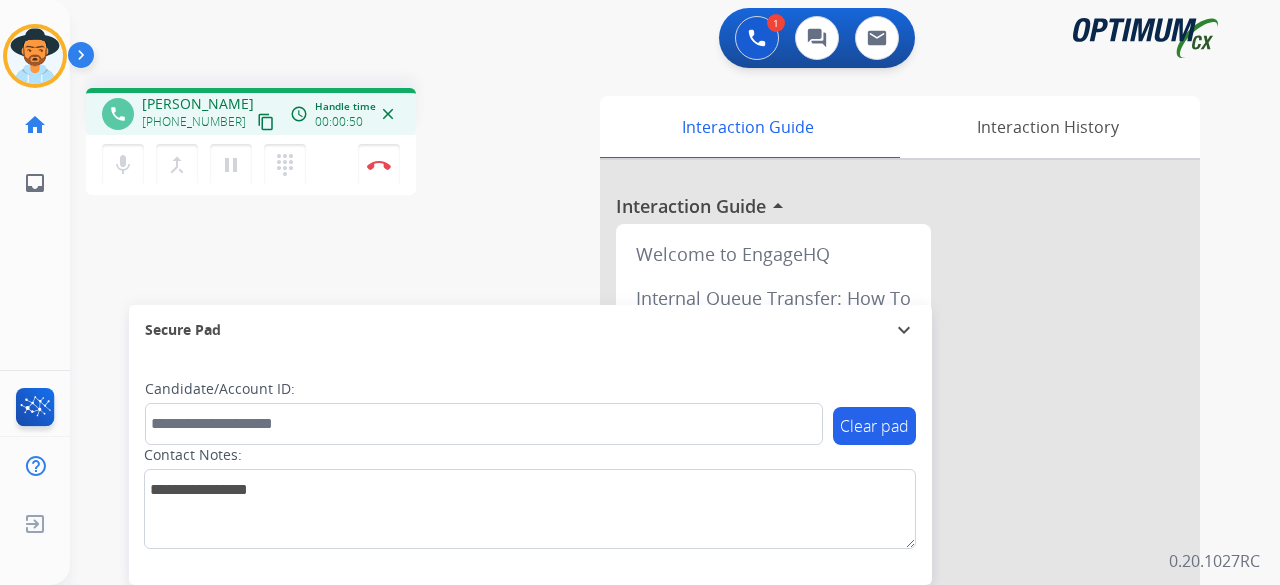 click on "content_copy" at bounding box center (266, 122) 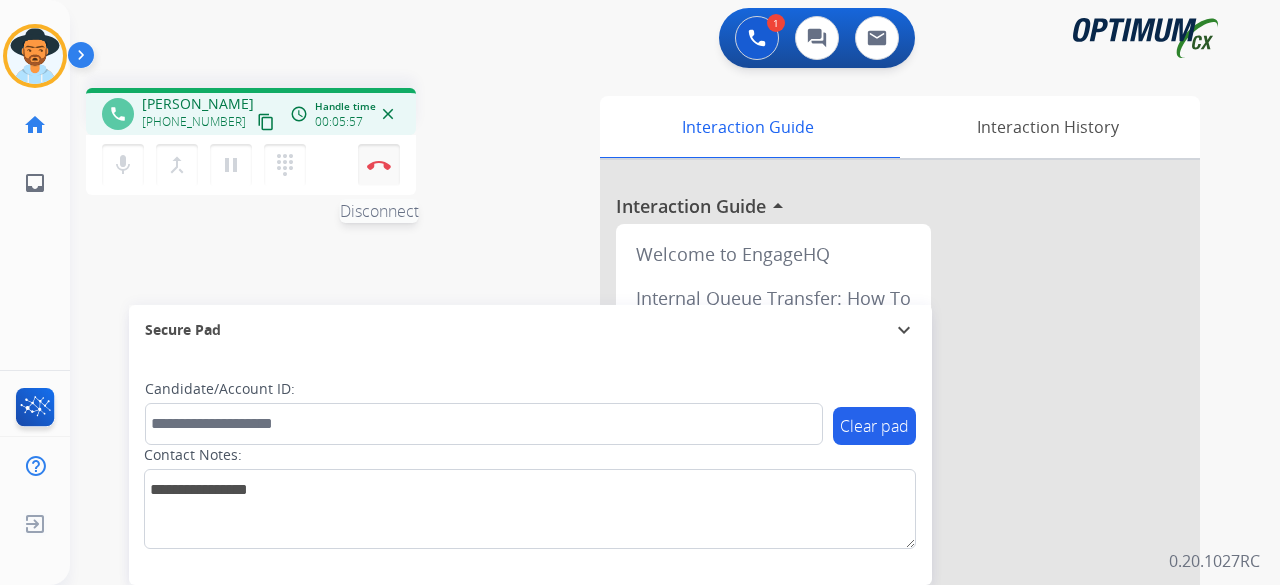 click on "Disconnect" at bounding box center (379, 165) 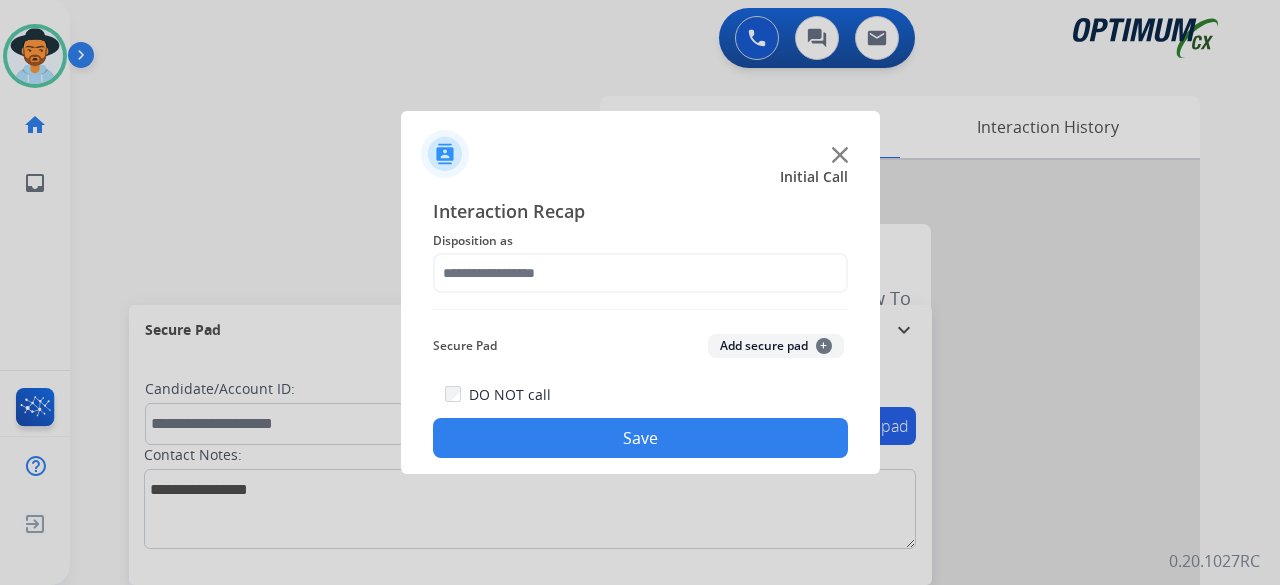 click 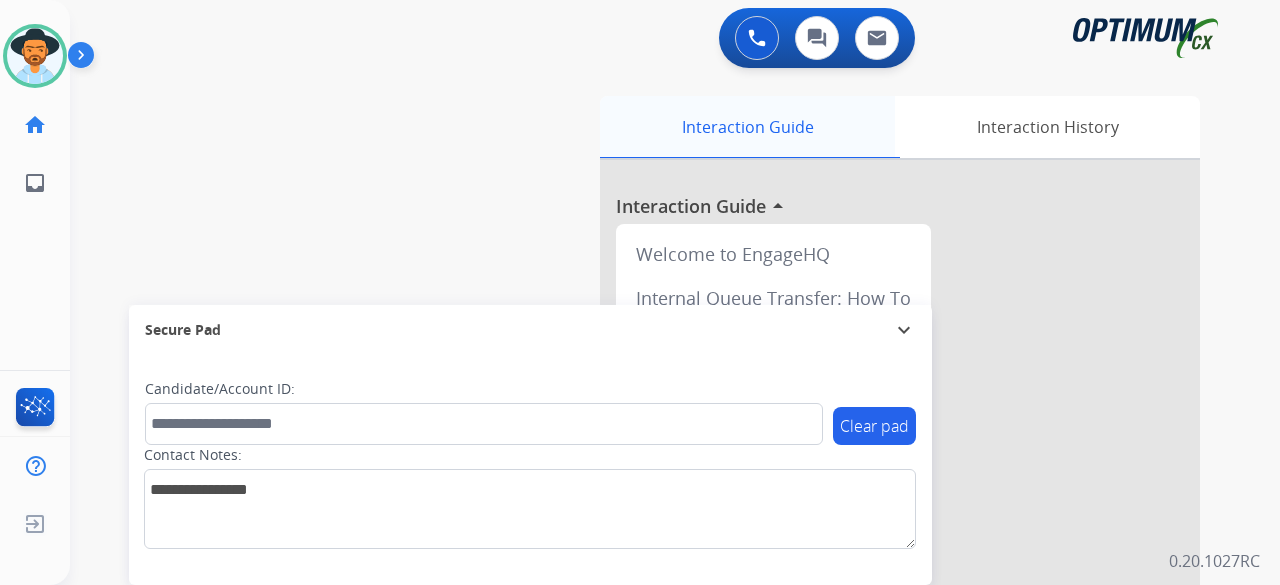 click on "Interaction Guide" at bounding box center (747, 127) 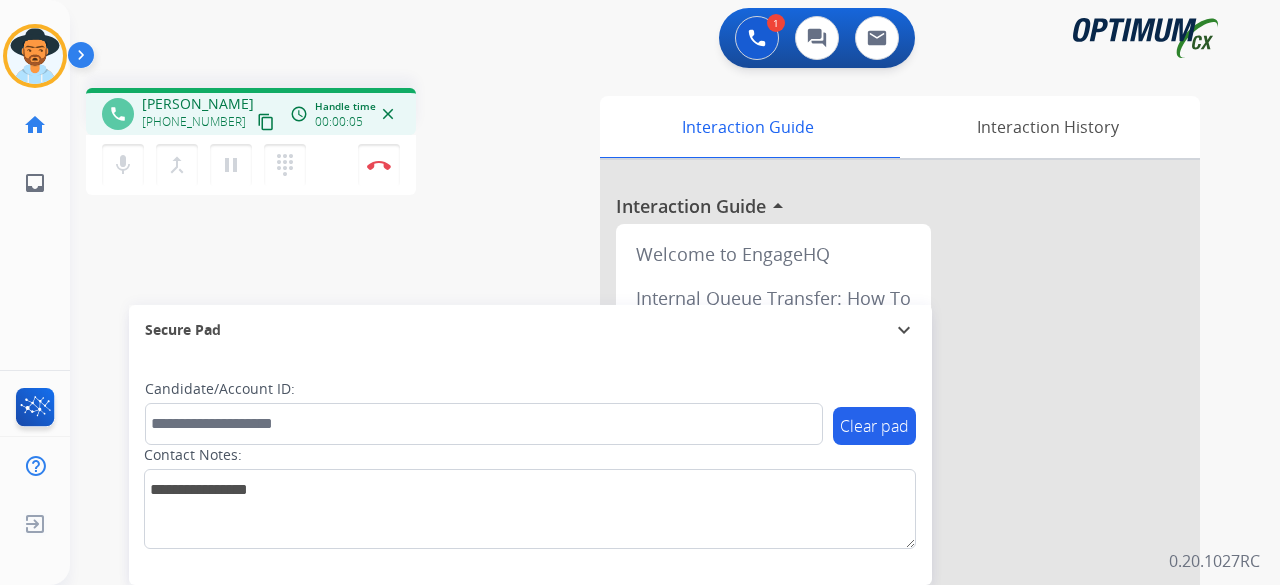 click on "content_copy" at bounding box center (266, 122) 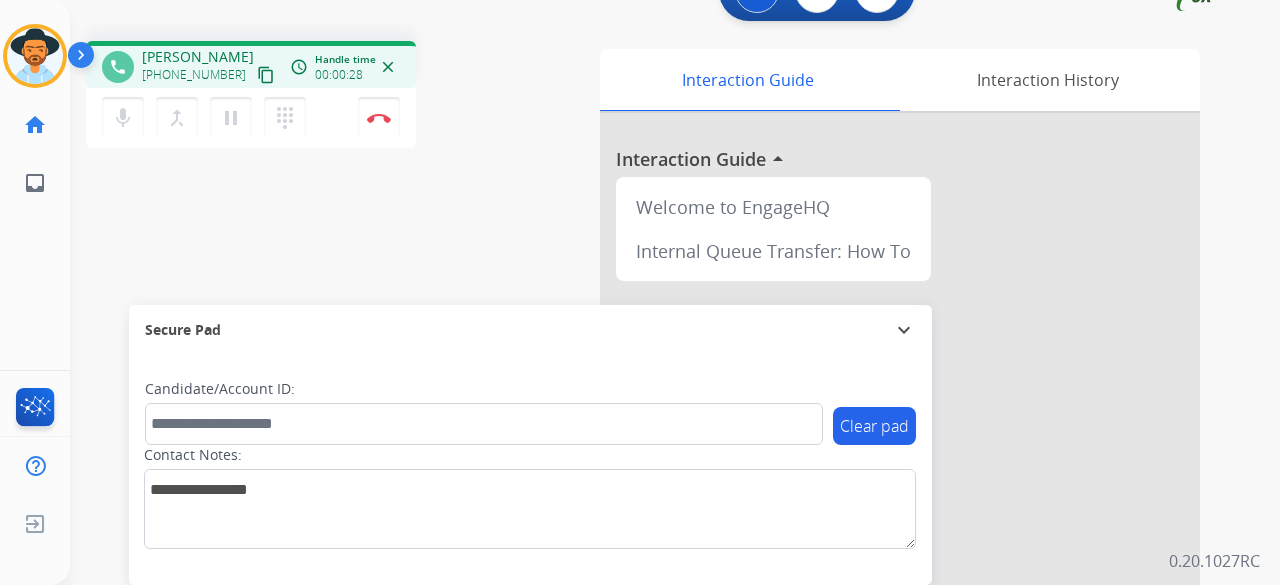 scroll, scrollTop: 0, scrollLeft: 0, axis: both 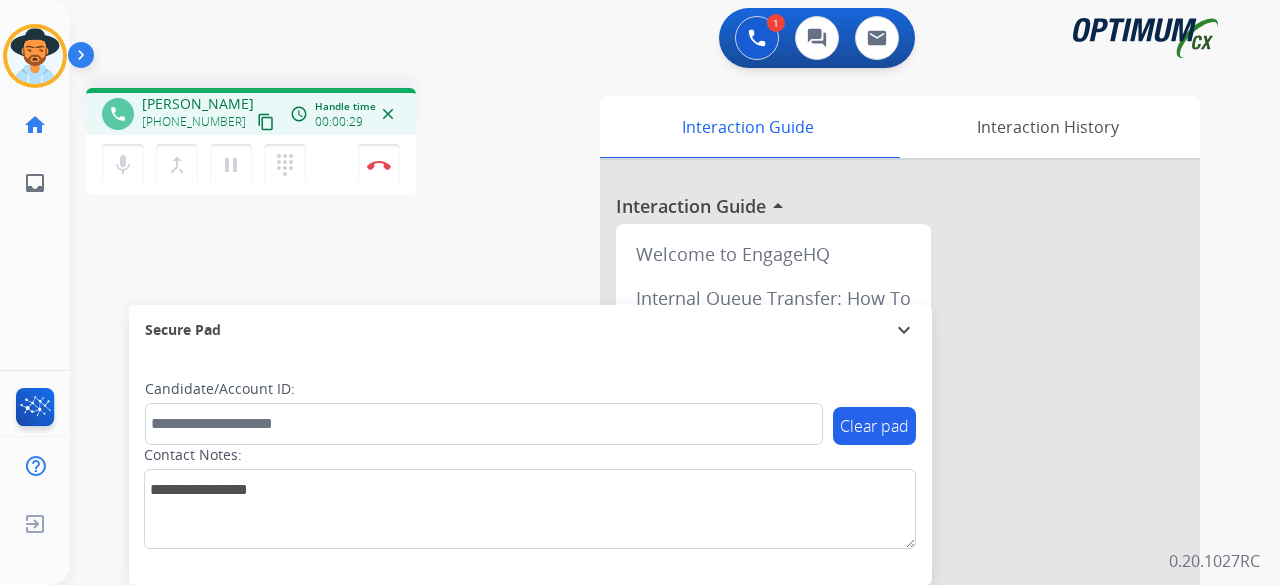 click on "content_copy" at bounding box center (266, 122) 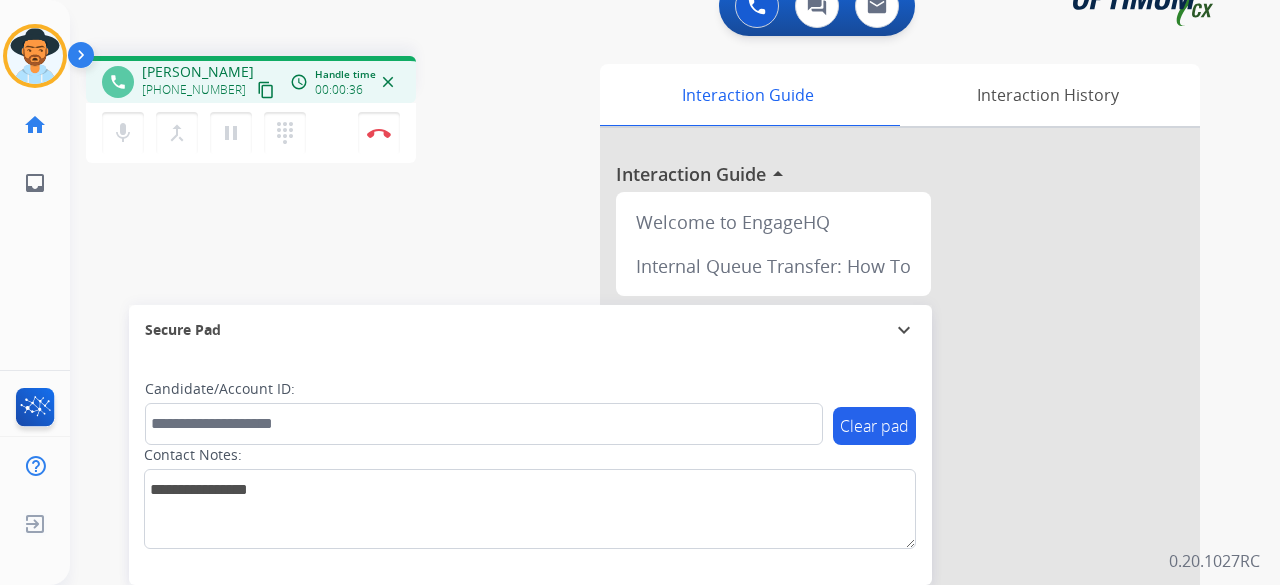 scroll, scrollTop: 0, scrollLeft: 0, axis: both 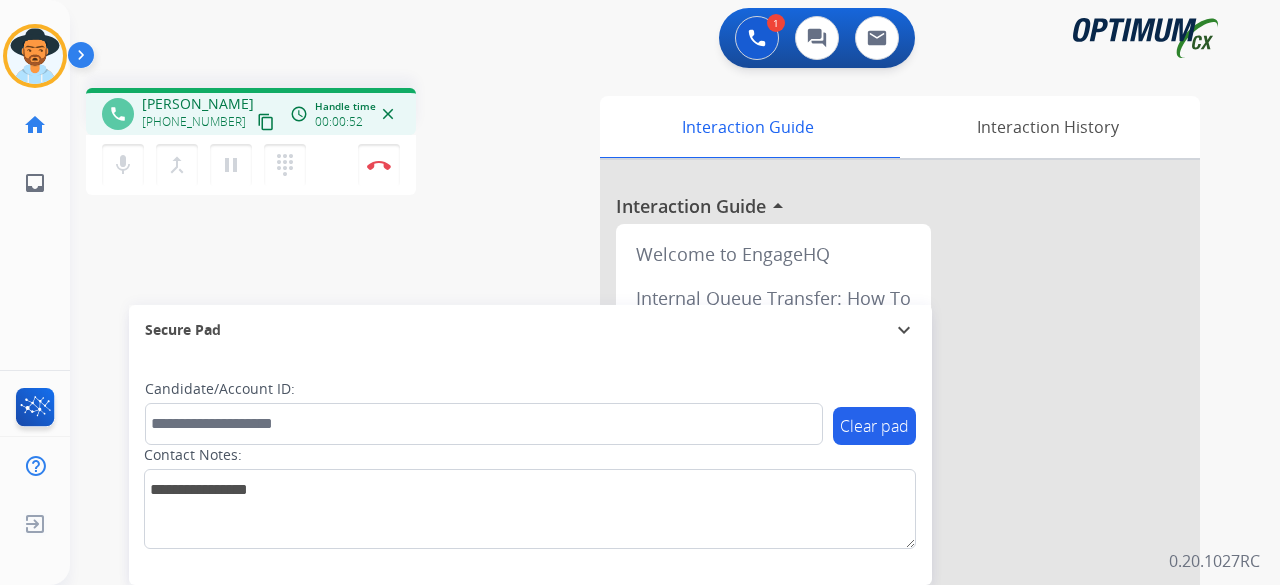 click on "content_copy" at bounding box center [266, 122] 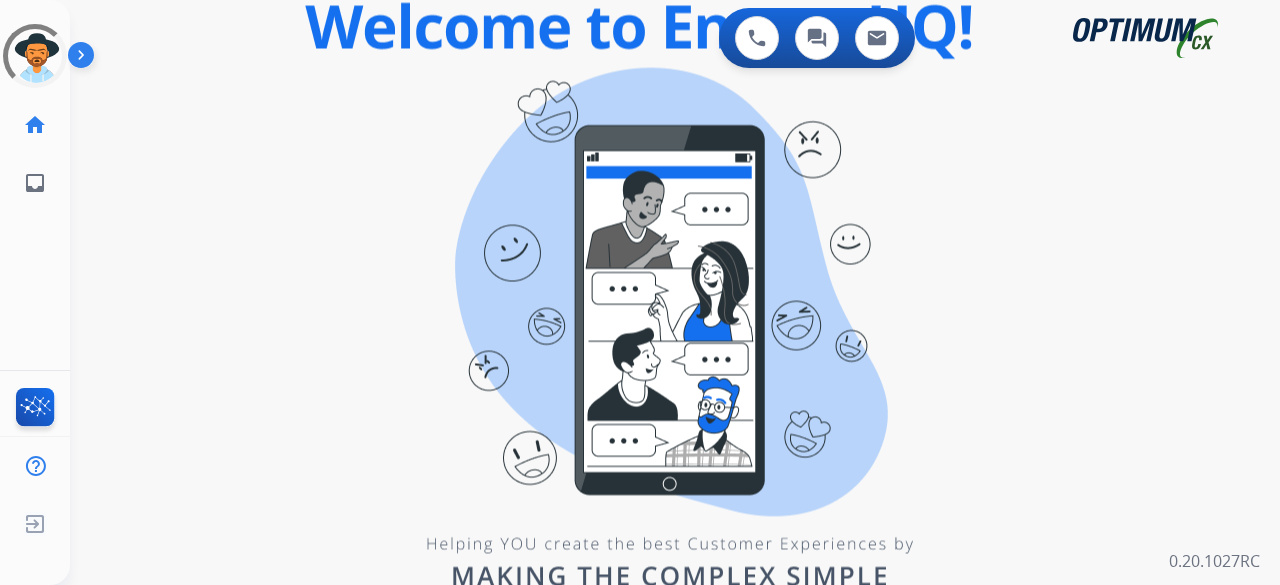 scroll, scrollTop: 0, scrollLeft: 0, axis: both 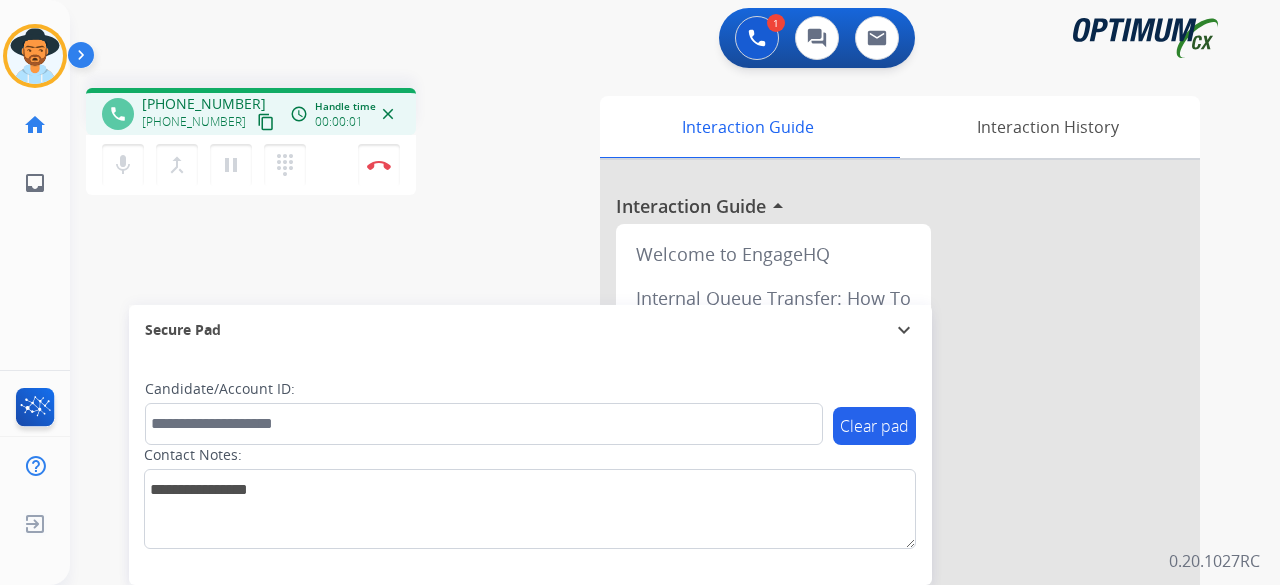 click on "content_copy" at bounding box center [266, 122] 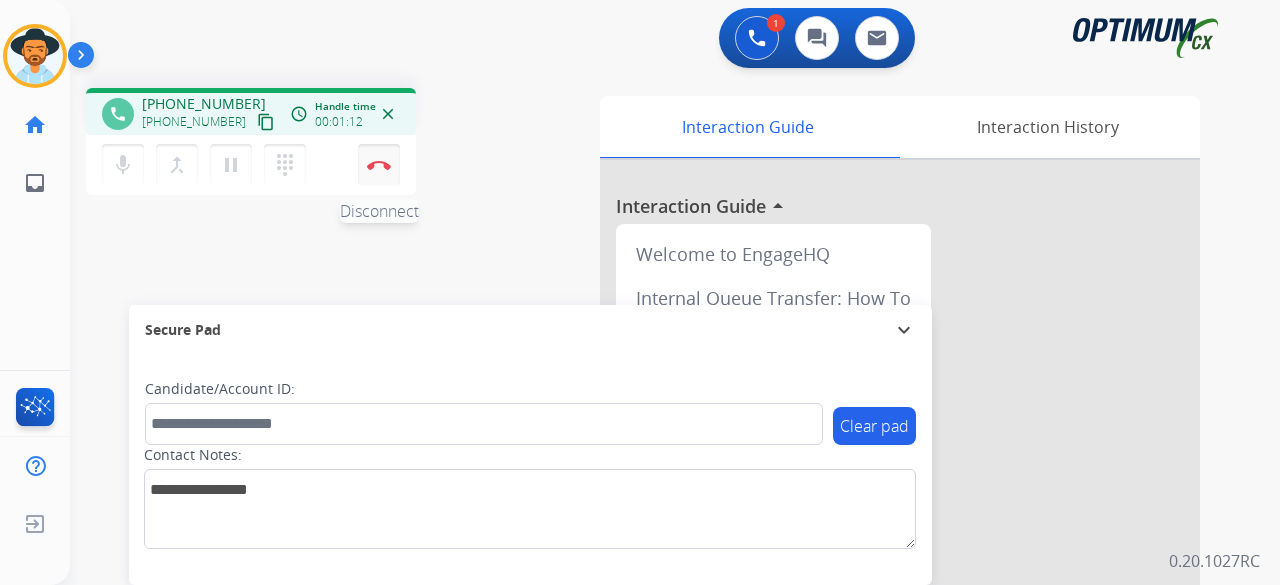 click at bounding box center (379, 165) 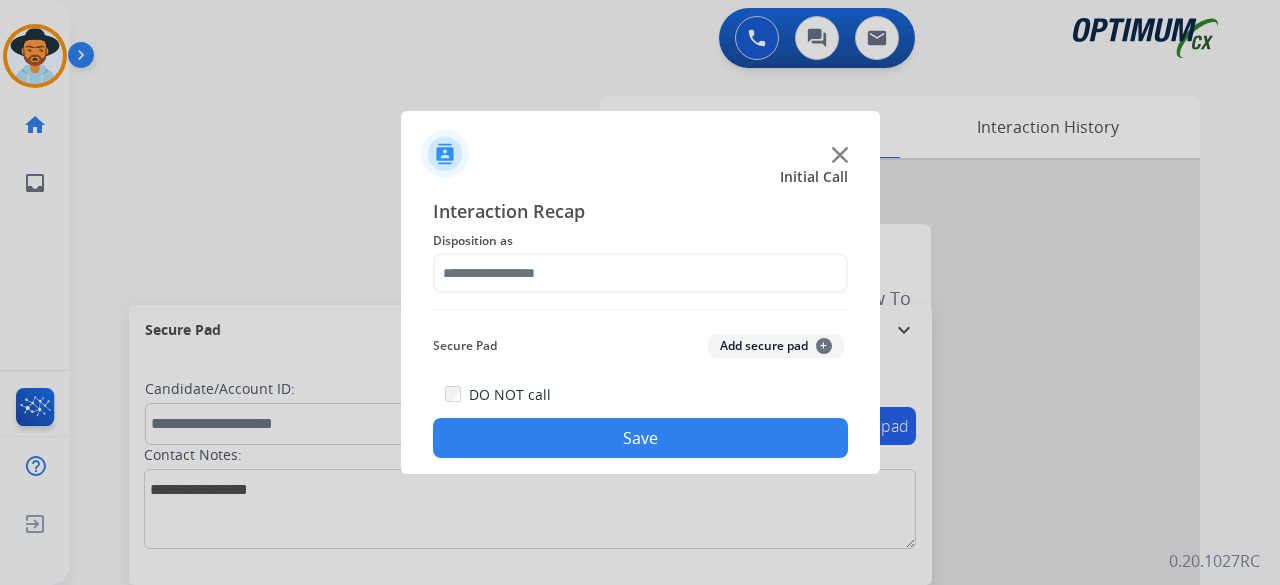click 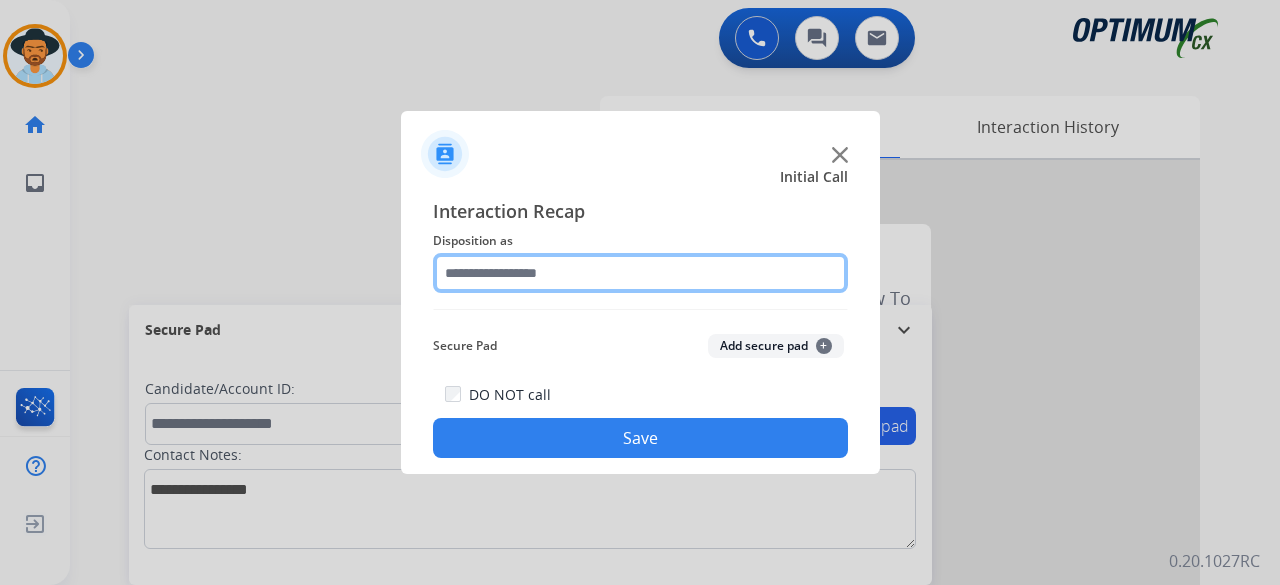 click 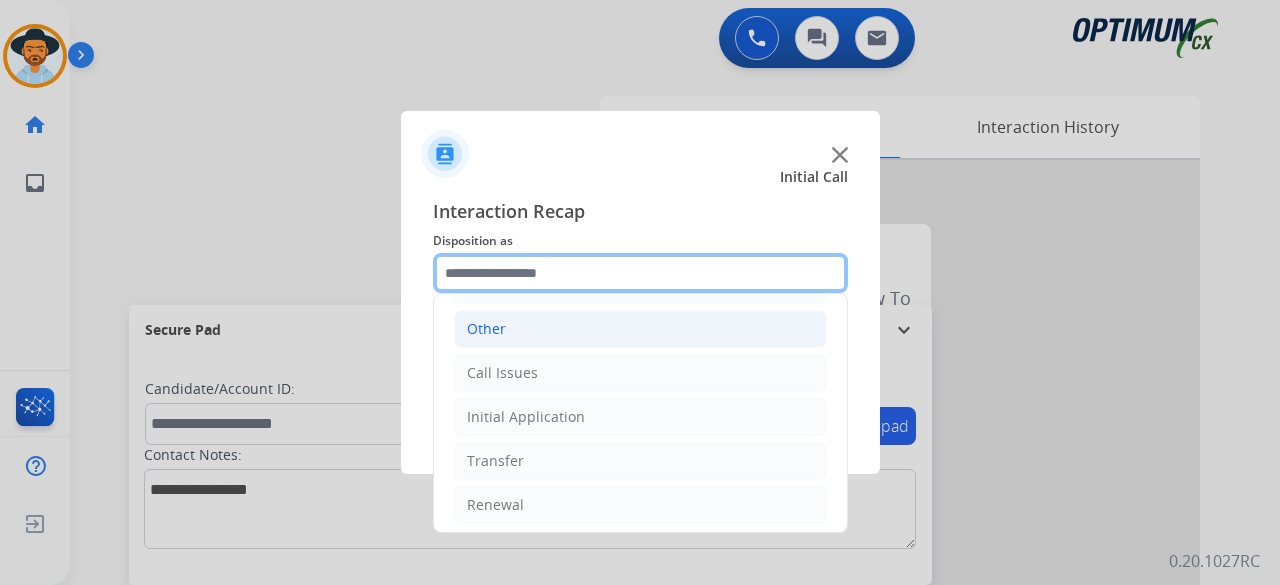 scroll, scrollTop: 114, scrollLeft: 0, axis: vertical 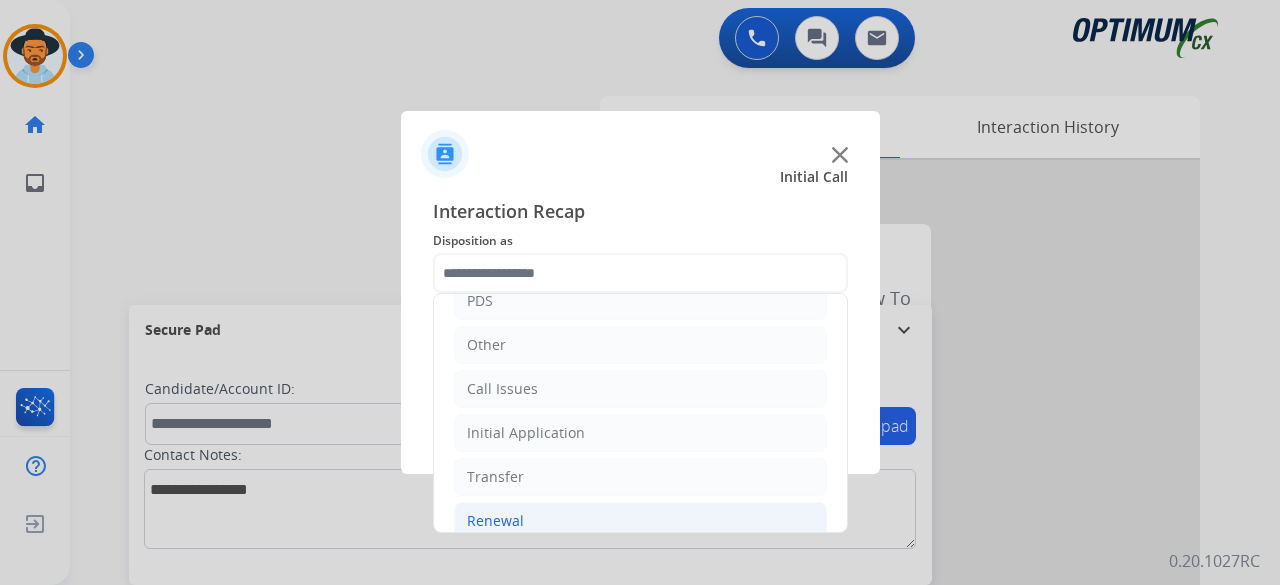 click on "Renewal" 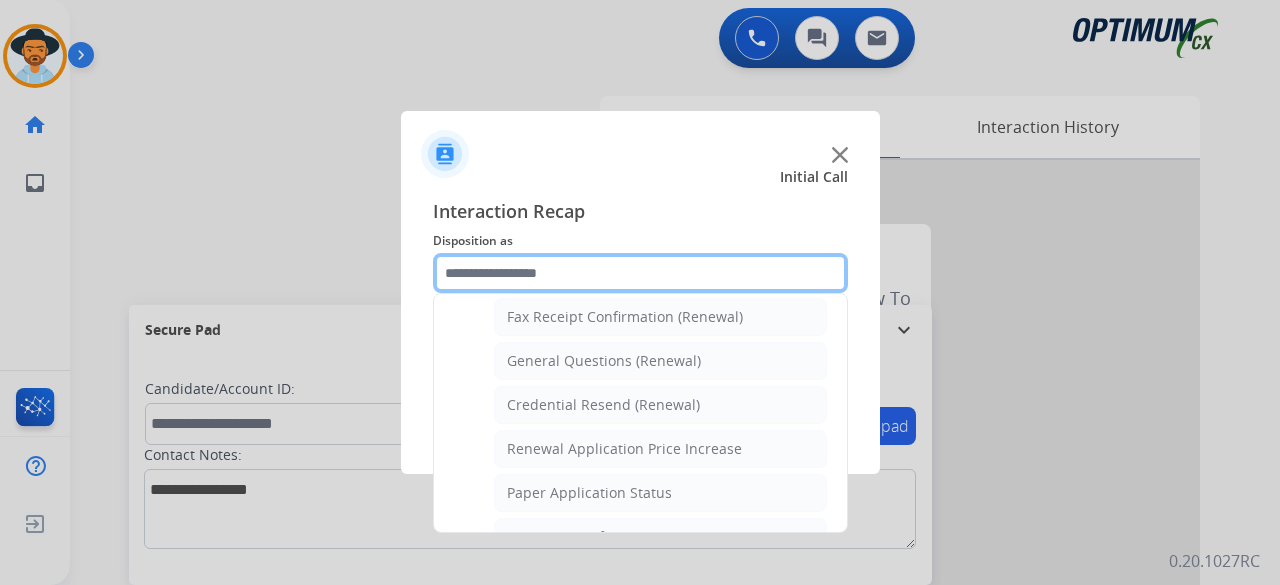 scroll, scrollTop: 584, scrollLeft: 0, axis: vertical 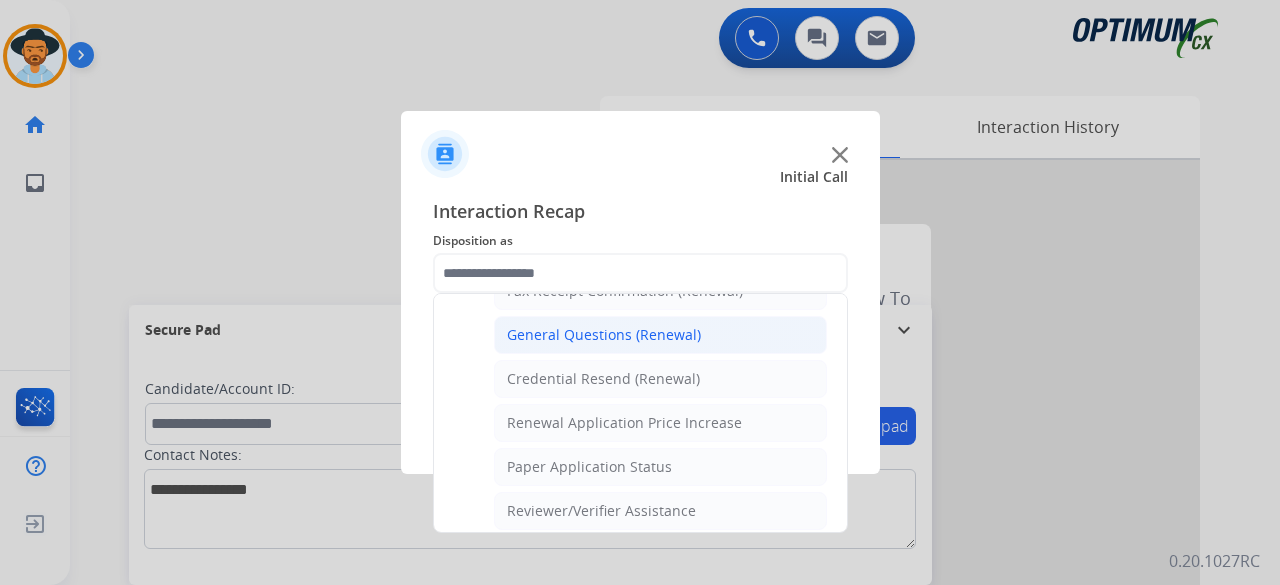 click on "General Questions (Renewal)" 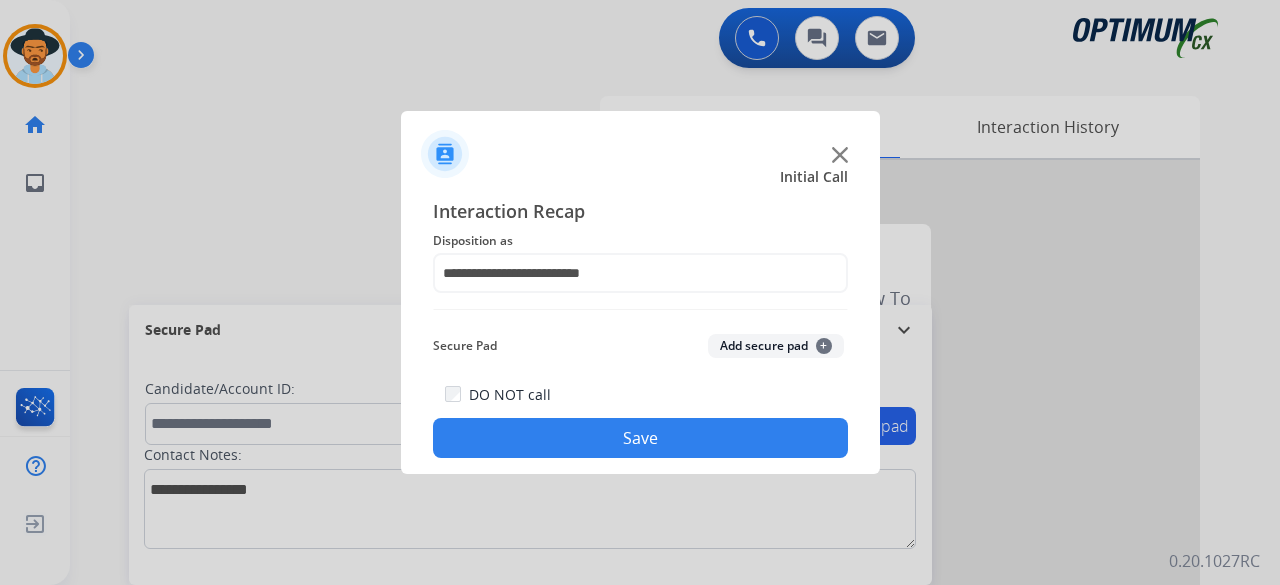 click on "Add secure pad  +" 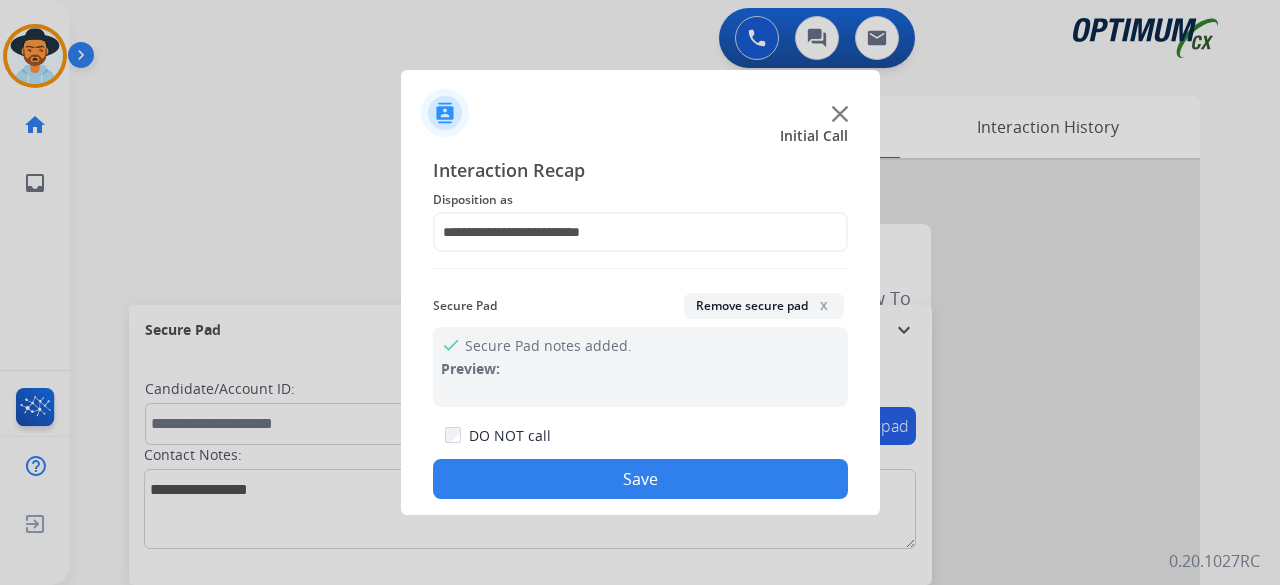 click on "Save" 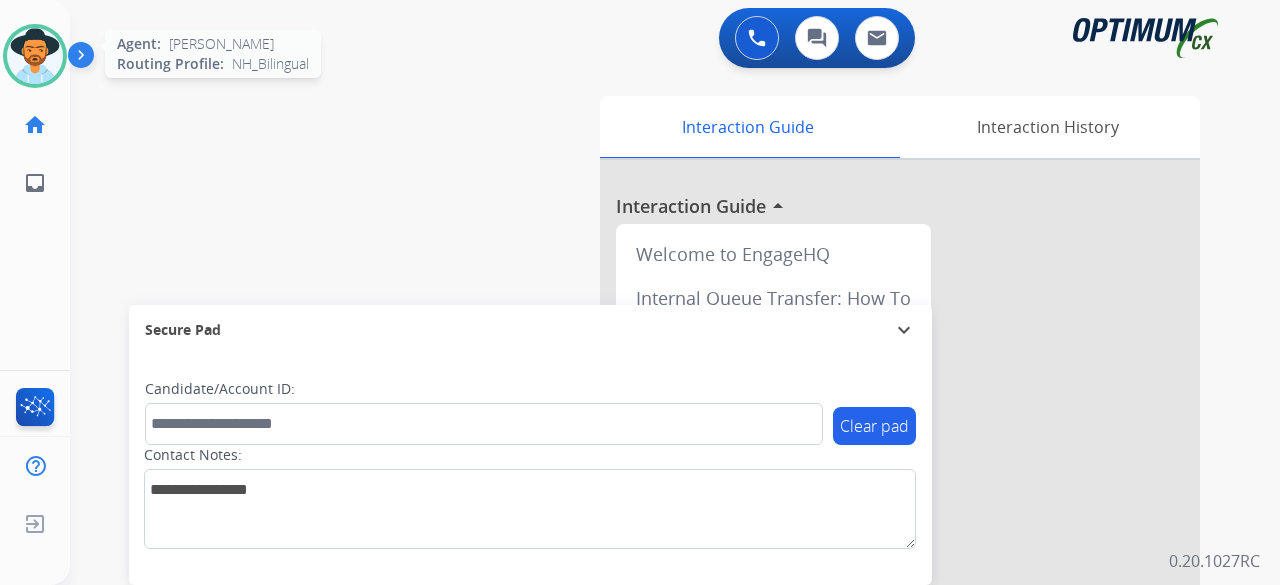 click at bounding box center (35, 56) 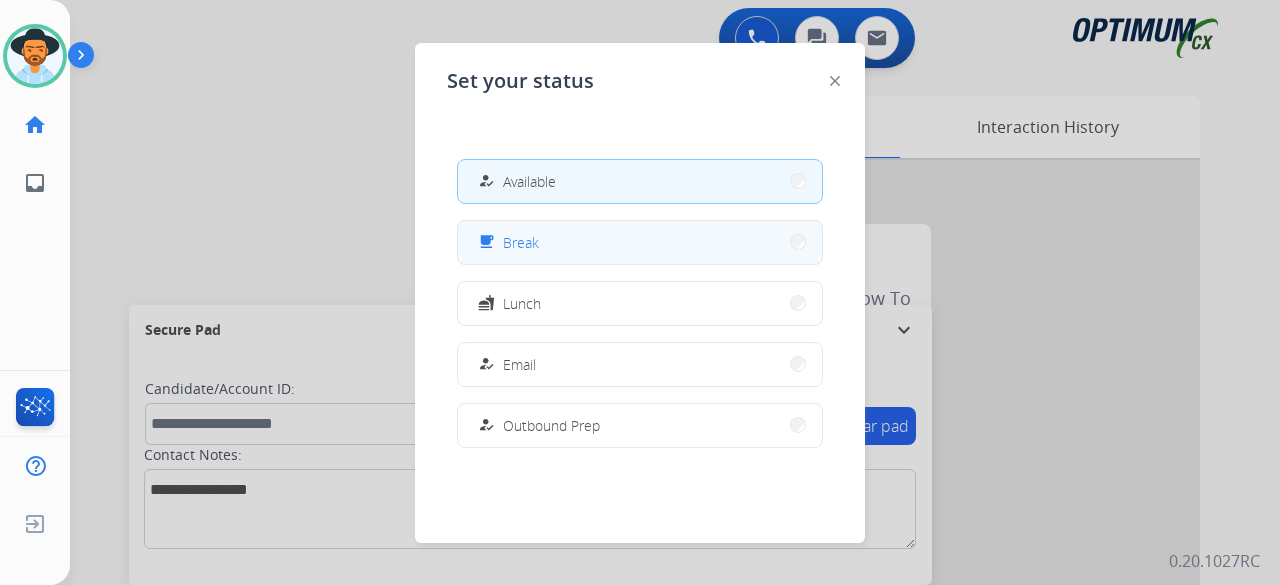 click on "free_breakfast Break" at bounding box center (640, 242) 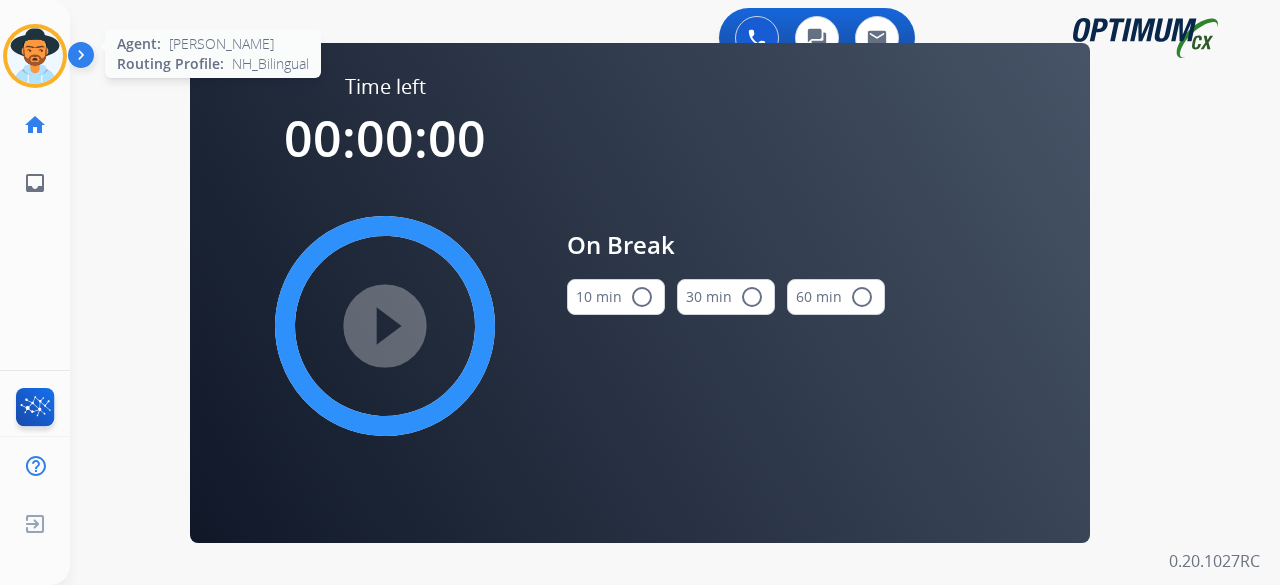 click at bounding box center [35, 56] 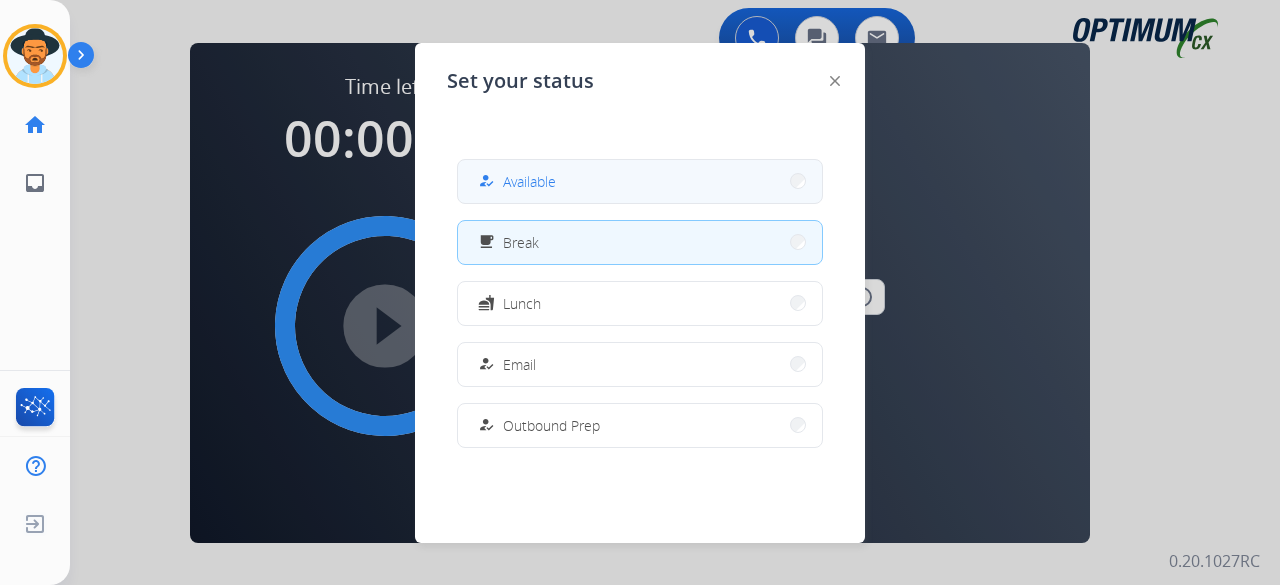click on "Available" at bounding box center [529, 181] 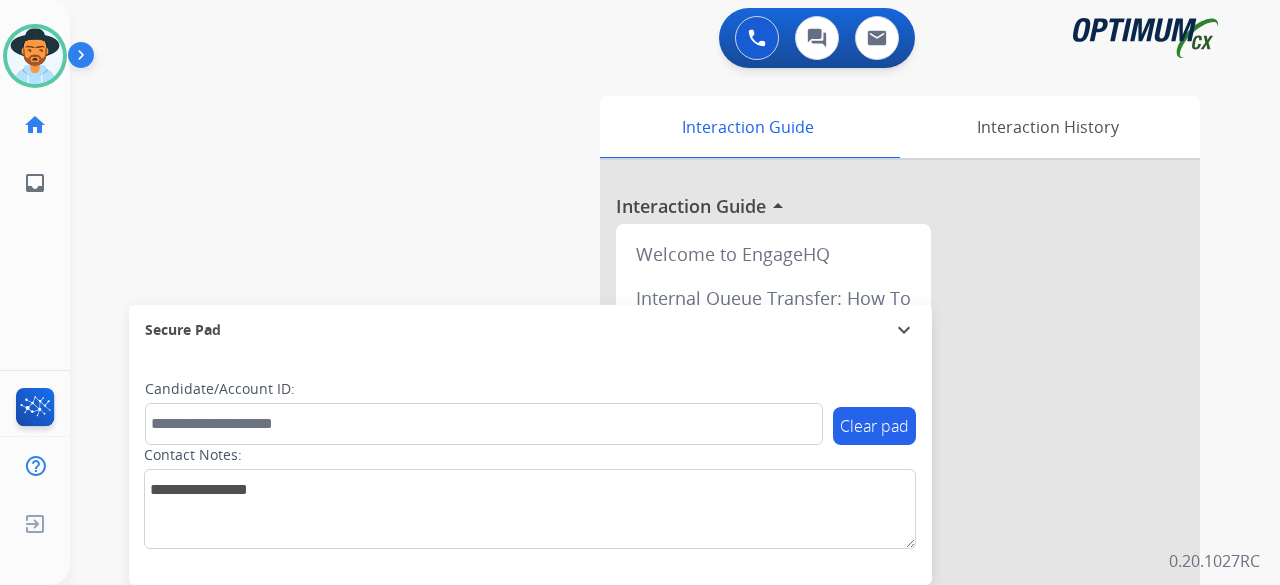 click on "swap_horiz Break voice bridge close_fullscreen Connect 3-Way Call merge_type Separate 3-Way Call  Interaction Guide   Interaction History  Interaction Guide arrow_drop_up  Welcome to EngageHQ   Internal Queue Transfer: How To  Secure Pad expand_more Clear pad Candidate/Account ID: Contact Notes:" at bounding box center [651, 489] 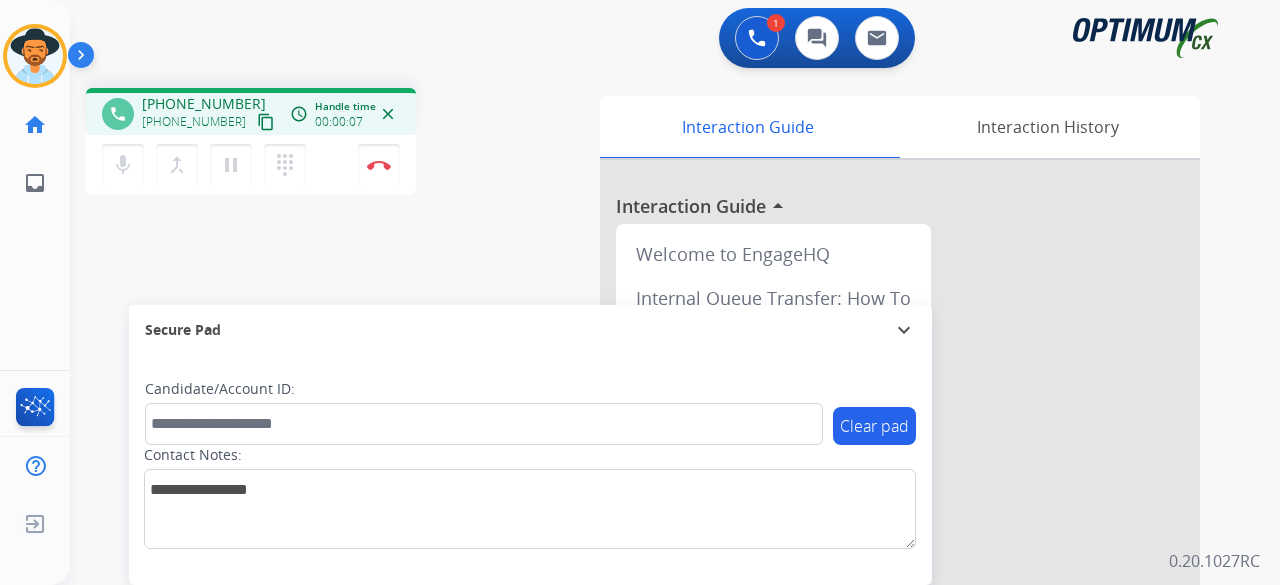 click on "content_copy" at bounding box center (266, 122) 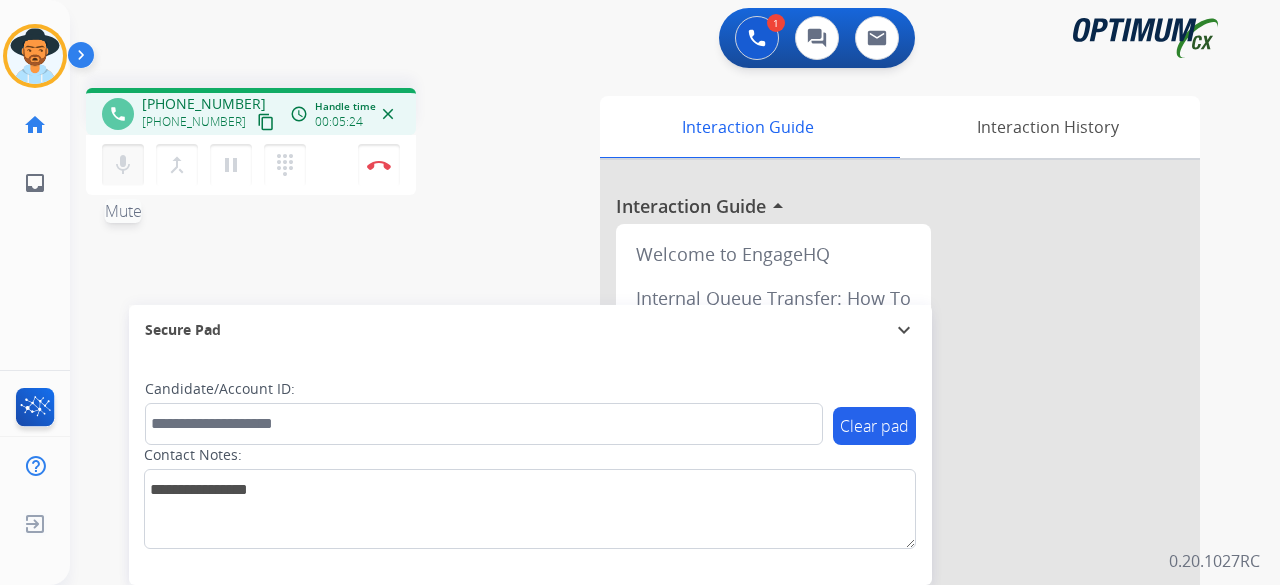click on "mic" at bounding box center (123, 165) 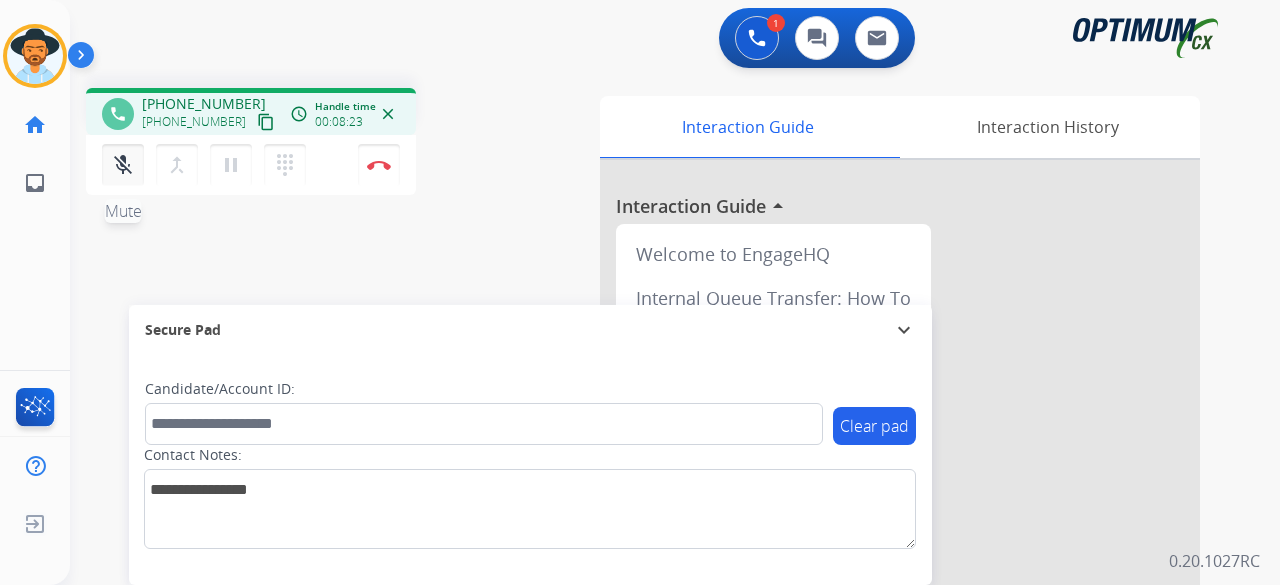 click on "mic_off" at bounding box center (123, 165) 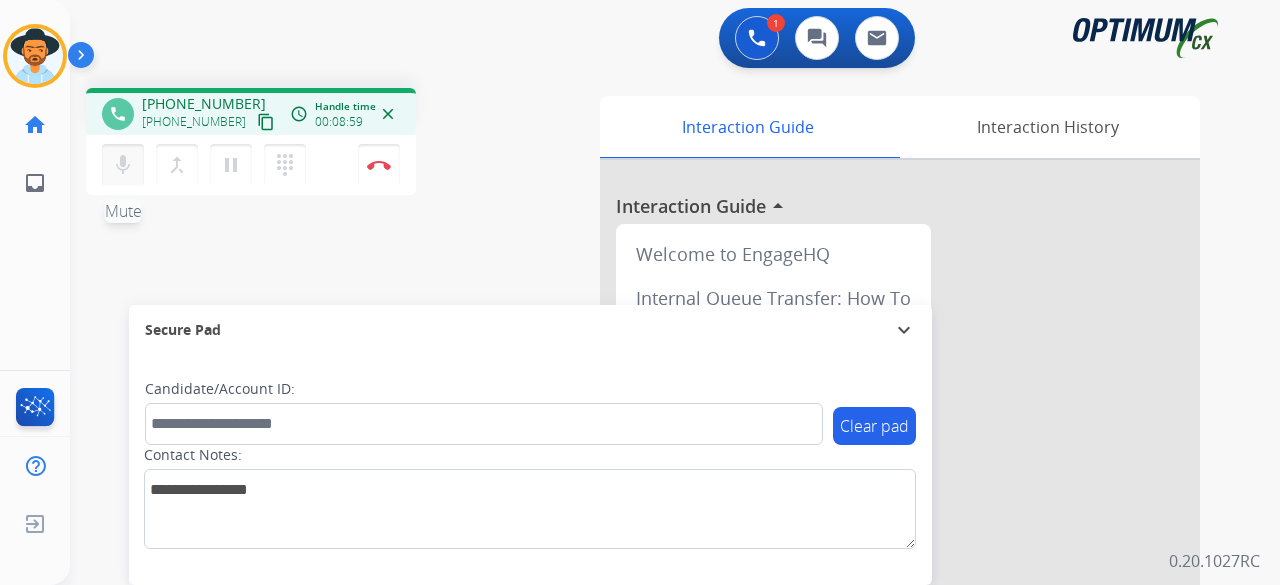 click on "mic Mute" at bounding box center [123, 165] 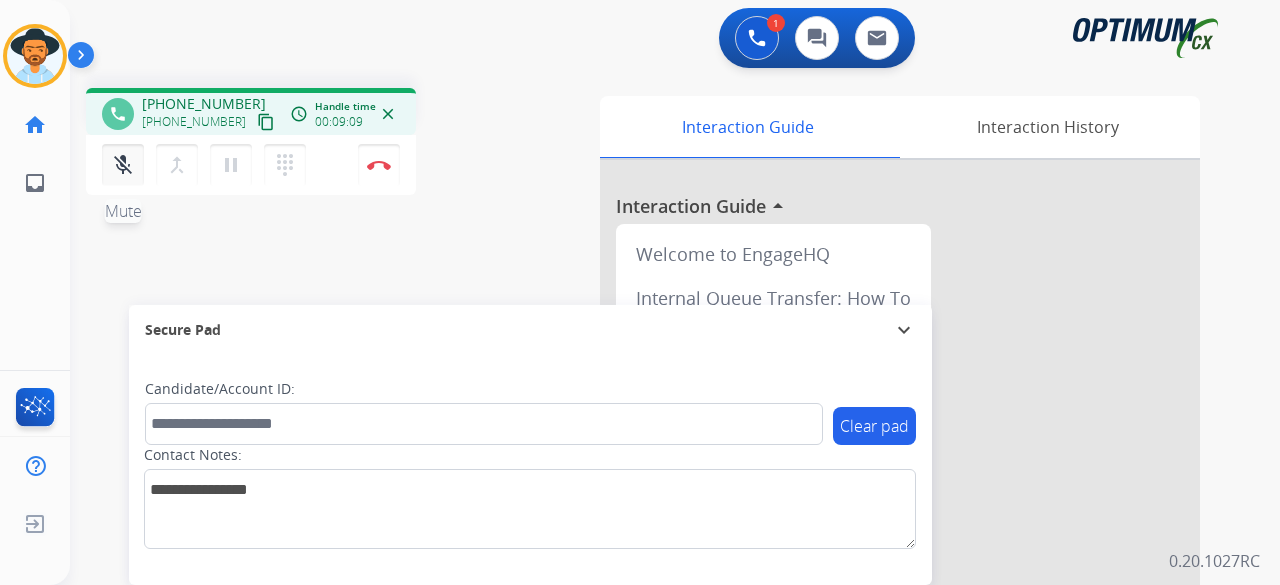 click on "mic_off" at bounding box center [123, 165] 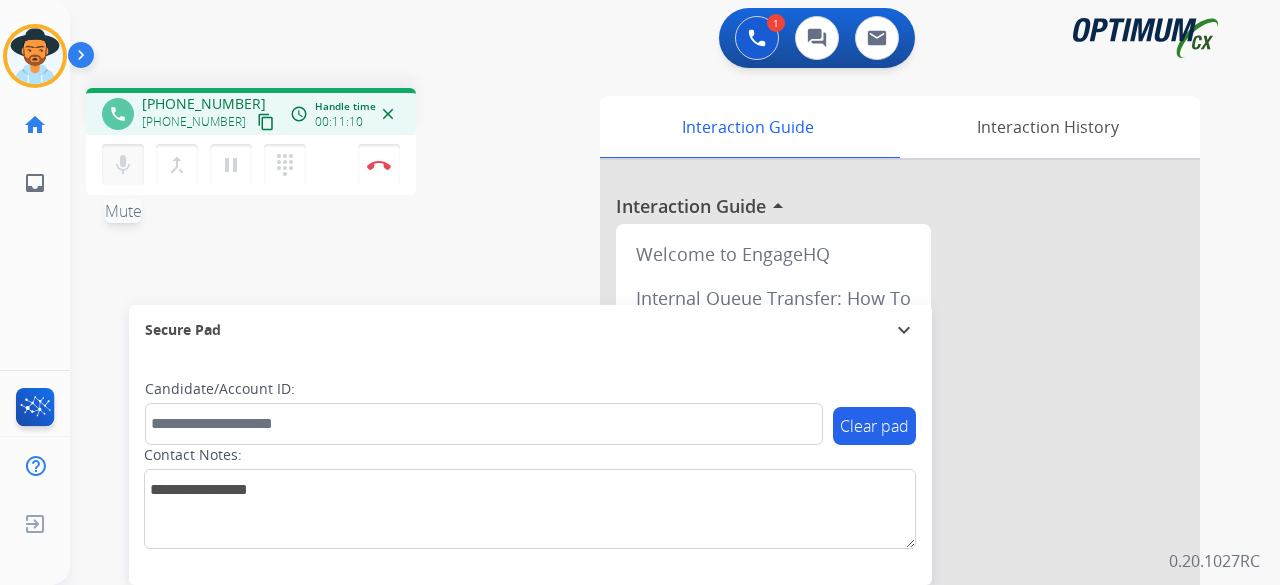 click on "mic" at bounding box center [123, 165] 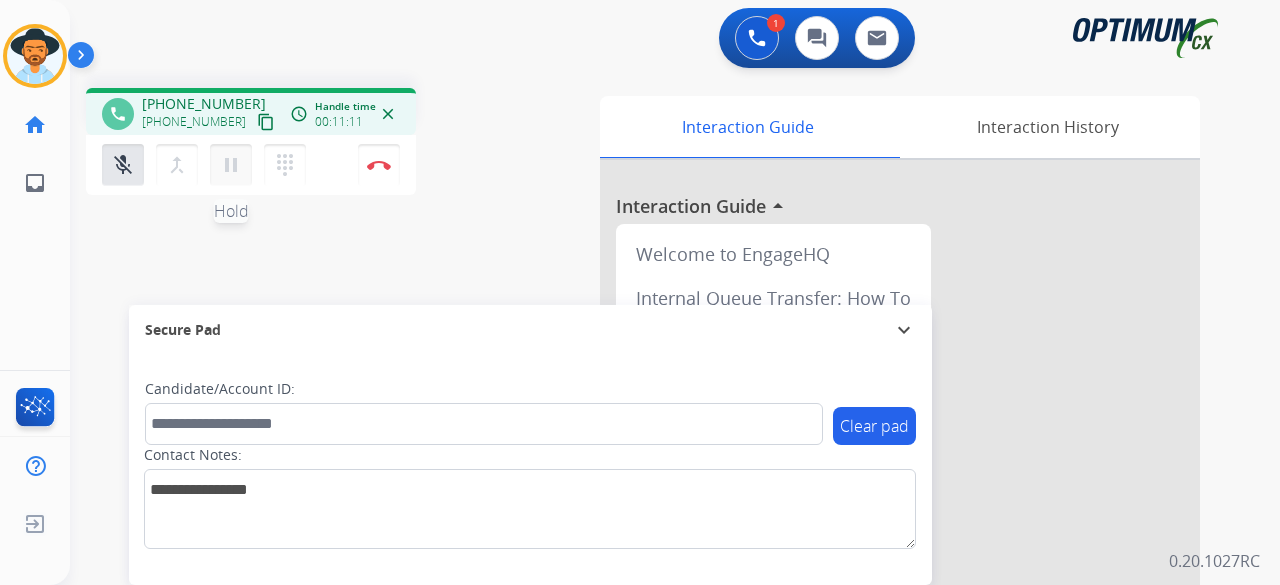 click on "pause" at bounding box center [231, 165] 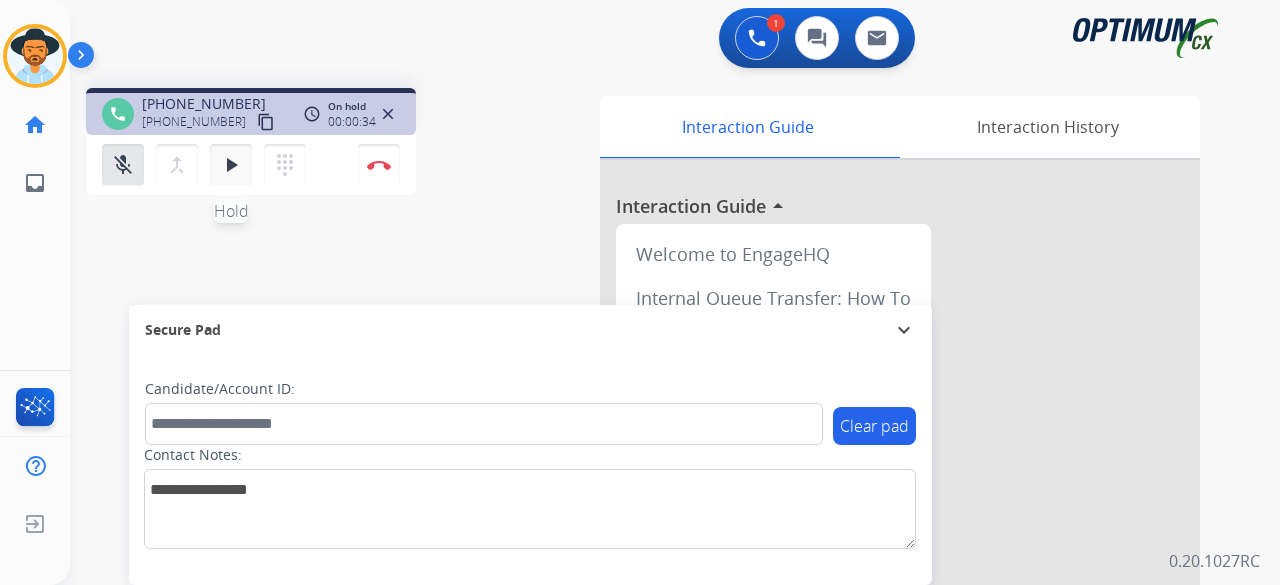 click on "play_arrow" at bounding box center [231, 165] 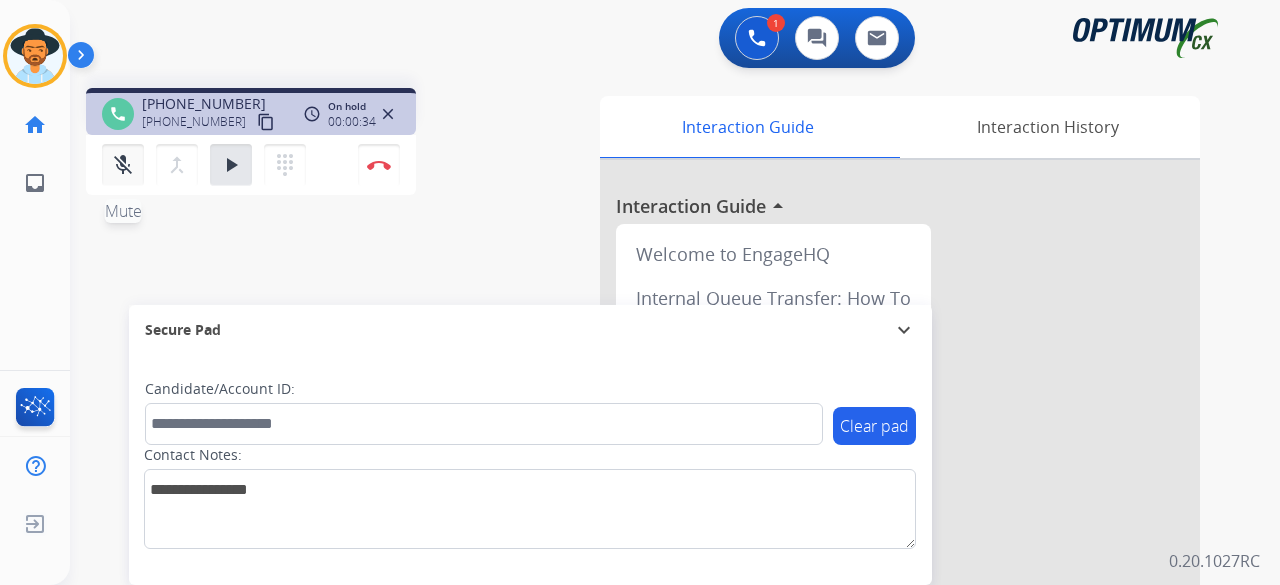 click on "mic_off Mute" at bounding box center [123, 165] 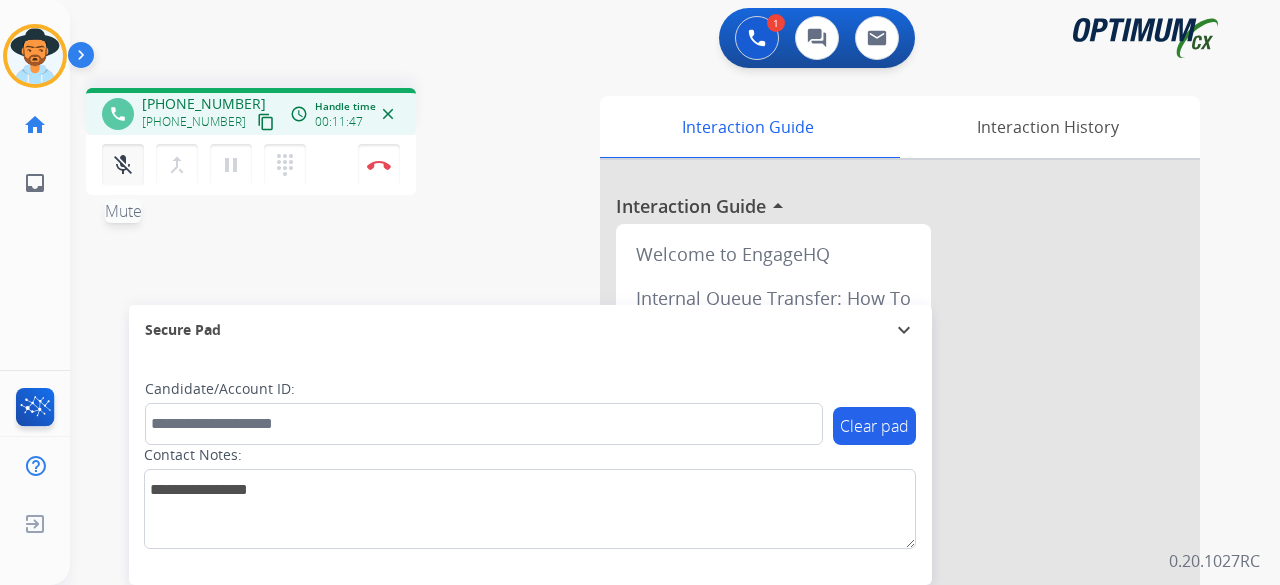 click on "mic_off Mute" at bounding box center (123, 165) 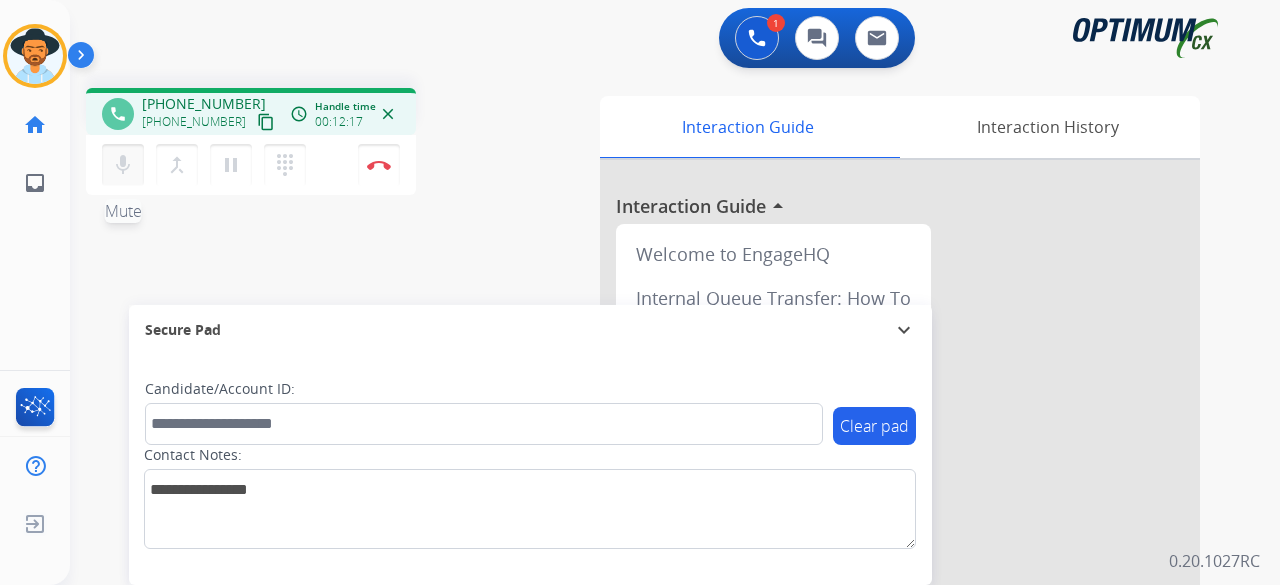 click on "mic" at bounding box center (123, 165) 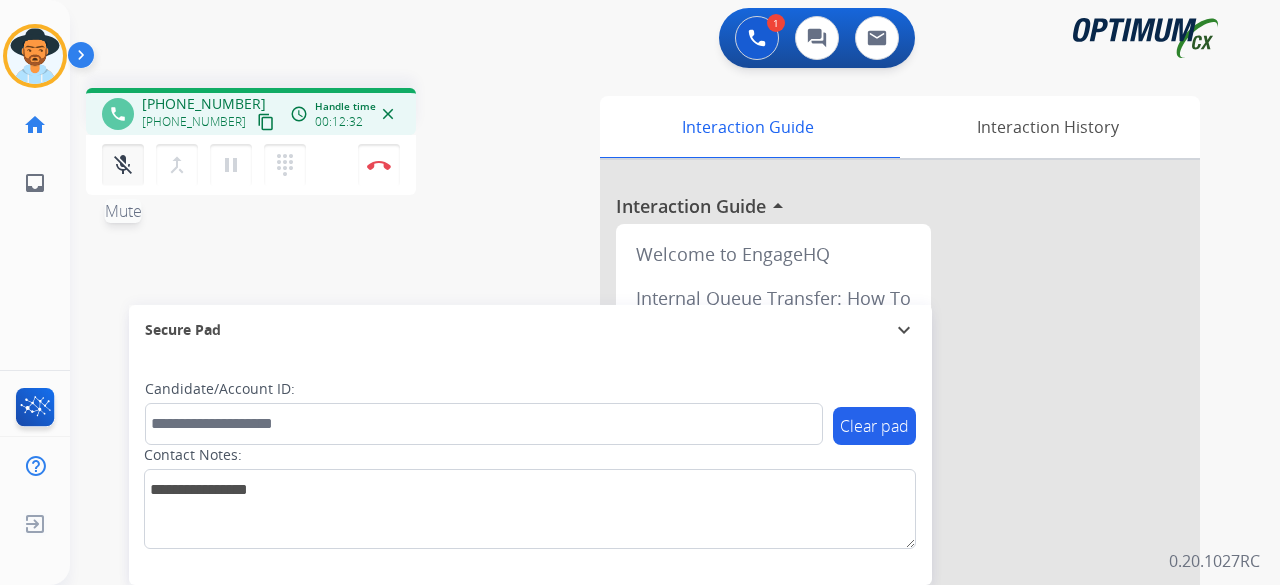 click on "mic_off" at bounding box center (123, 165) 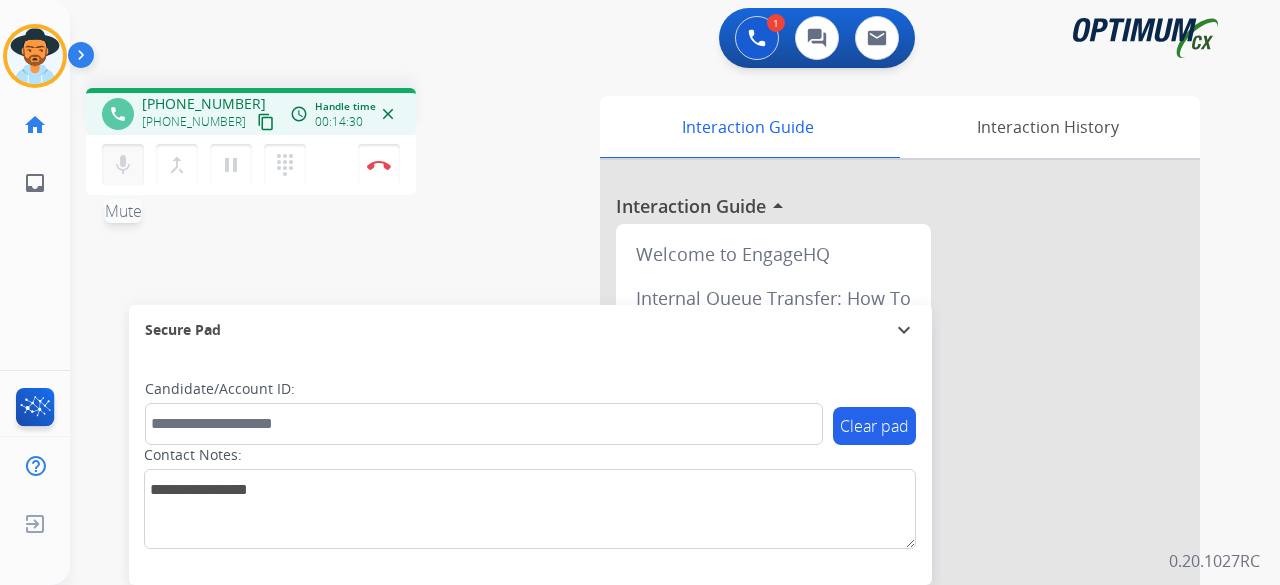click on "mic" at bounding box center (123, 165) 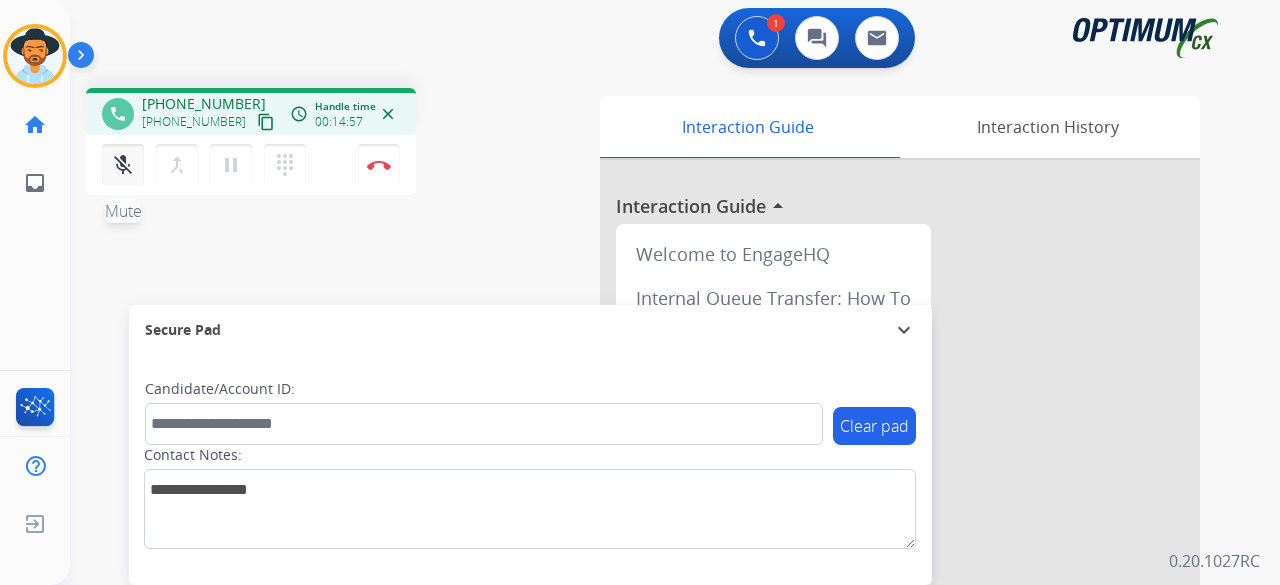 click on "mic_off" at bounding box center (123, 165) 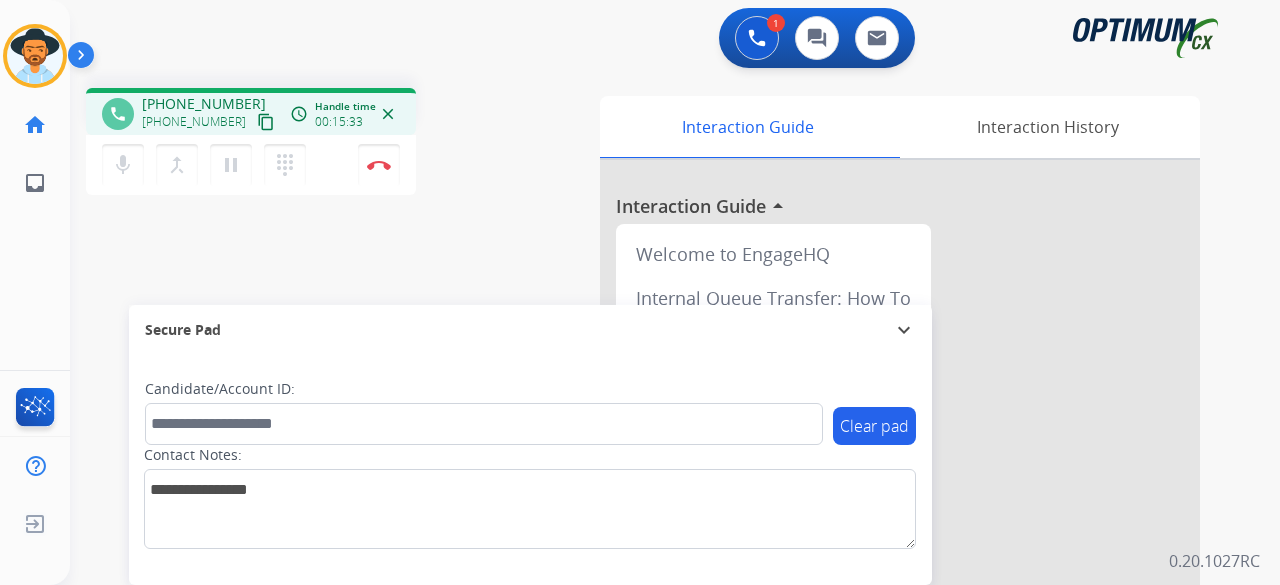 click on "mic Mute merge_type Bridge pause Hold dialpad Dialpad Disconnect" at bounding box center [251, 165] 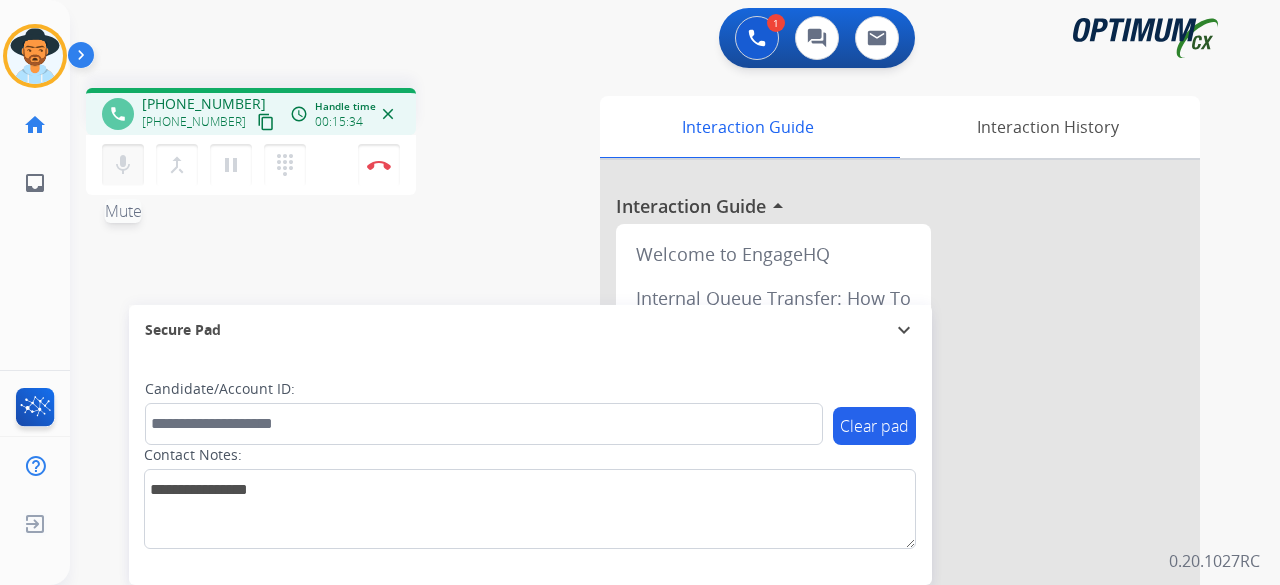 click on "mic" at bounding box center (123, 165) 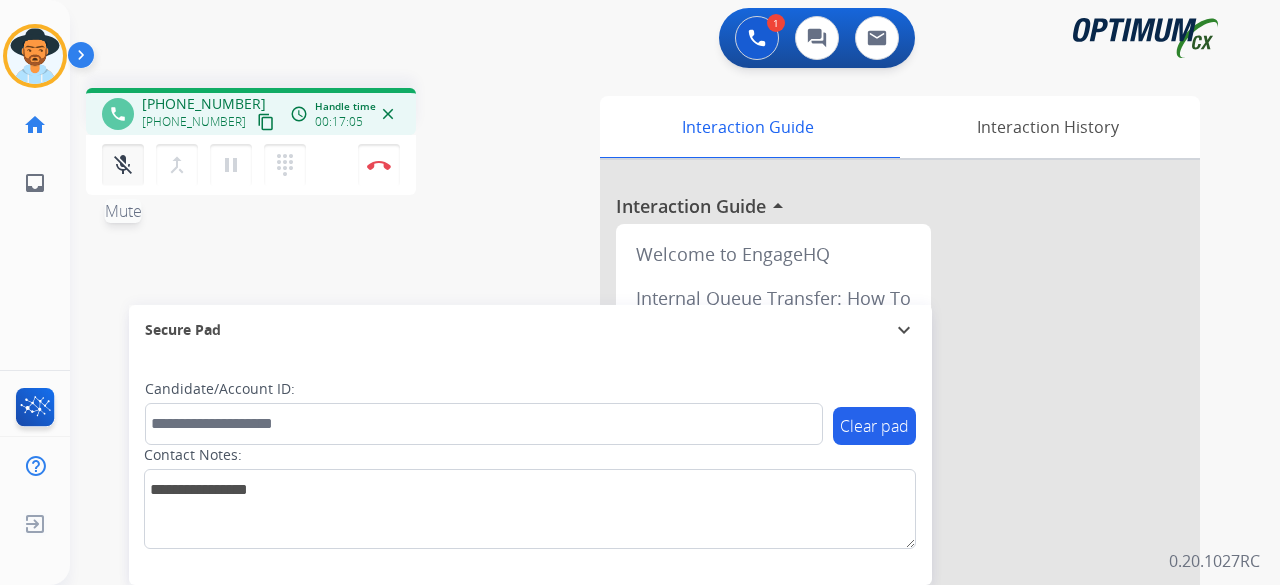 click on "mic_off" at bounding box center (123, 165) 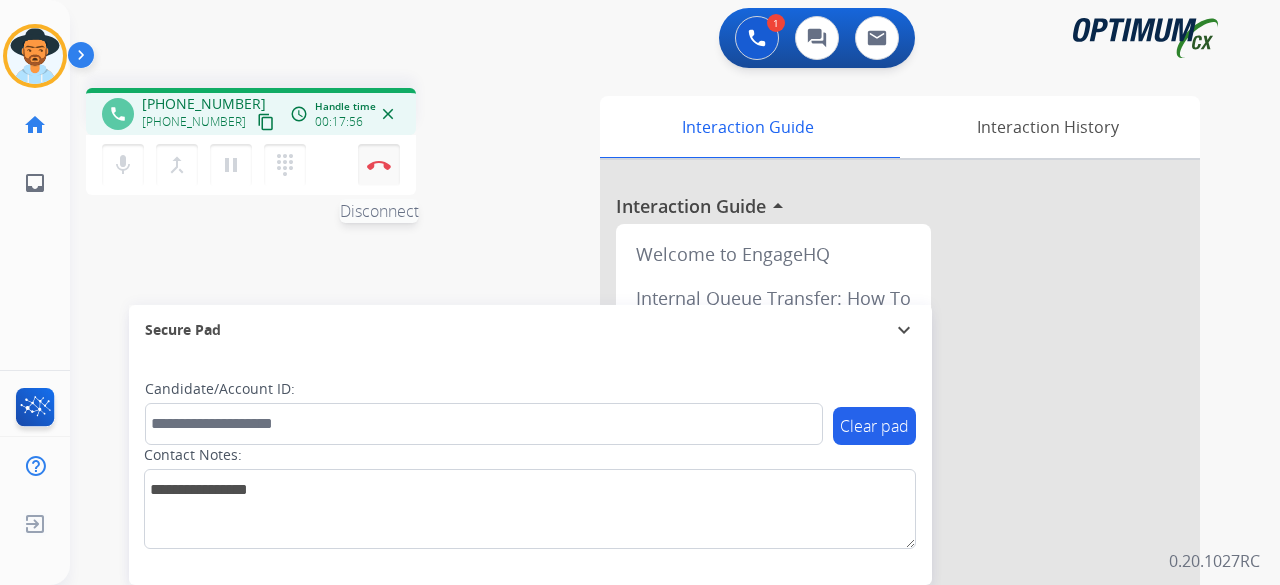 click at bounding box center [379, 165] 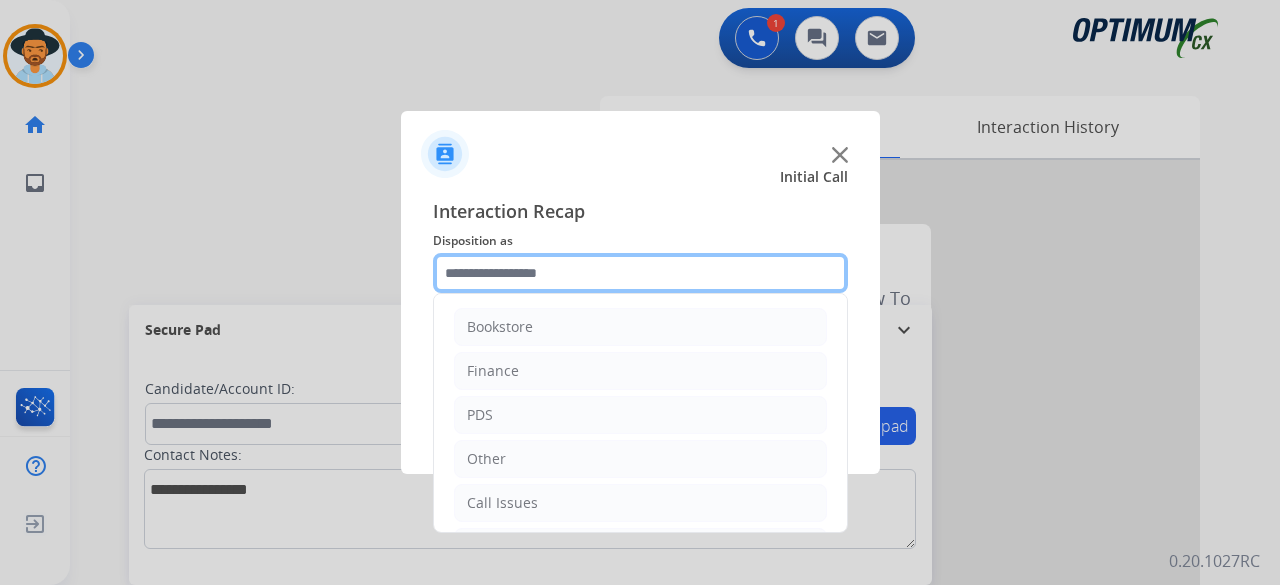 click 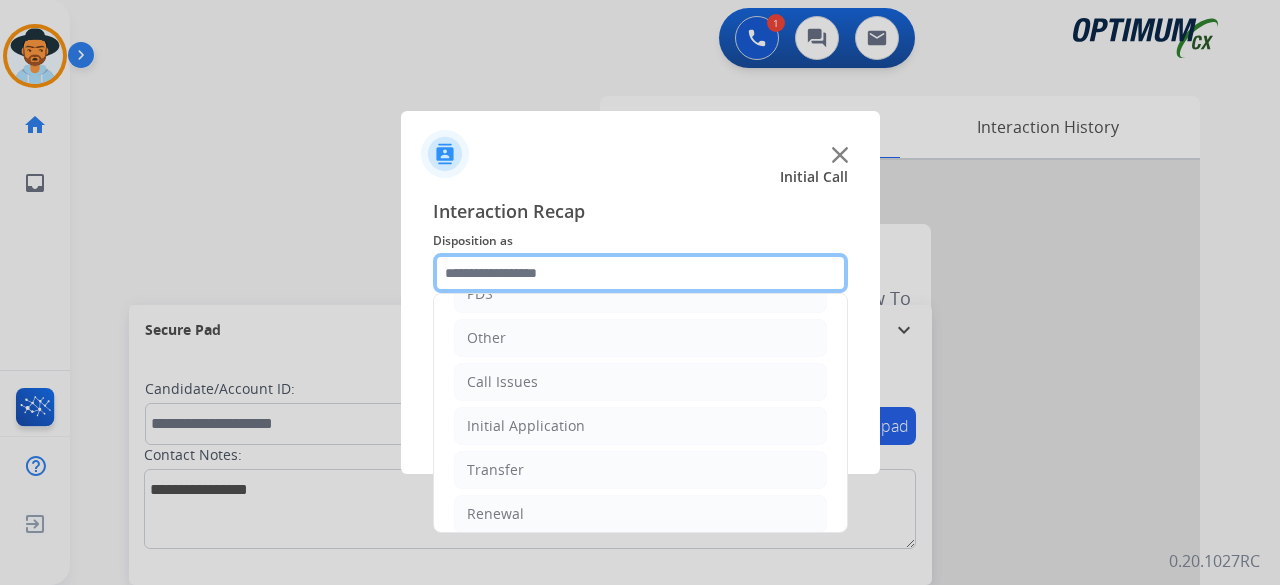 scroll, scrollTop: 130, scrollLeft: 0, axis: vertical 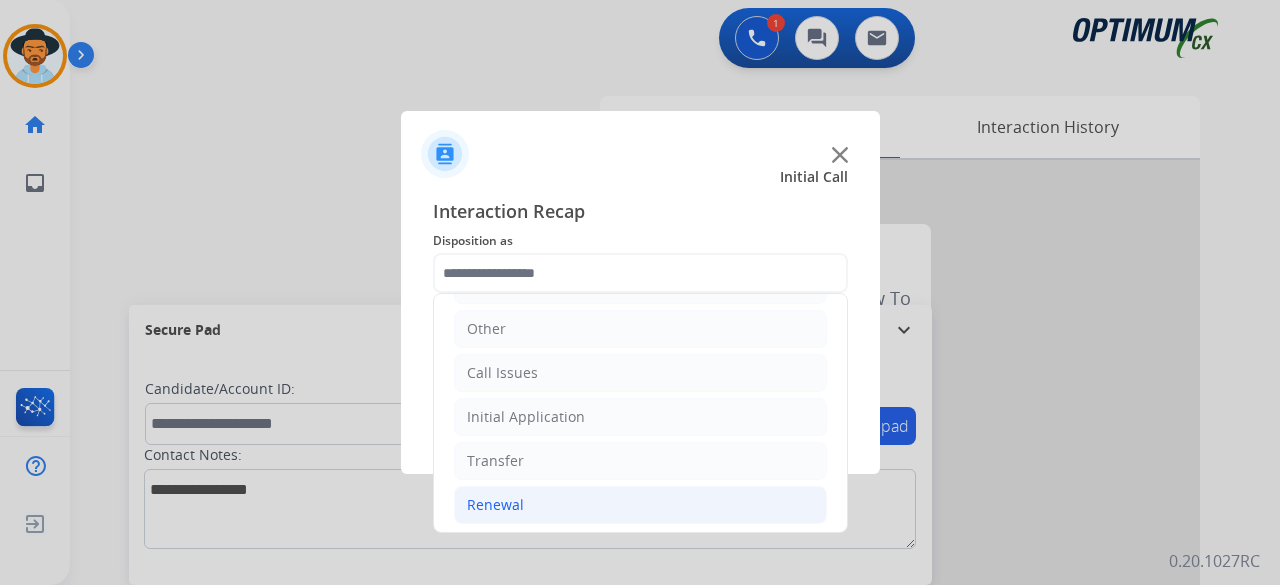 click on "Renewal" 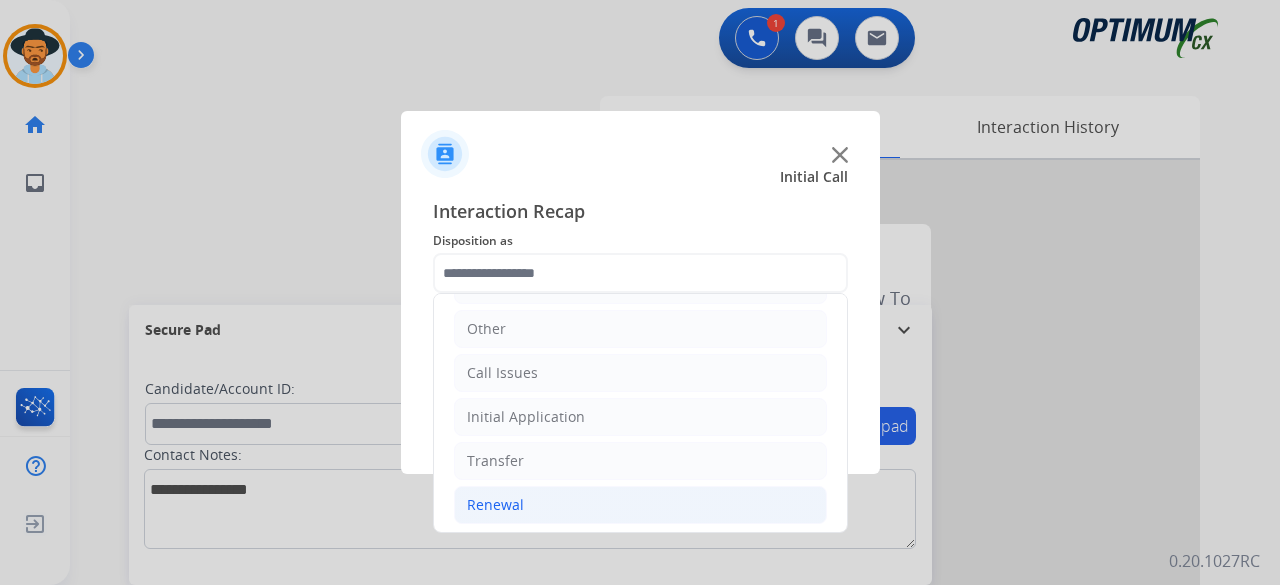 click on "Renewal" 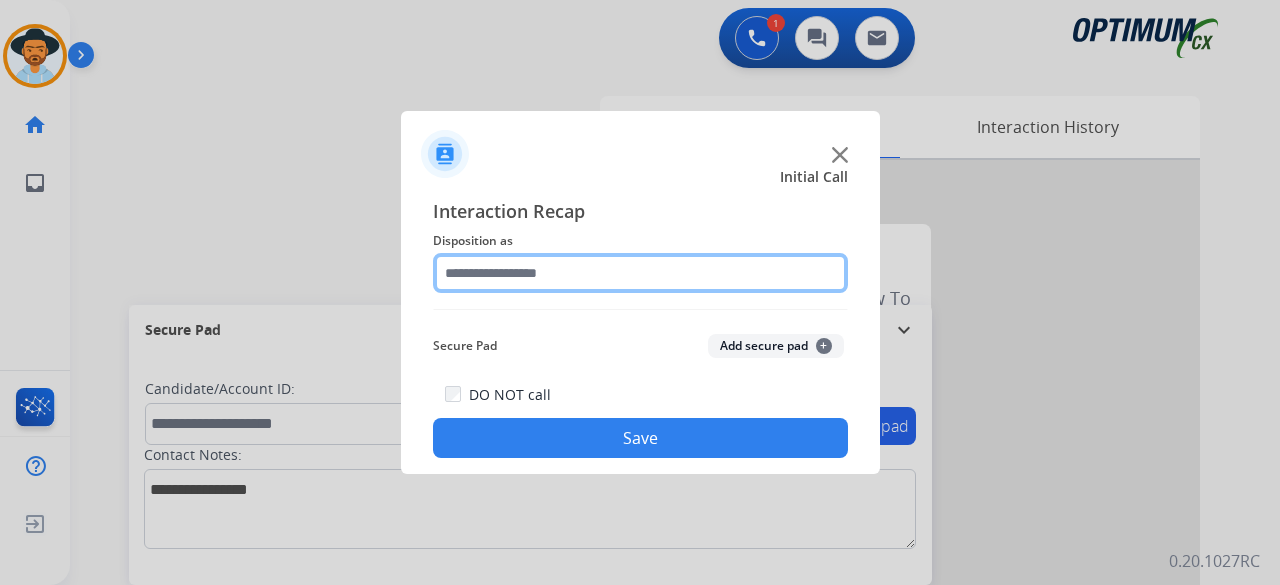 click 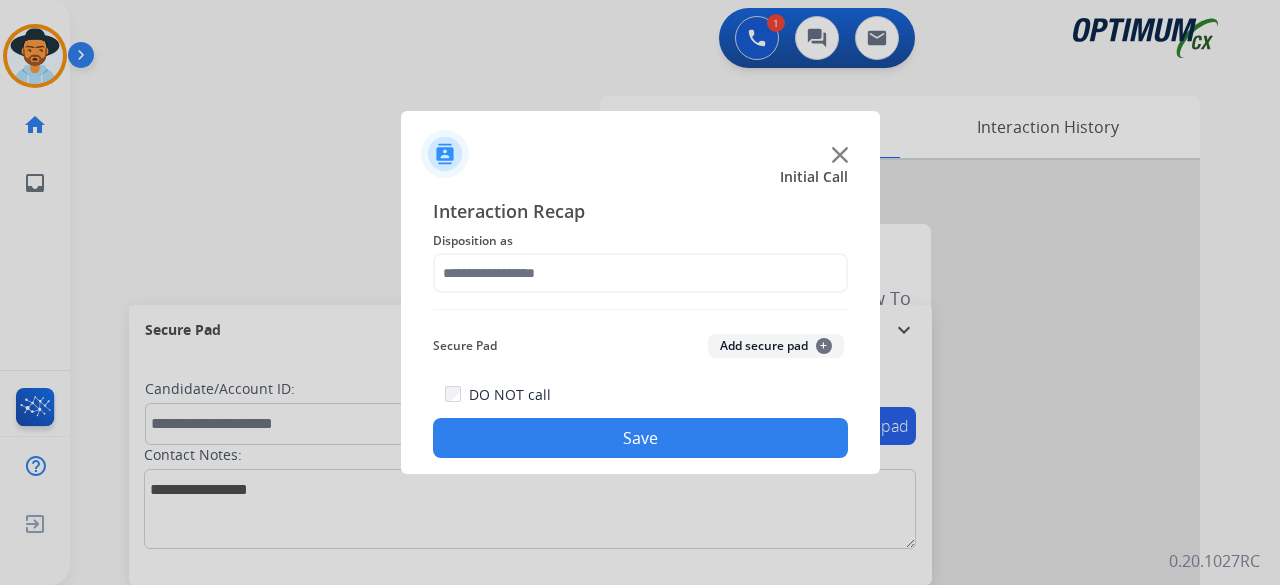 click on "Initial Call" 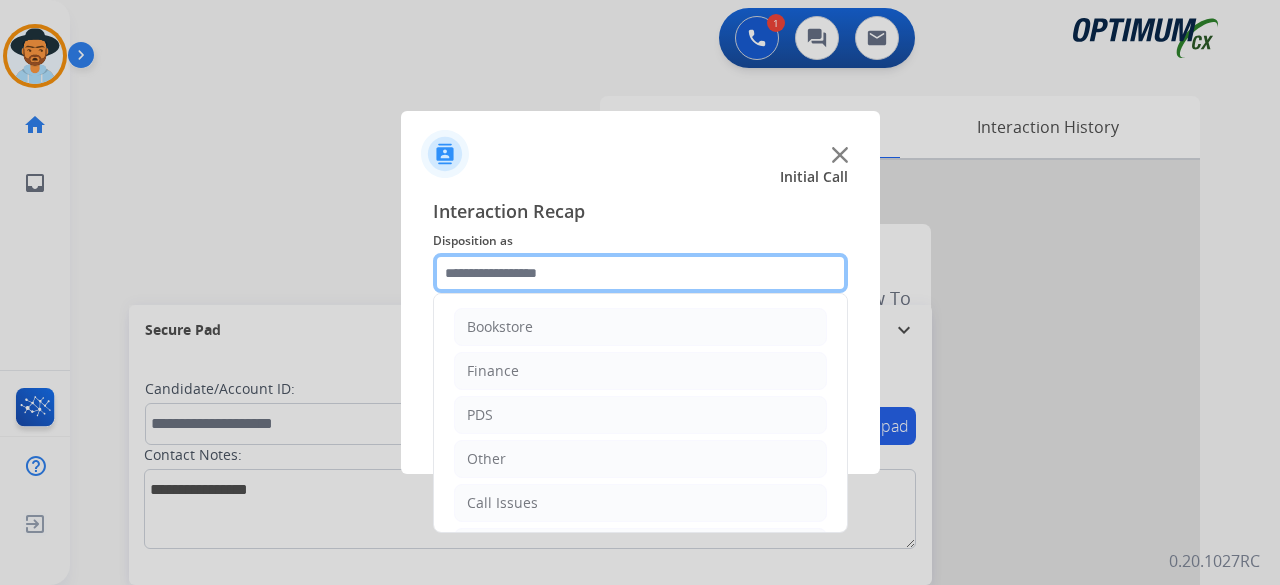 click 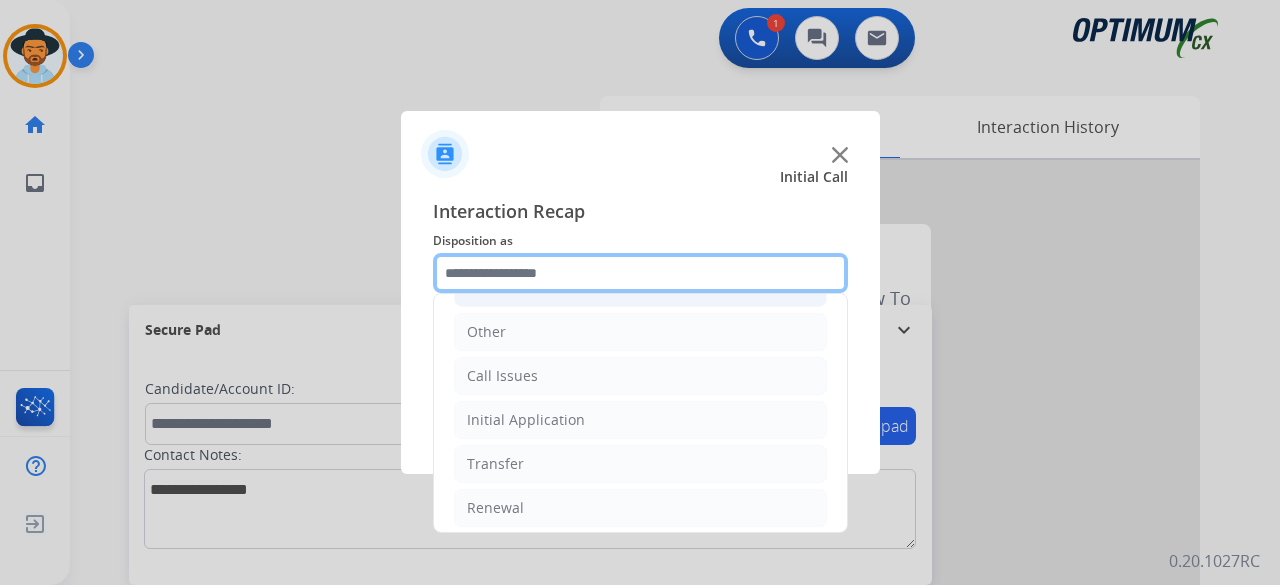 scroll, scrollTop: 130, scrollLeft: 0, axis: vertical 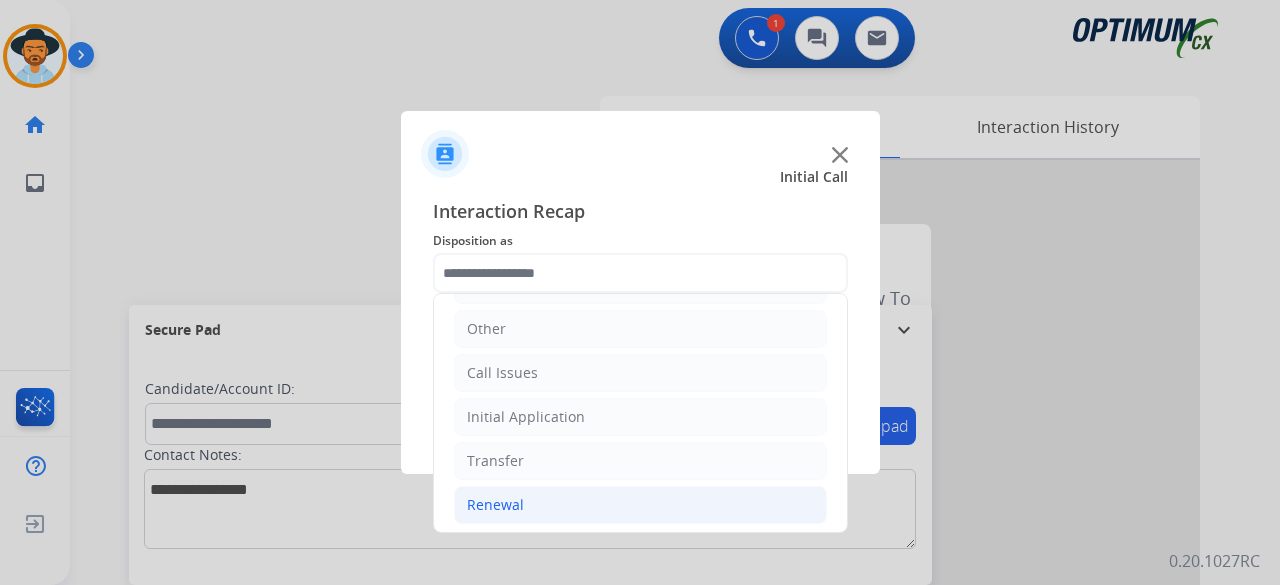 click on "Renewal" 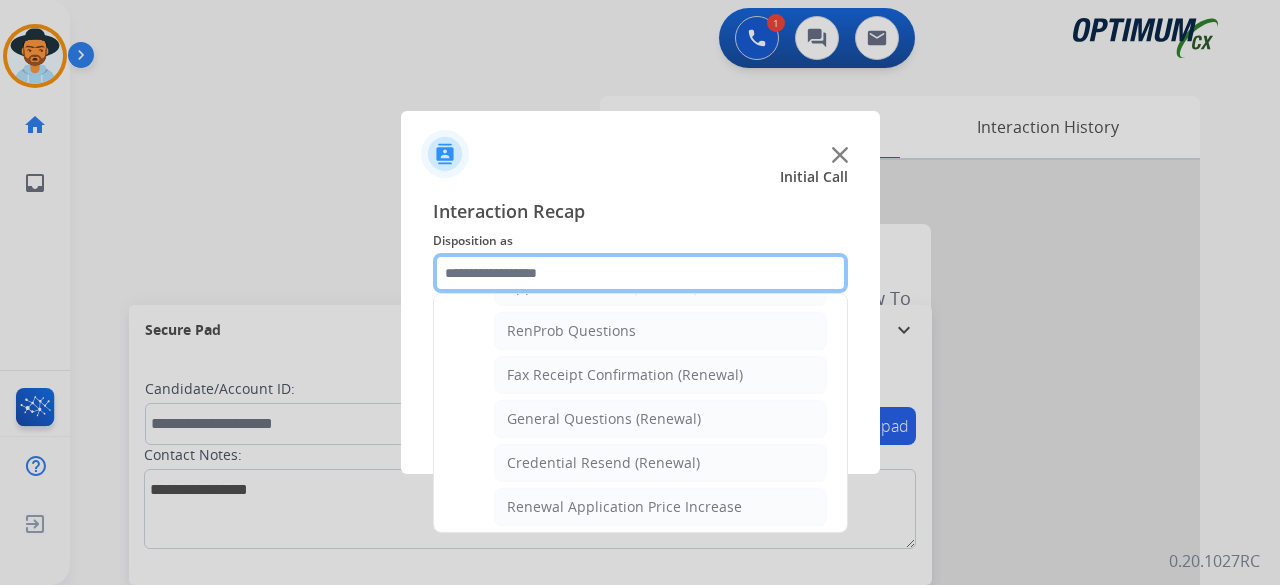 scroll, scrollTop: 502, scrollLeft: 0, axis: vertical 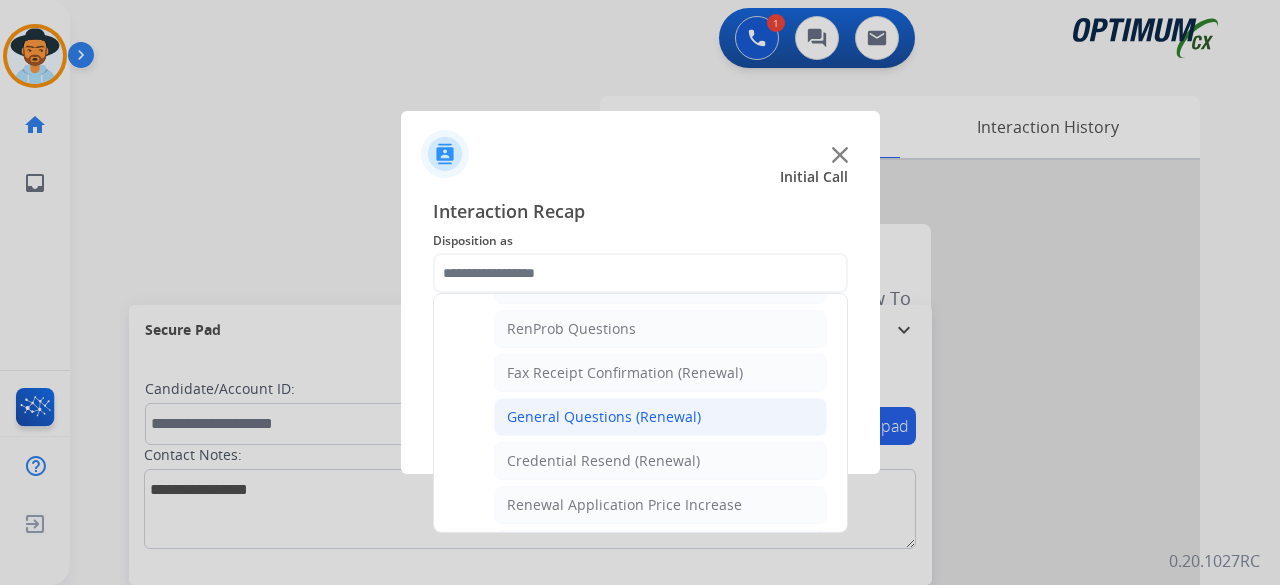 click on "General Questions (Renewal)" 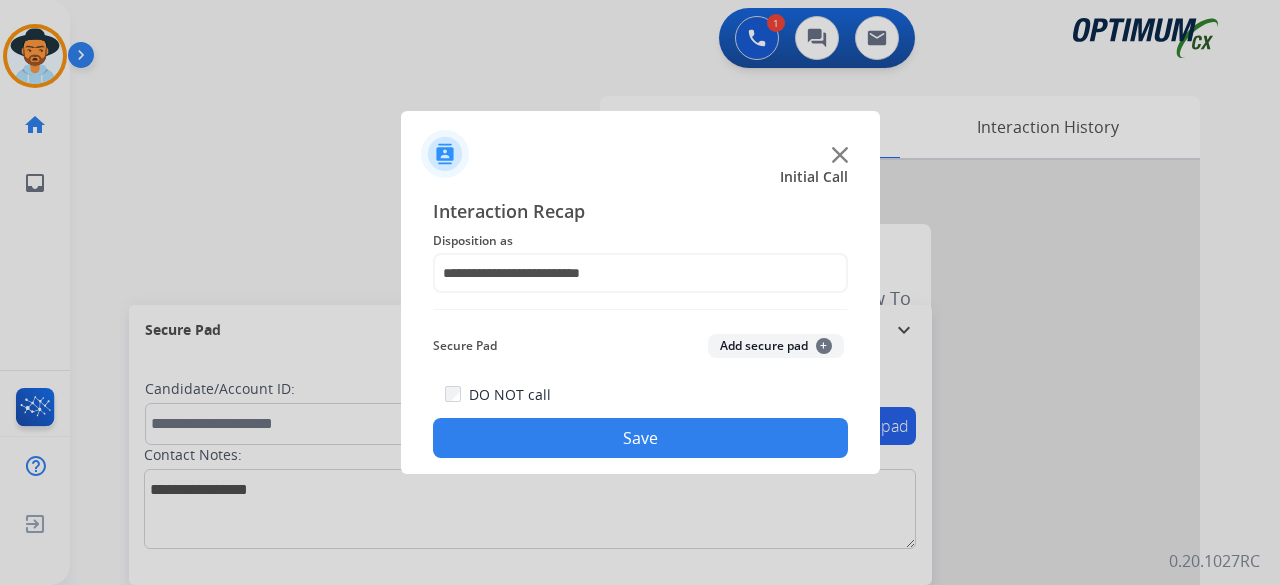 click on "Add secure pad  +" 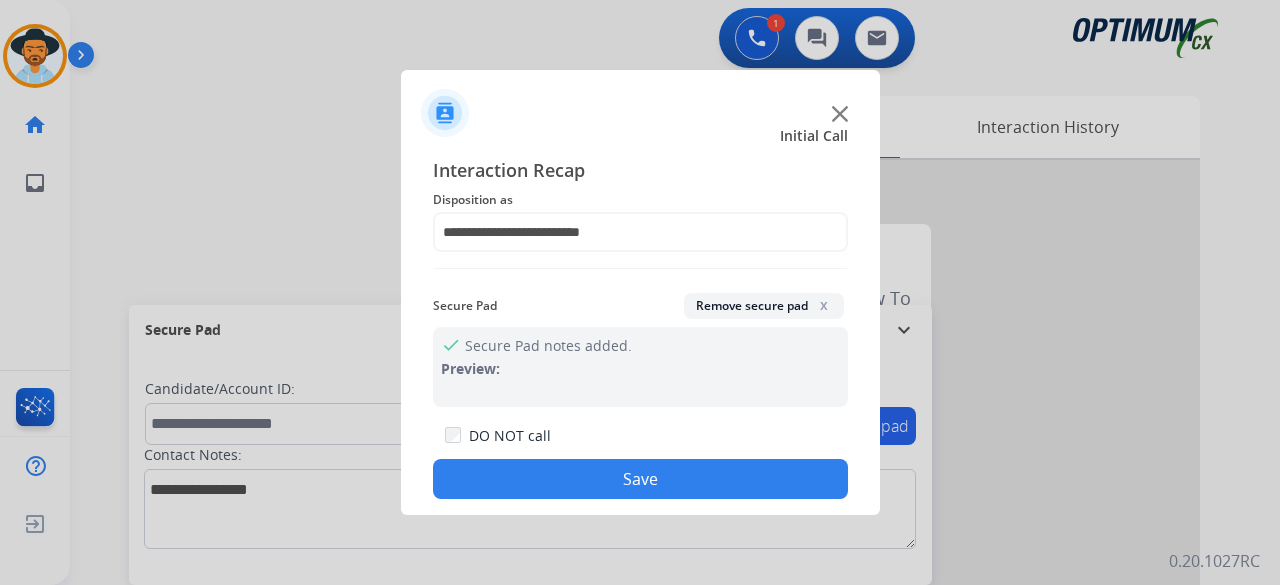 click on "Save" 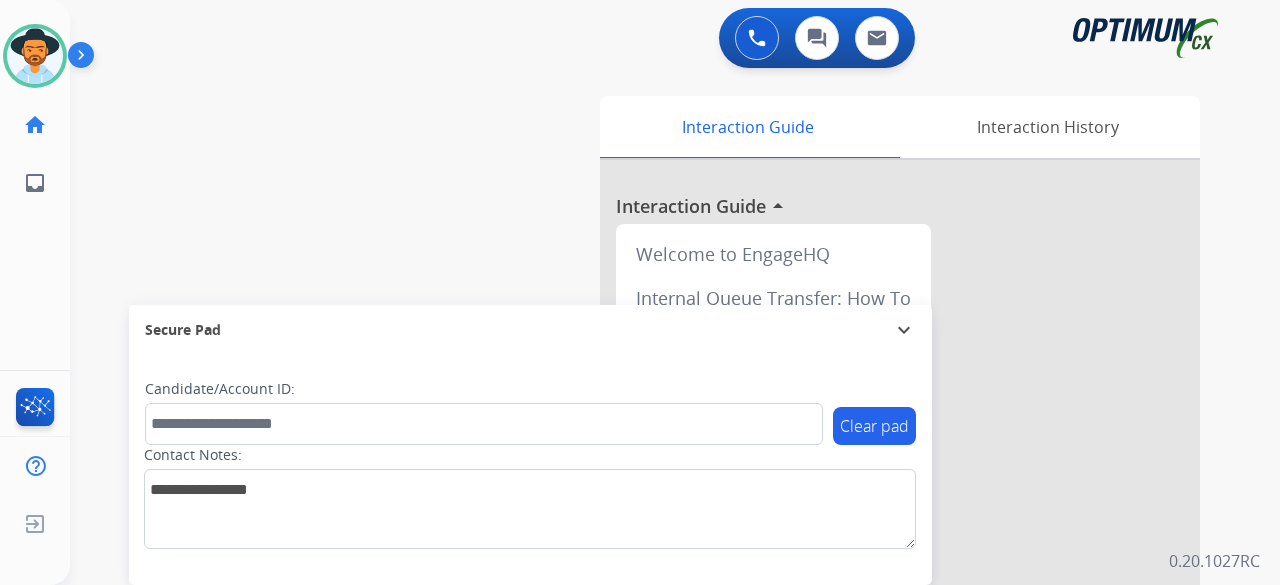 click on "swap_horiz Break voice bridge close_fullscreen Connect 3-Way Call merge_type Separate 3-Way Call  Interaction Guide   Interaction History  Interaction Guide arrow_drop_up  Welcome to EngageHQ   Internal Queue Transfer: How To  Secure Pad expand_more Clear pad Candidate/Account ID: Contact Notes:" at bounding box center [651, 489] 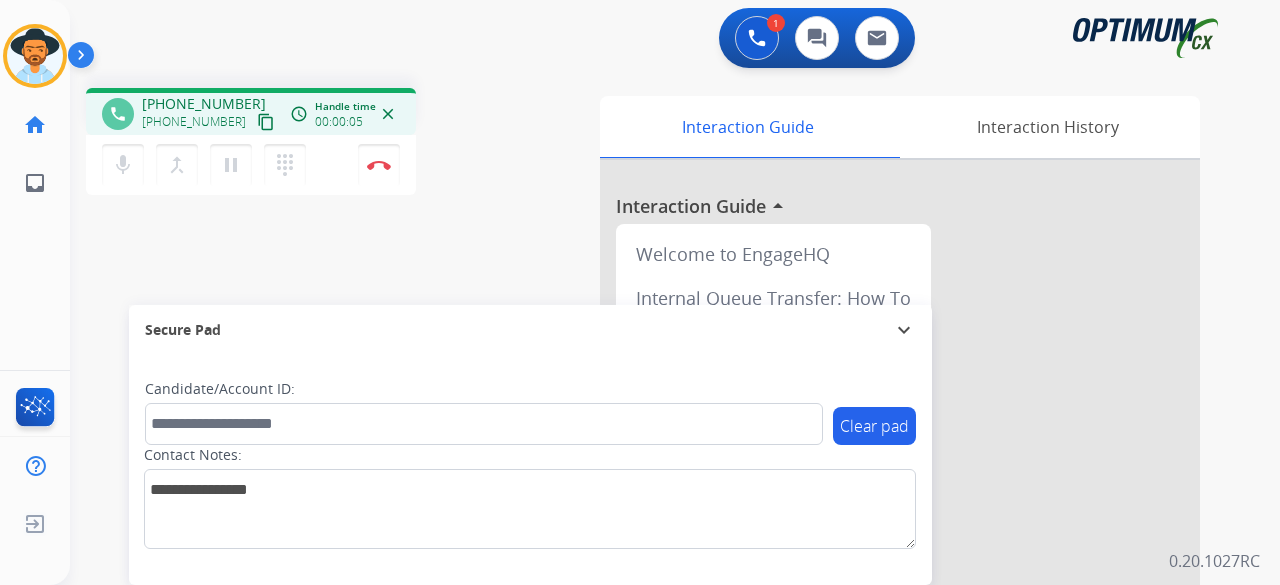 click on "content_copy" at bounding box center [266, 122] 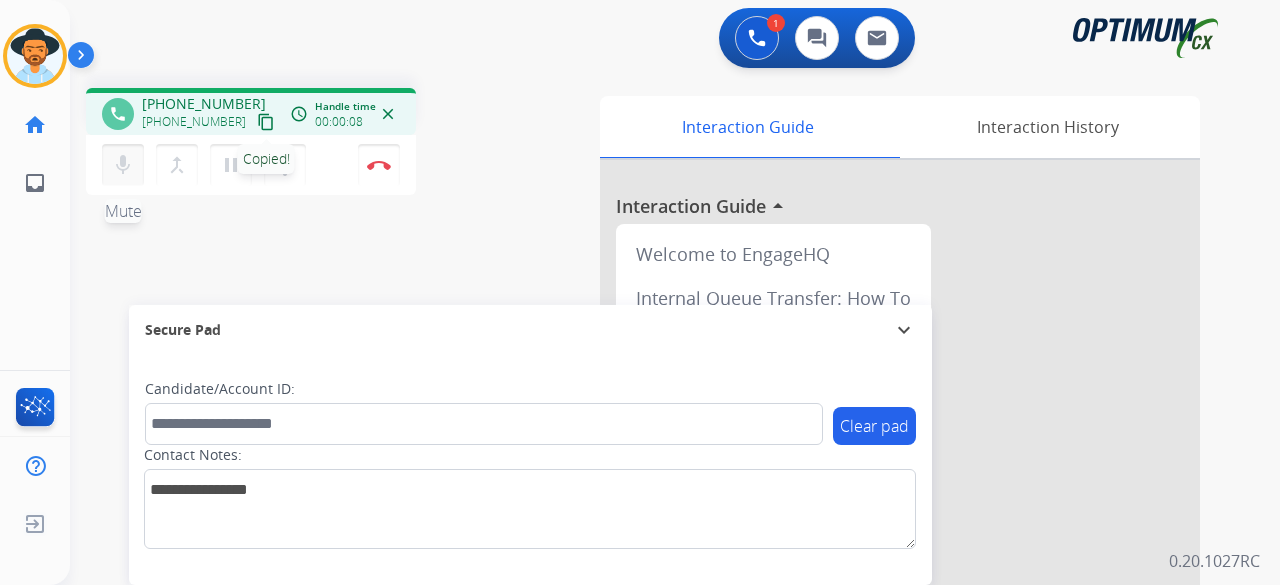 click on "mic" at bounding box center [123, 165] 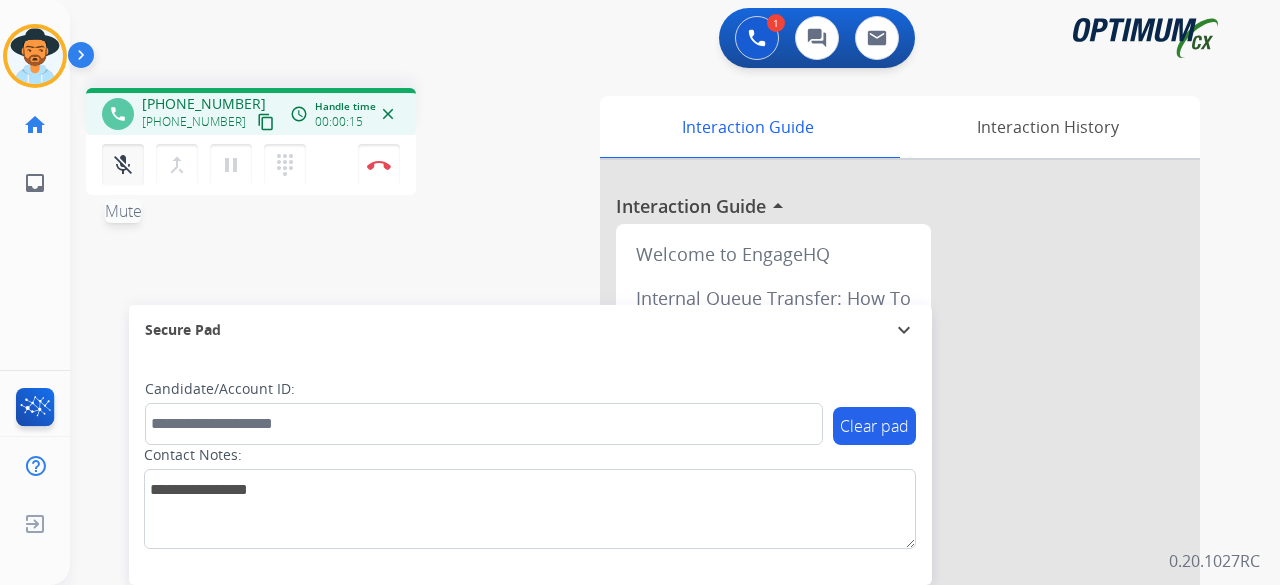 click on "mic_off" at bounding box center (123, 165) 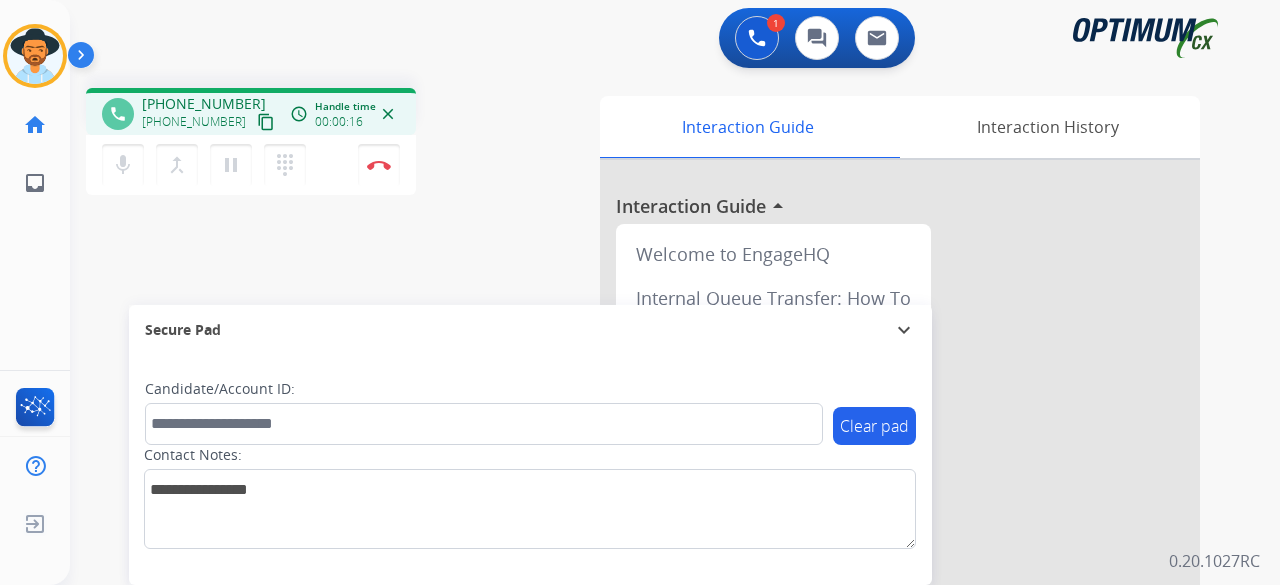 click on "content_copy" at bounding box center (266, 122) 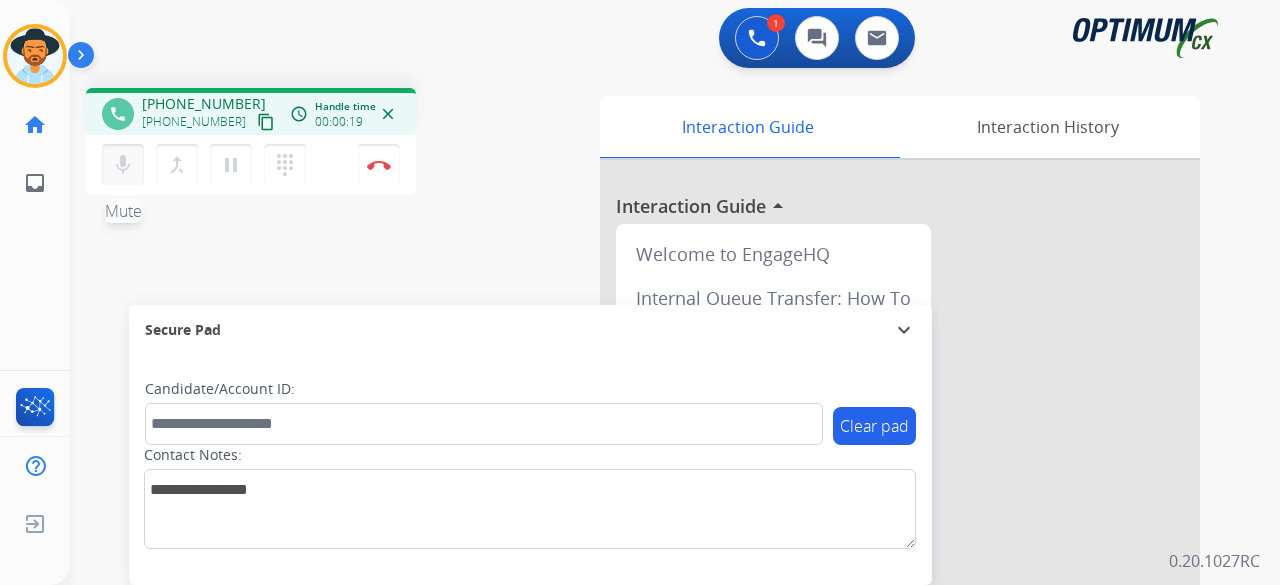 click on "mic Mute merge_type Bridge pause Hold dialpad Dialpad" at bounding box center [210, 165] 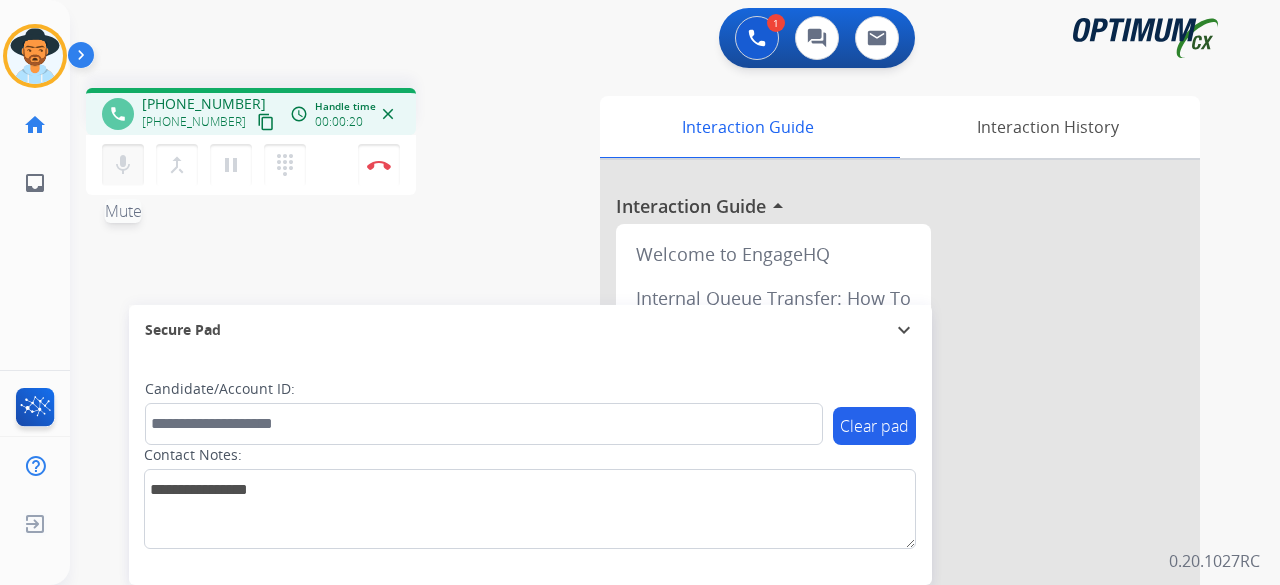 click on "mic" at bounding box center (123, 165) 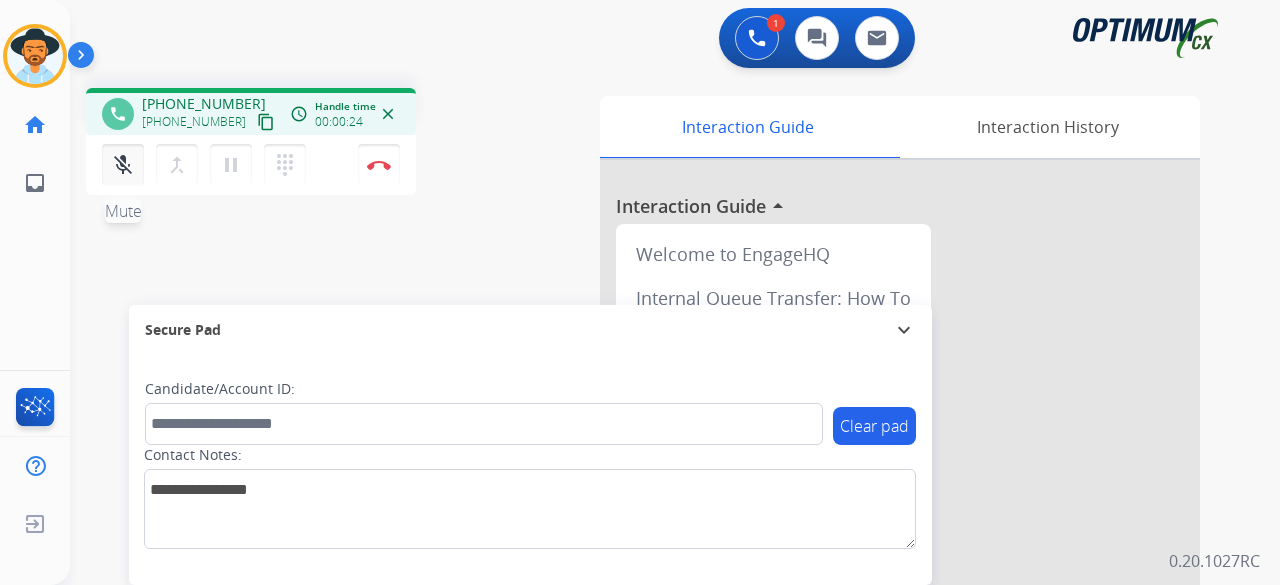 click on "mic_off" at bounding box center [123, 165] 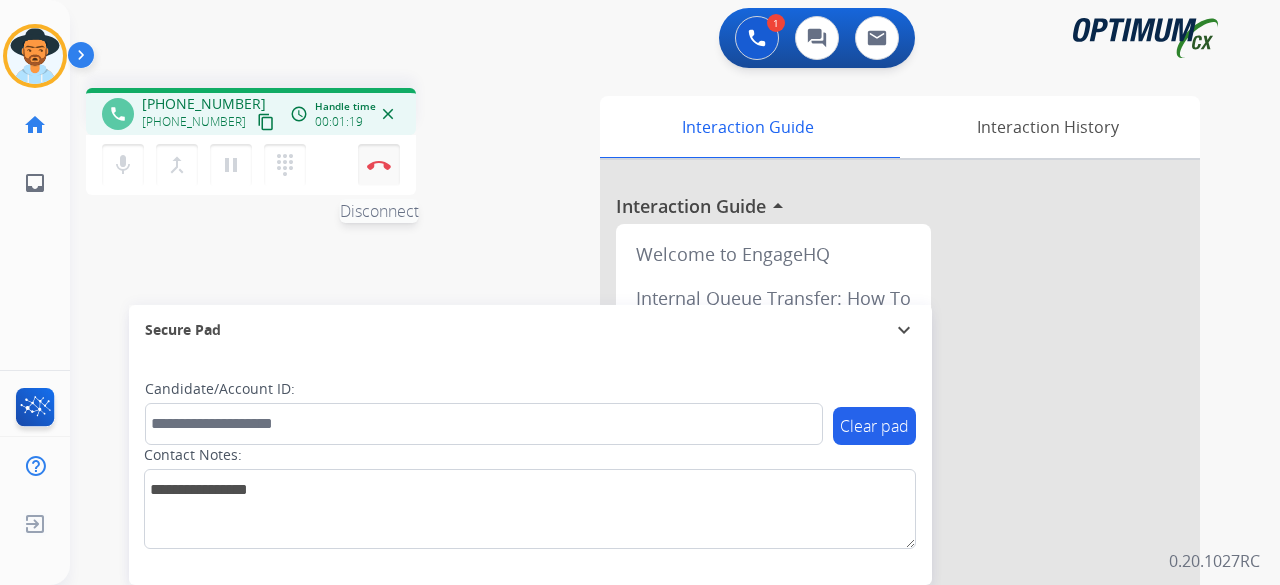 click on "Disconnect" at bounding box center [379, 165] 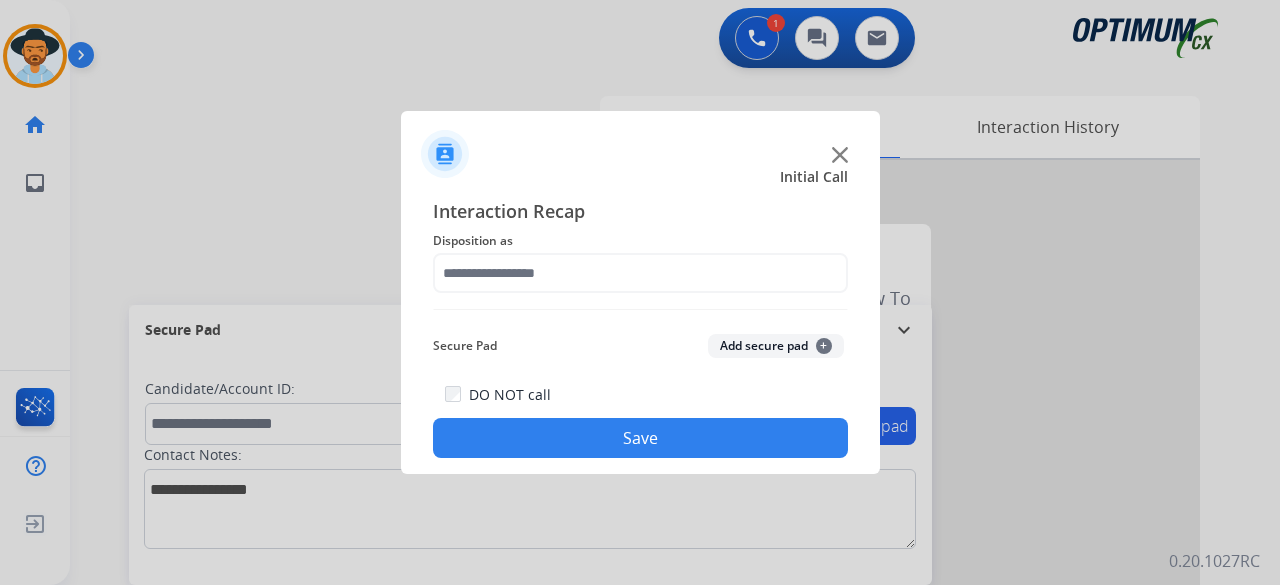 click 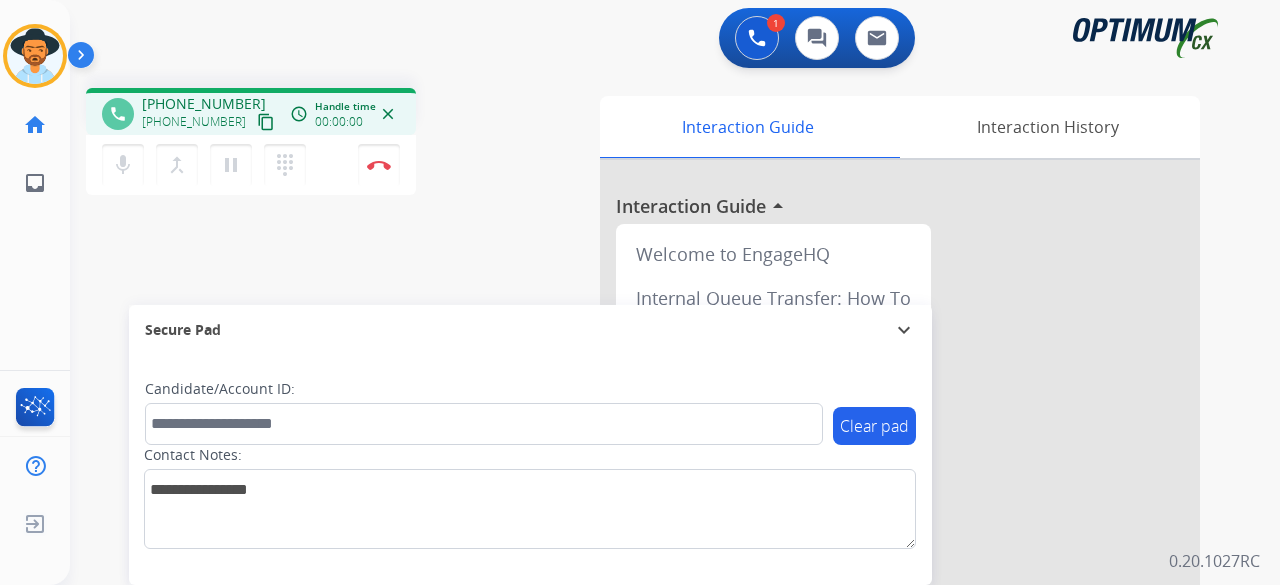 click on "content_copy" at bounding box center [266, 122] 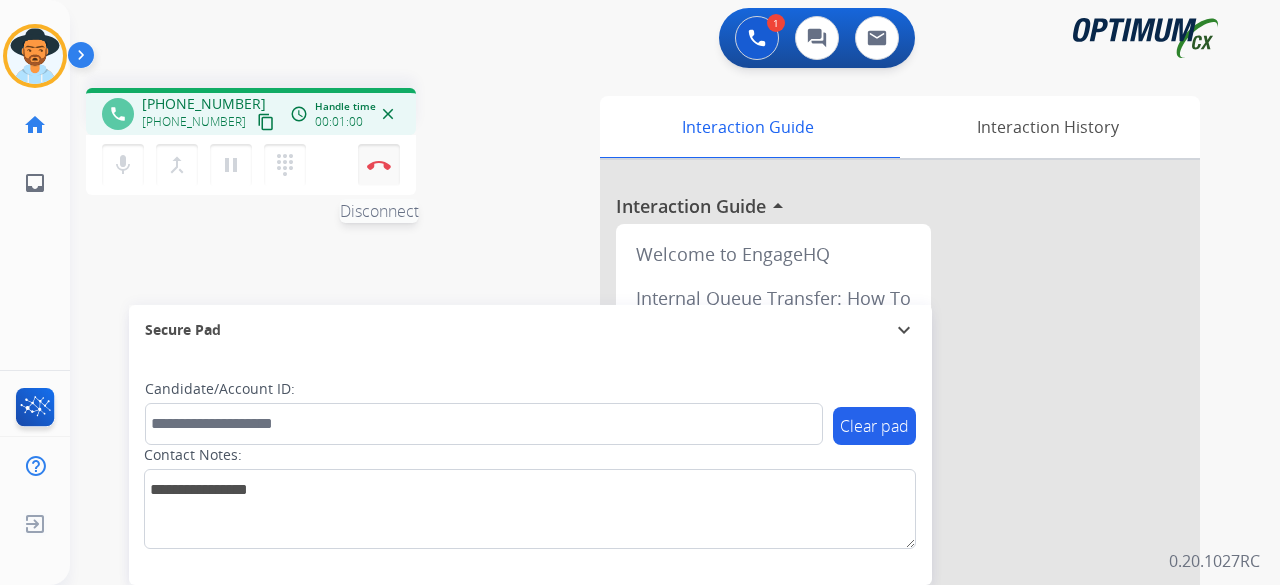 click on "Disconnect" at bounding box center [379, 165] 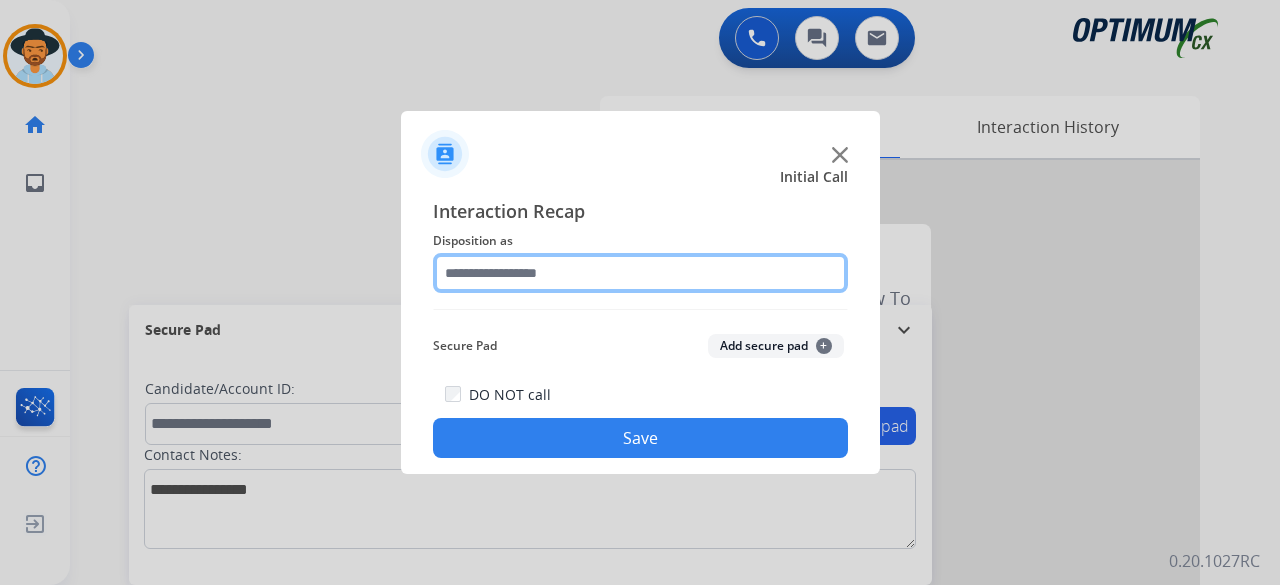 click 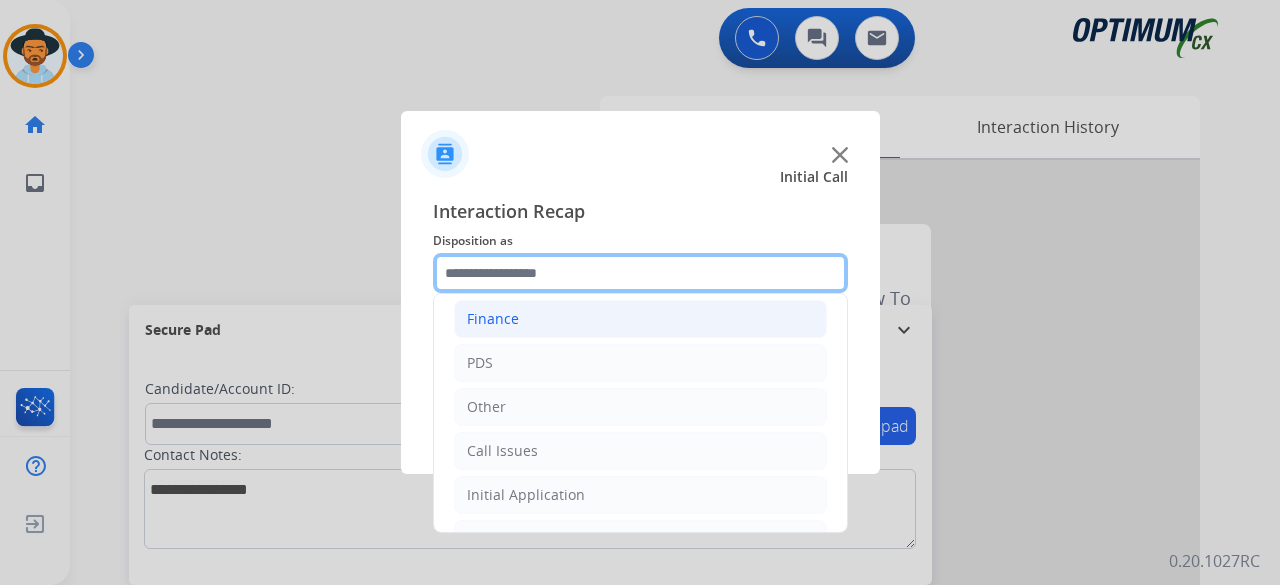 scroll, scrollTop: 130, scrollLeft: 0, axis: vertical 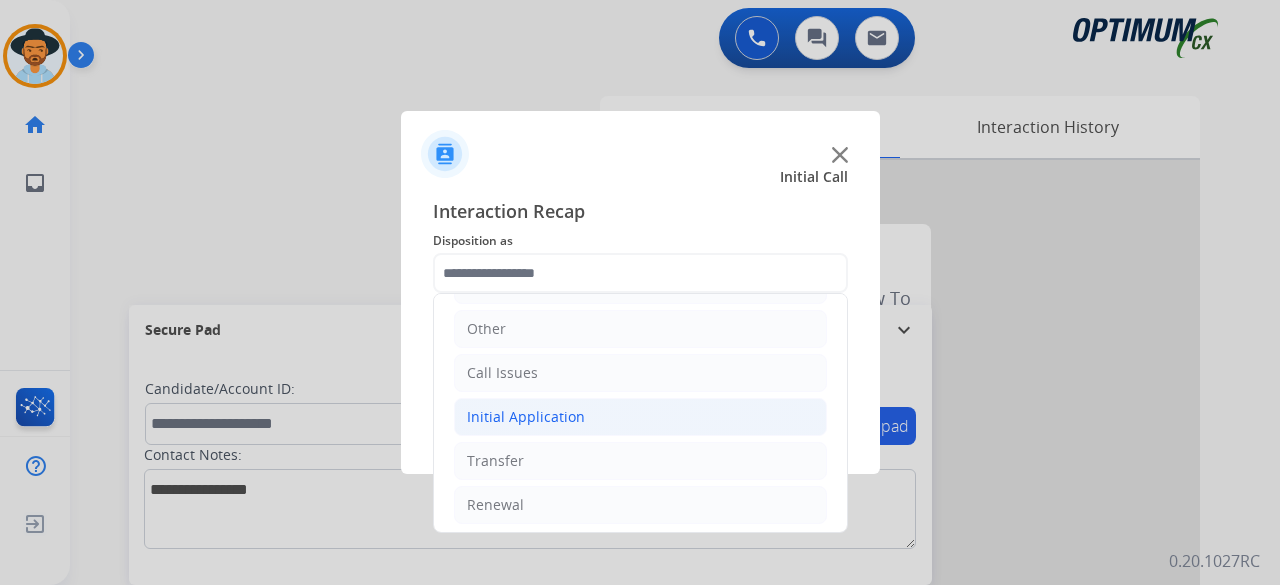click on "Initial Application" 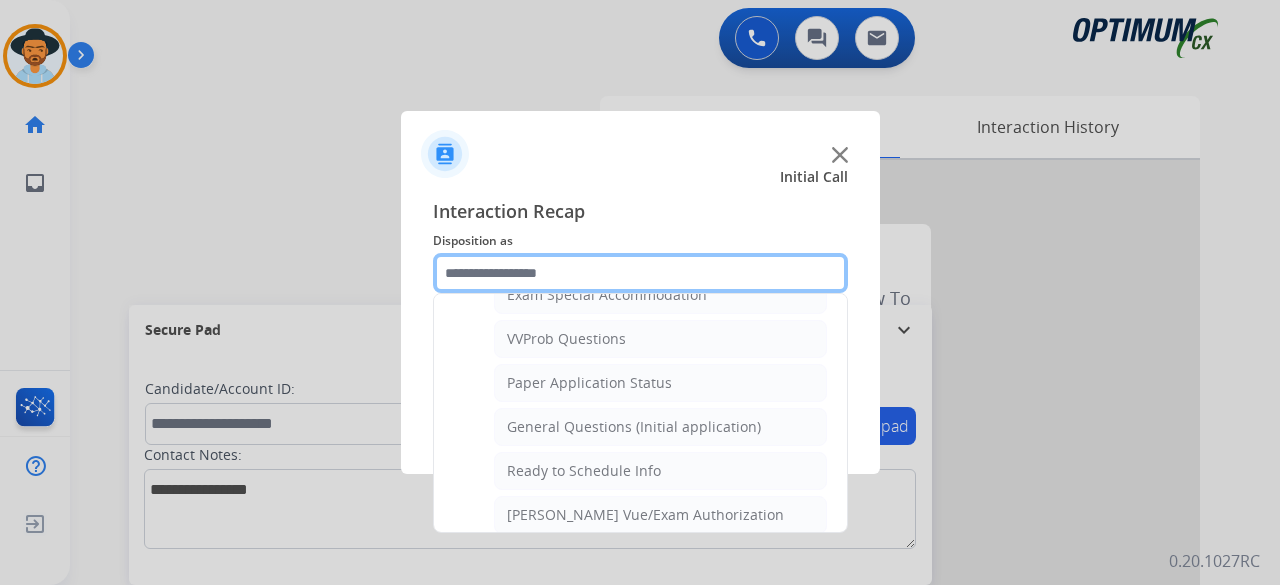scroll, scrollTop: 1064, scrollLeft: 0, axis: vertical 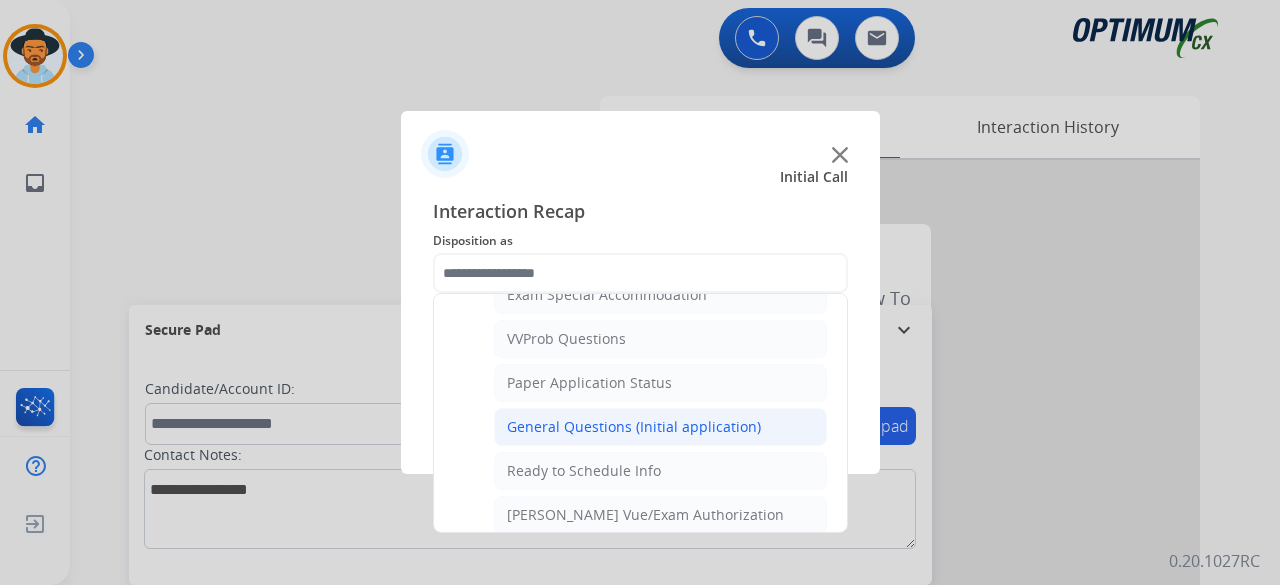 click on "General Questions (Initial application)" 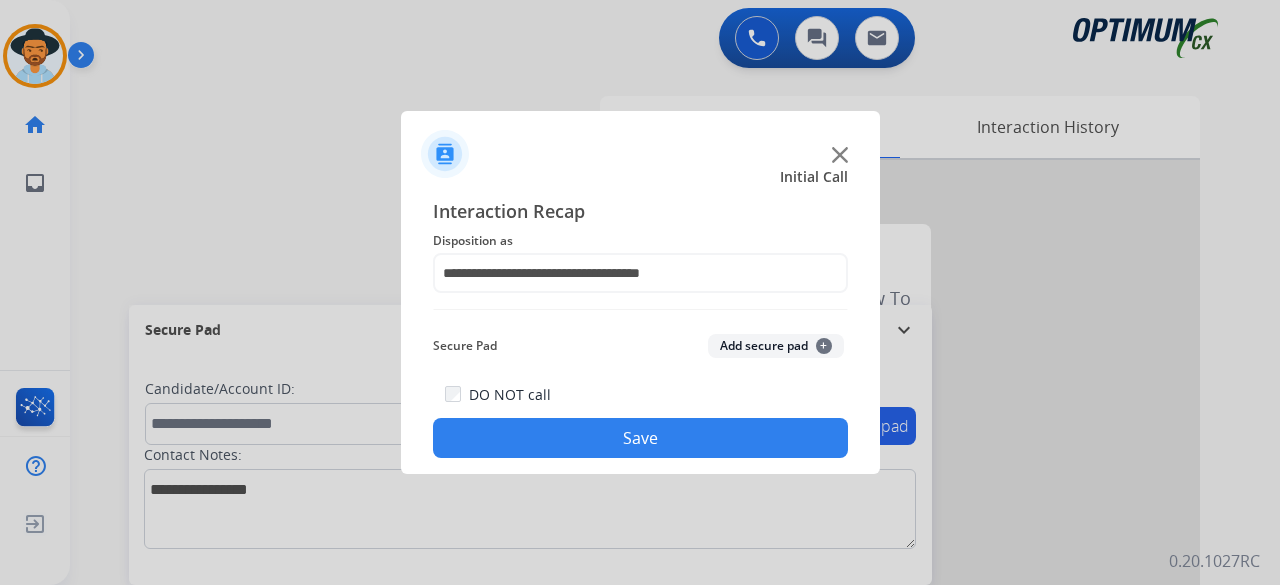 click on "Add secure pad  +" 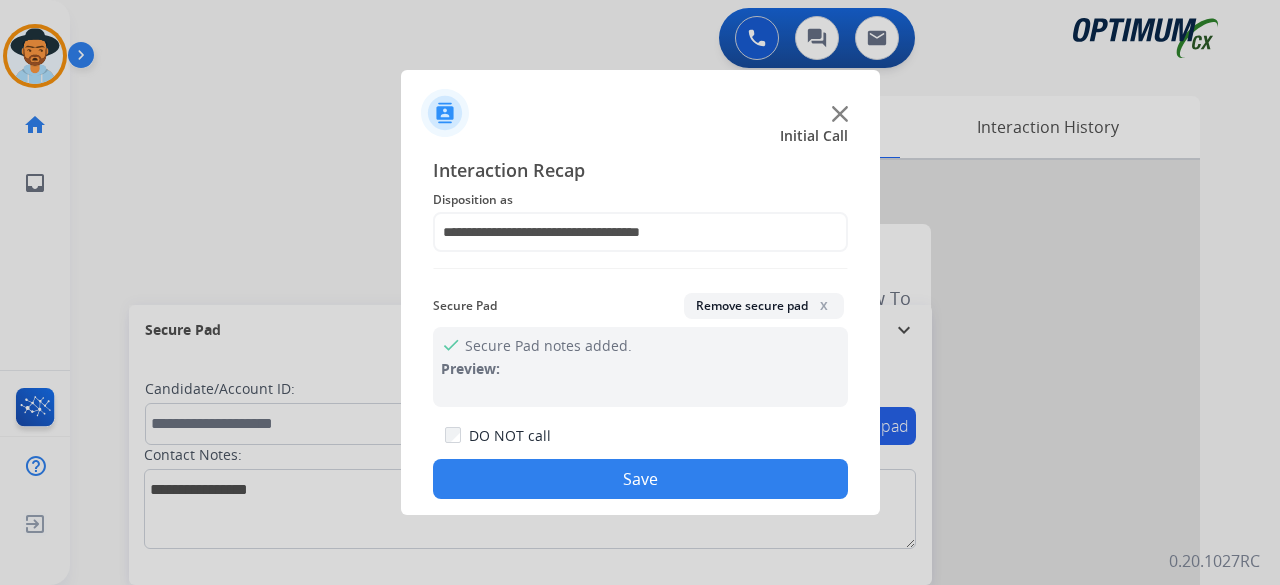 click on "Save" 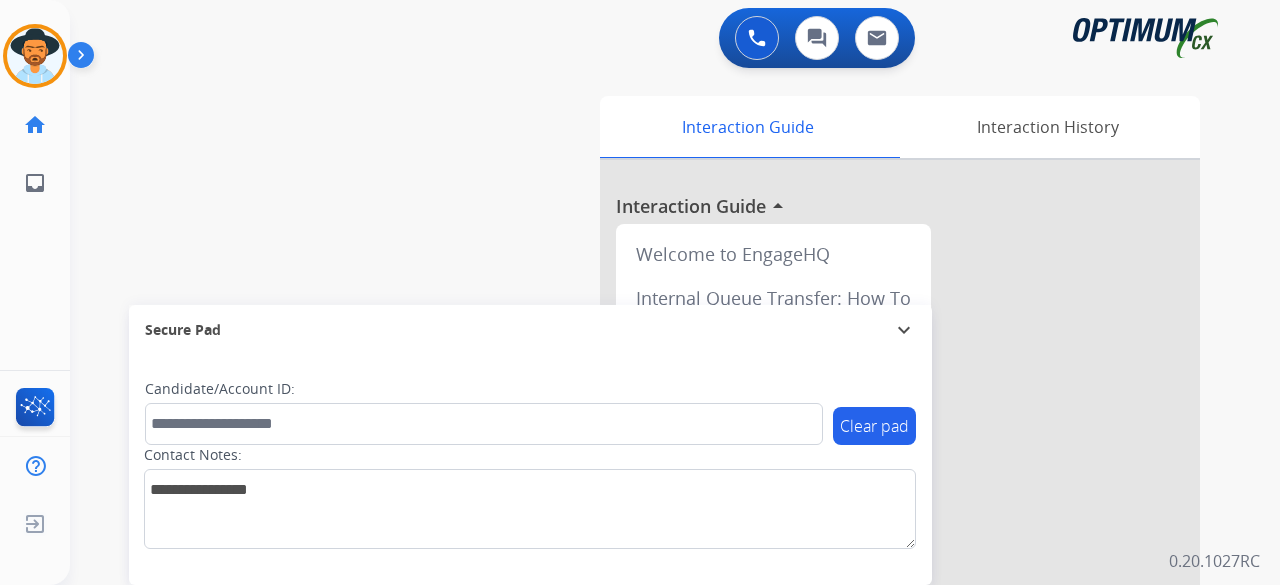 click on "swap_horiz Break voice bridge close_fullscreen Connect 3-Way Call merge_type Separate 3-Way Call  Interaction Guide   Interaction History  Interaction Guide arrow_drop_up  Welcome to EngageHQ   Internal Queue Transfer: How To  Secure Pad expand_more Clear pad Candidate/Account ID: Contact Notes:" at bounding box center [651, 489] 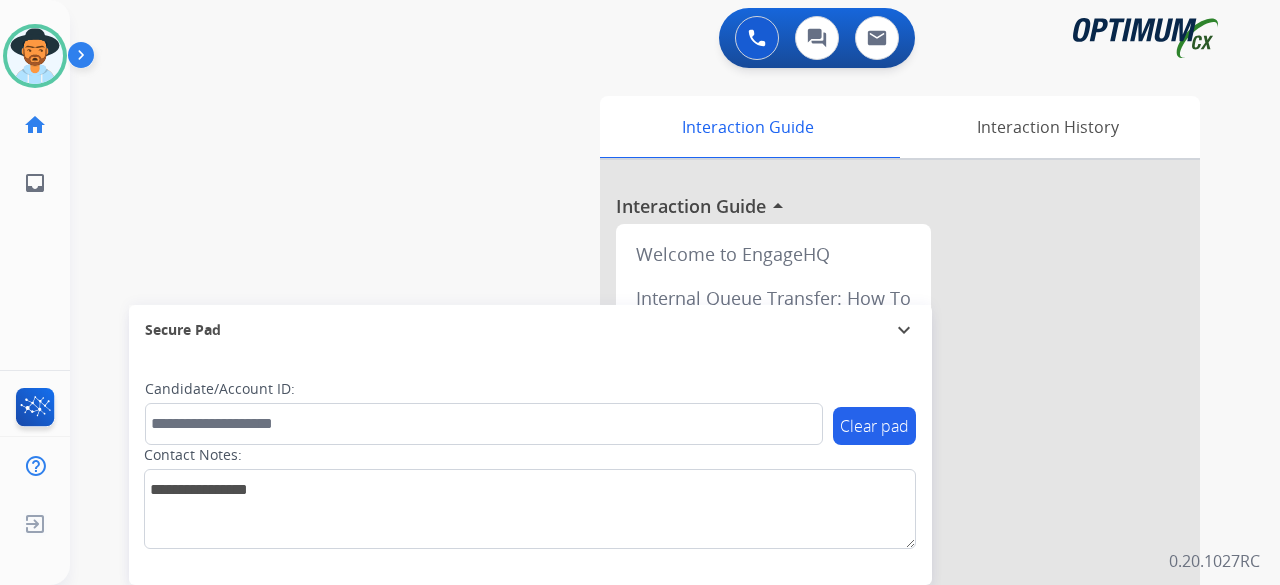 click on "swap_horiz Break voice bridge close_fullscreen Connect 3-Way Call merge_type Separate 3-Way Call  Interaction Guide   Interaction History  Interaction Guide arrow_drop_up  Welcome to EngageHQ   Internal Queue Transfer: How To  Secure Pad expand_more Clear pad Candidate/Account ID: Contact Notes:" at bounding box center [651, 489] 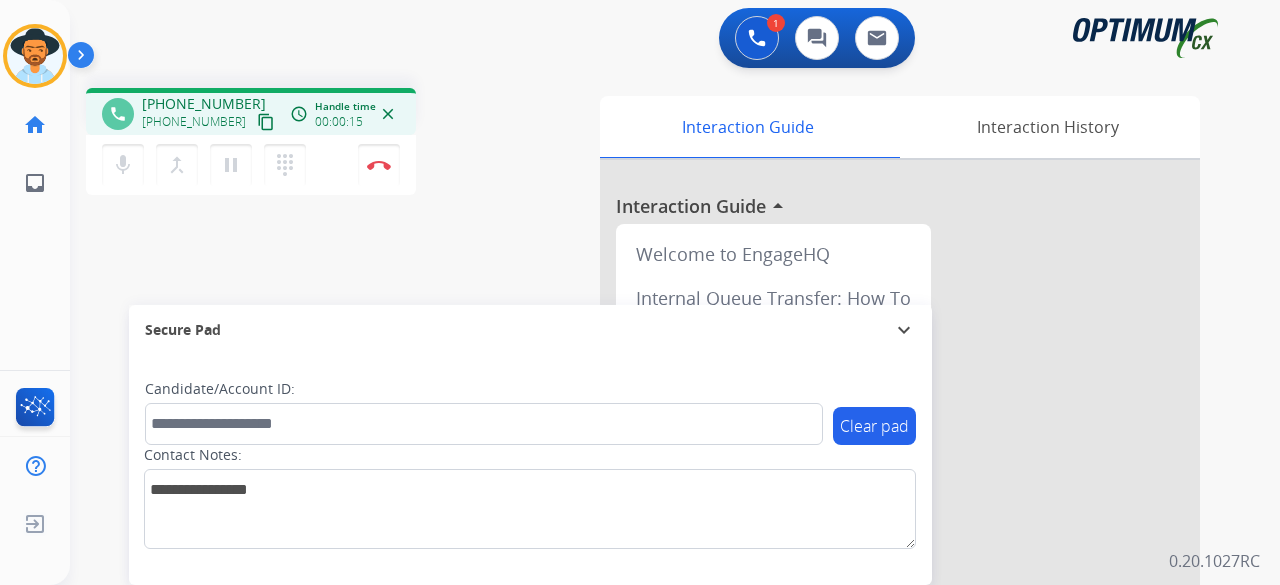 click on "content_copy" at bounding box center (266, 122) 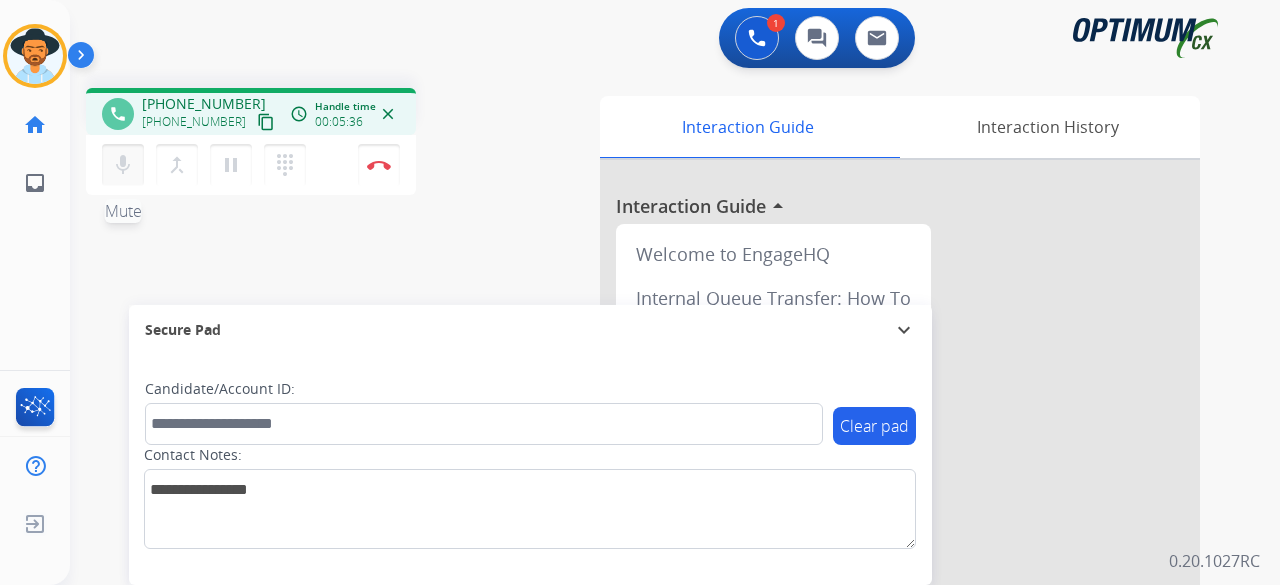 click on "mic" at bounding box center (123, 165) 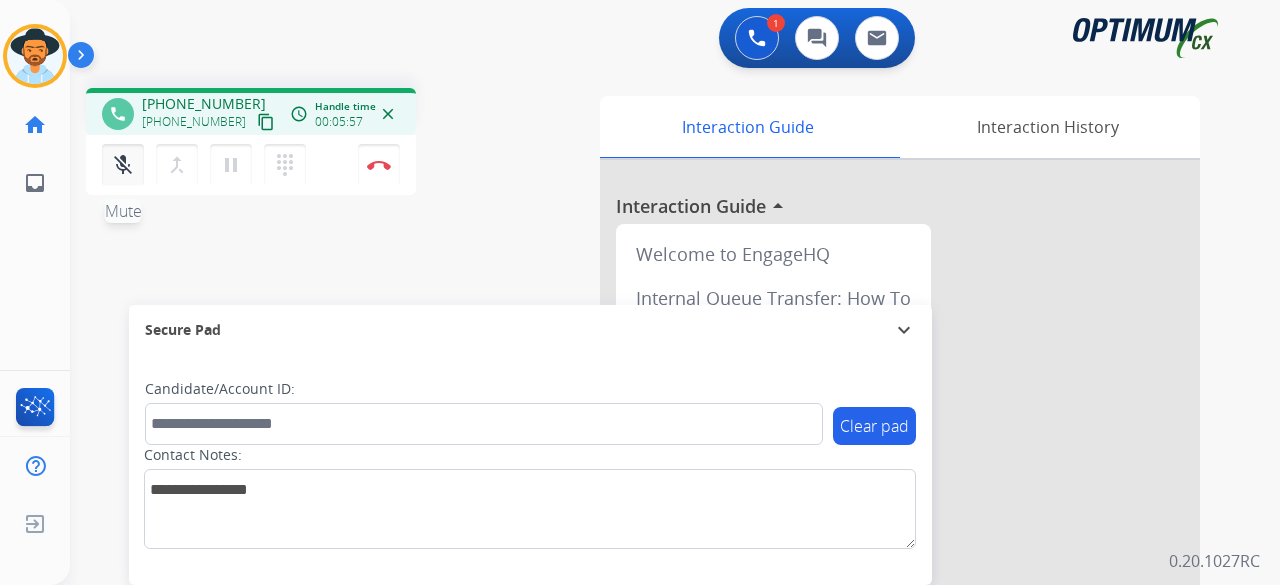 click on "mic_off Mute" at bounding box center (123, 165) 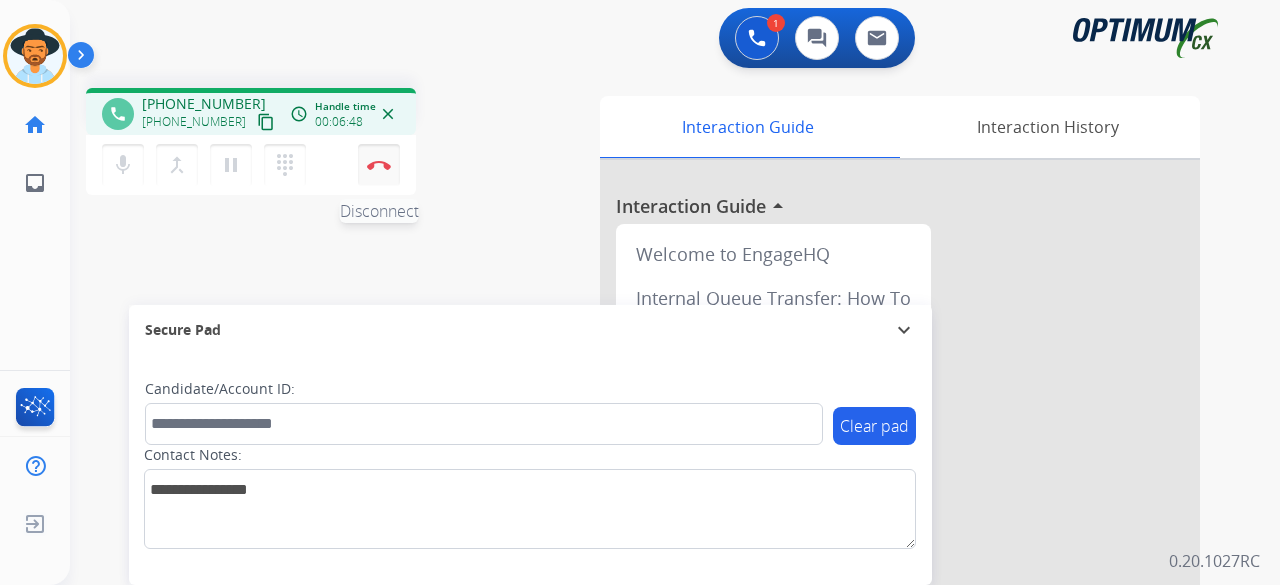 click on "Disconnect" at bounding box center (379, 165) 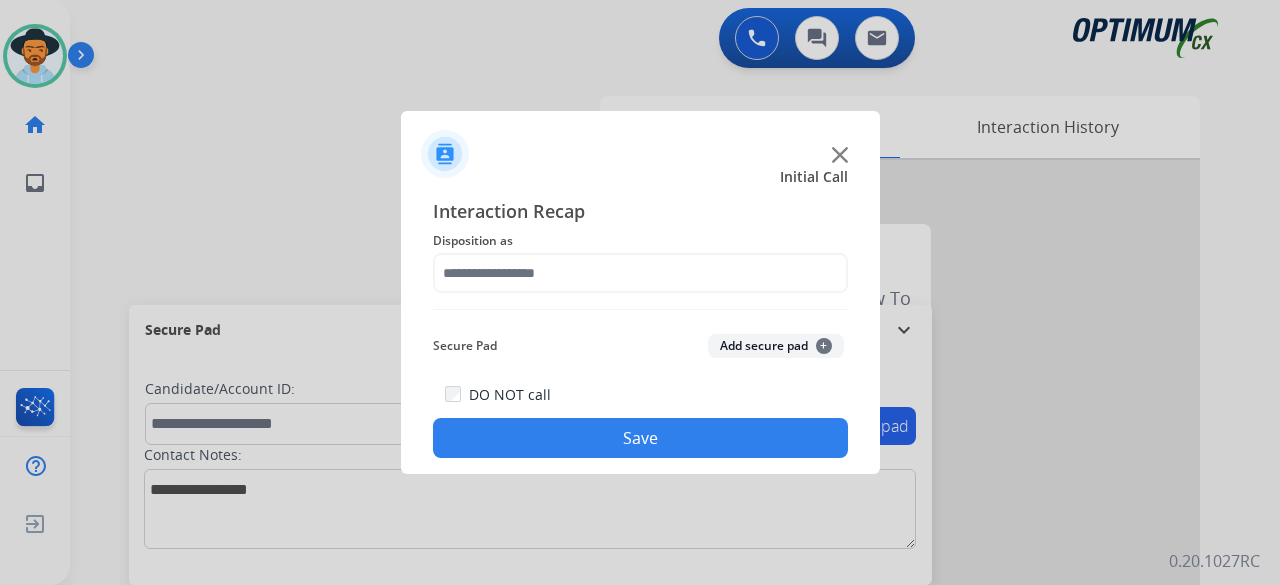 click 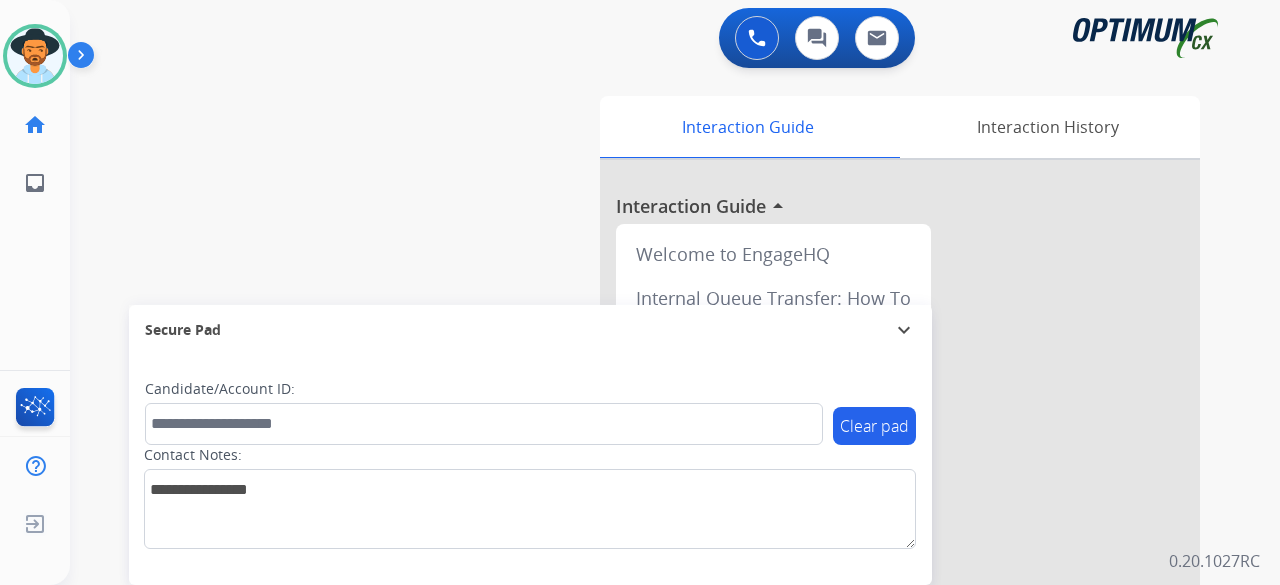 click on "swap_horiz Break voice bridge close_fullscreen Connect 3-Way Call merge_type Separate 3-Way Call  Interaction Guide   Interaction History  Interaction Guide arrow_drop_up  Welcome to EngageHQ   Internal Queue Transfer: How To  Secure Pad expand_more Clear pad Candidate/Account ID: Contact Notes:" at bounding box center (651, 489) 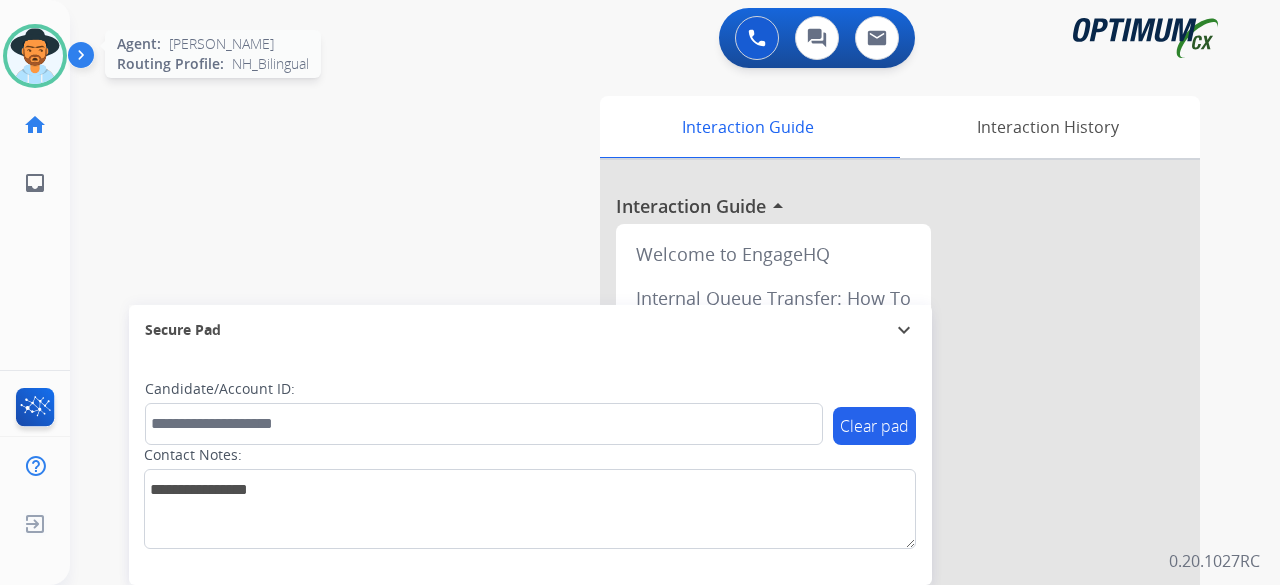 click at bounding box center [35, 56] 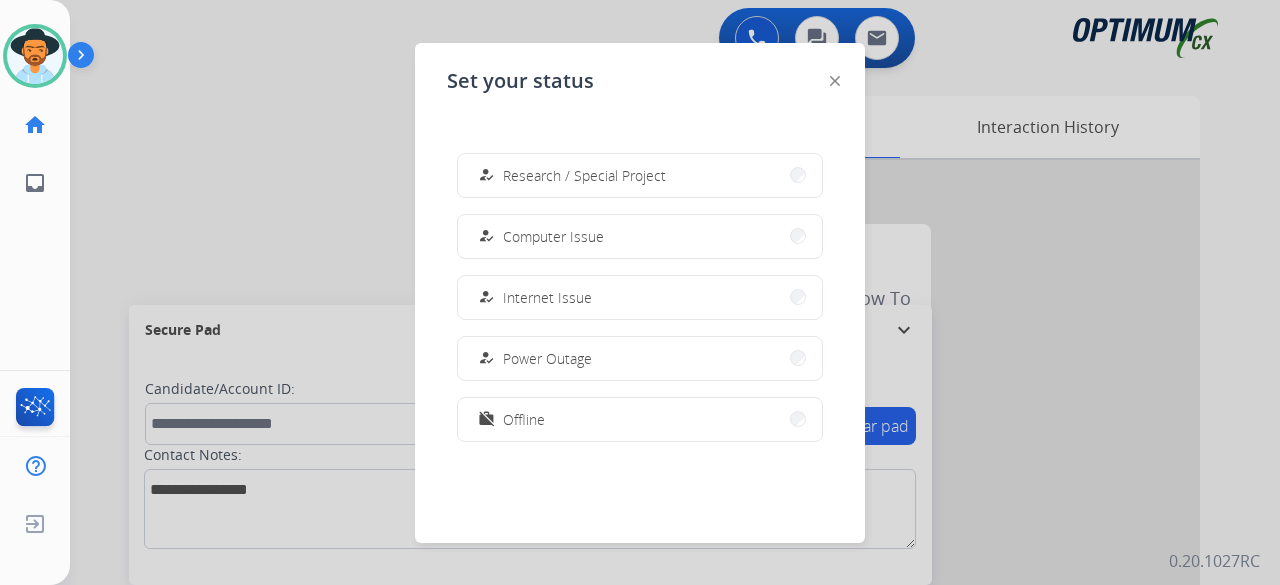 scroll, scrollTop: 499, scrollLeft: 0, axis: vertical 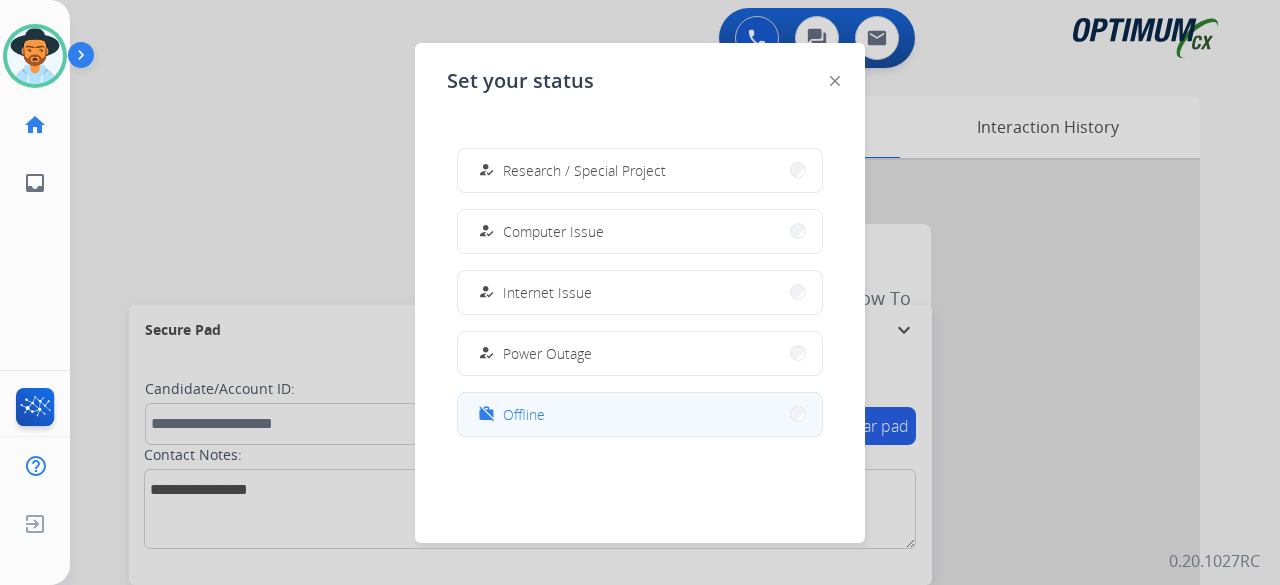 click on "work_off Offline" at bounding box center (640, 414) 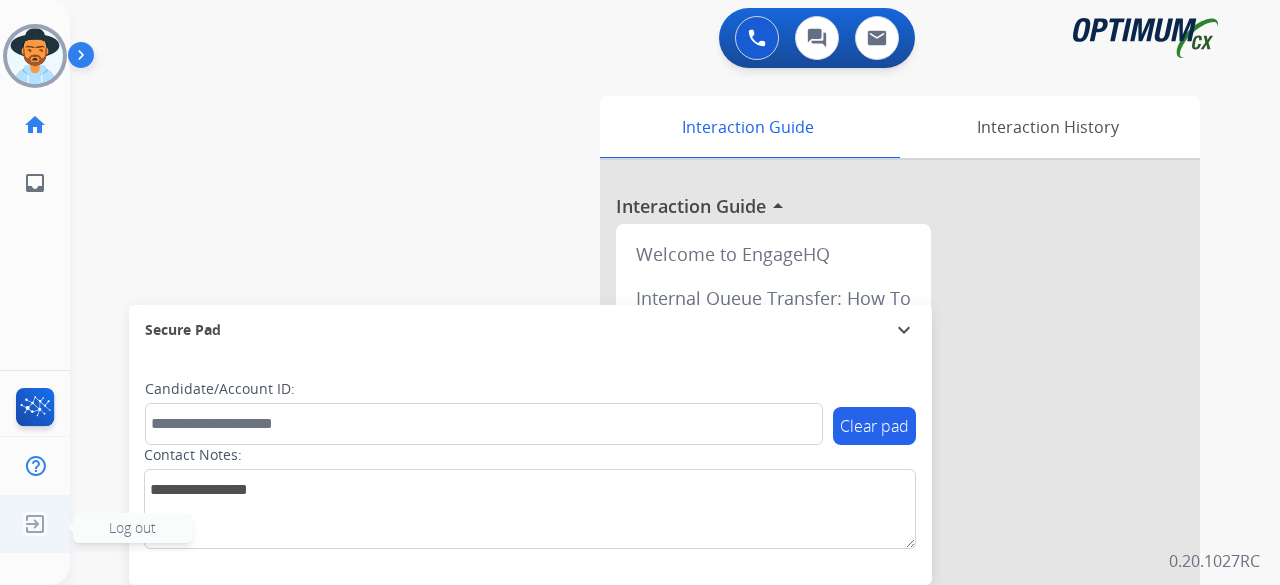 click 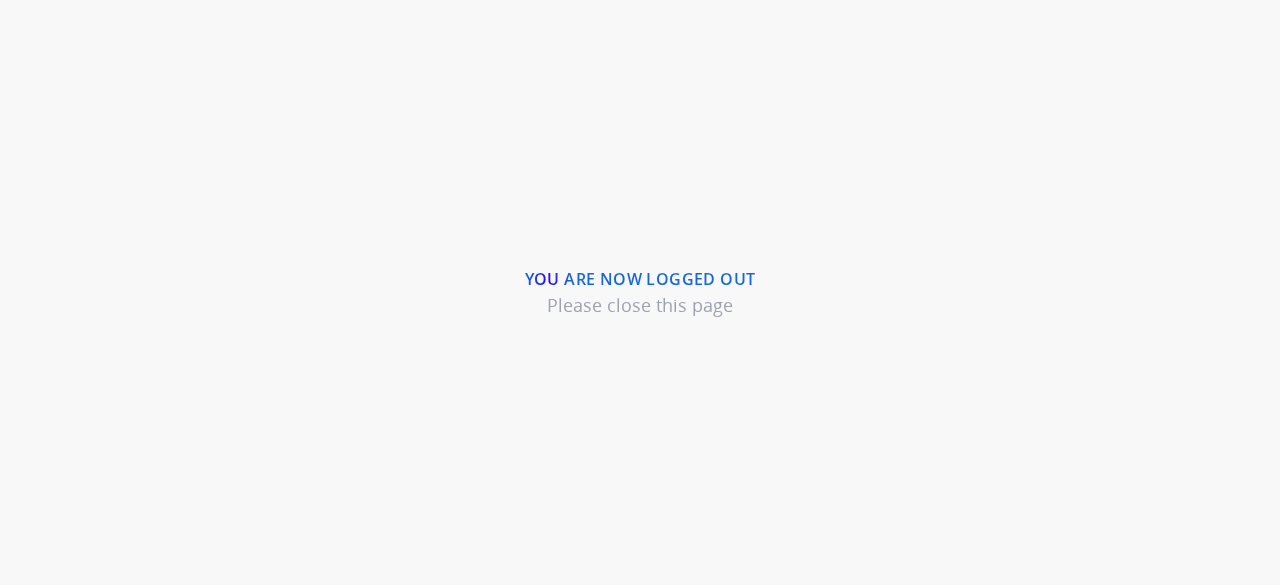 scroll, scrollTop: 0, scrollLeft: 0, axis: both 